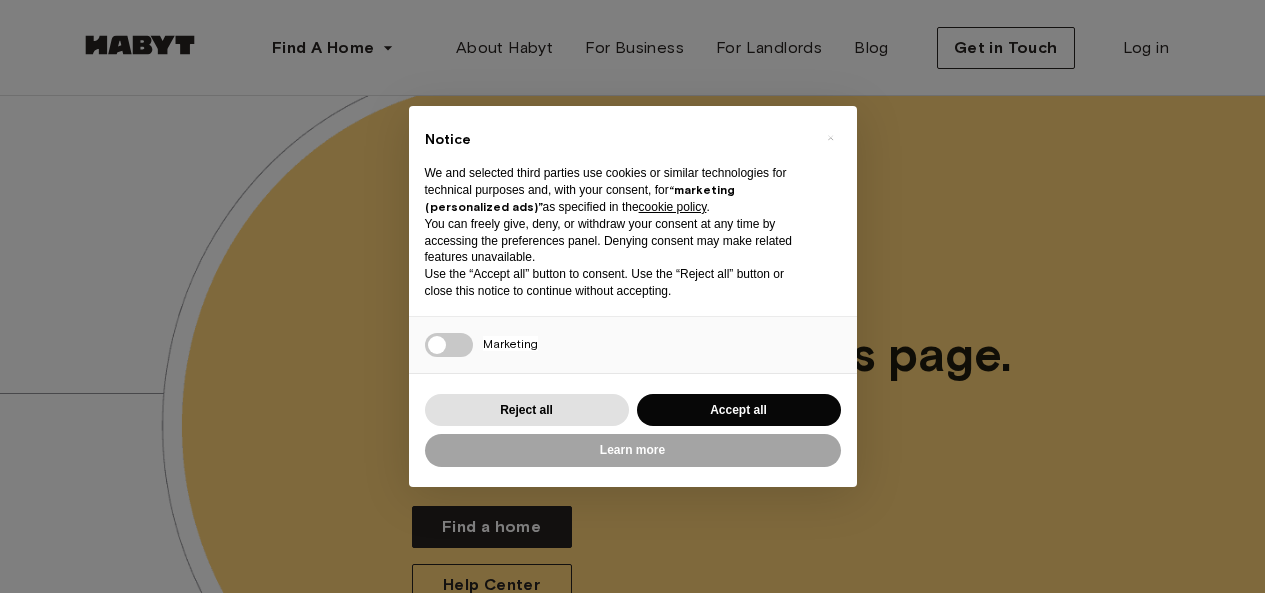 scroll, scrollTop: 207, scrollLeft: 0, axis: vertical 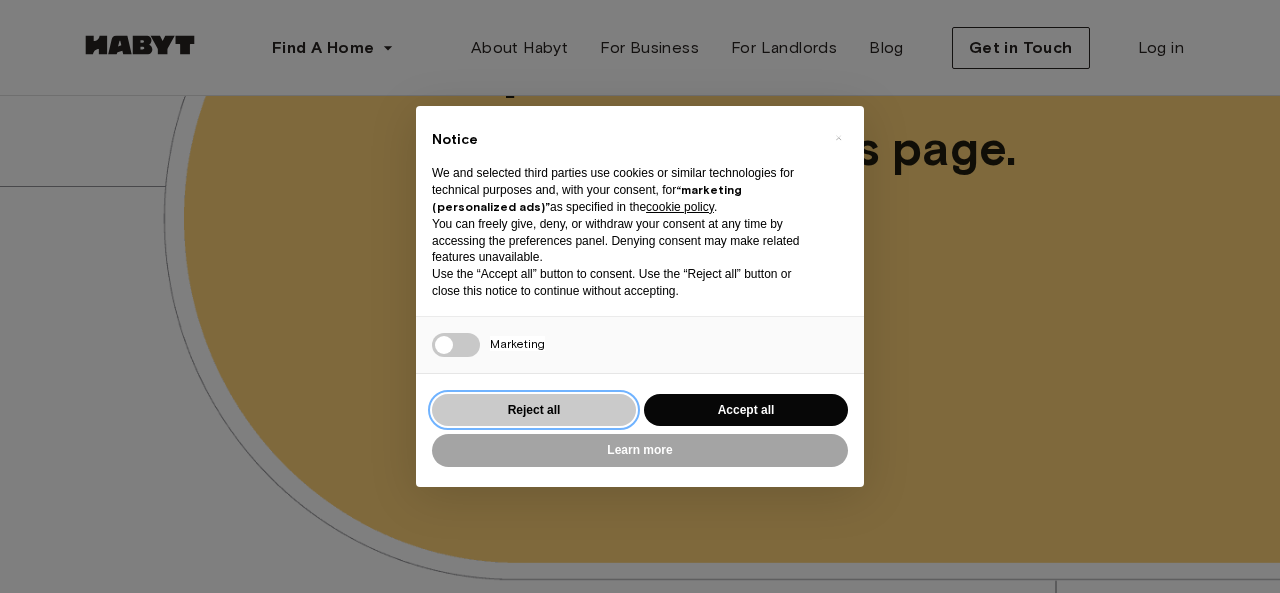 click on "Reject all" at bounding box center (534, 410) 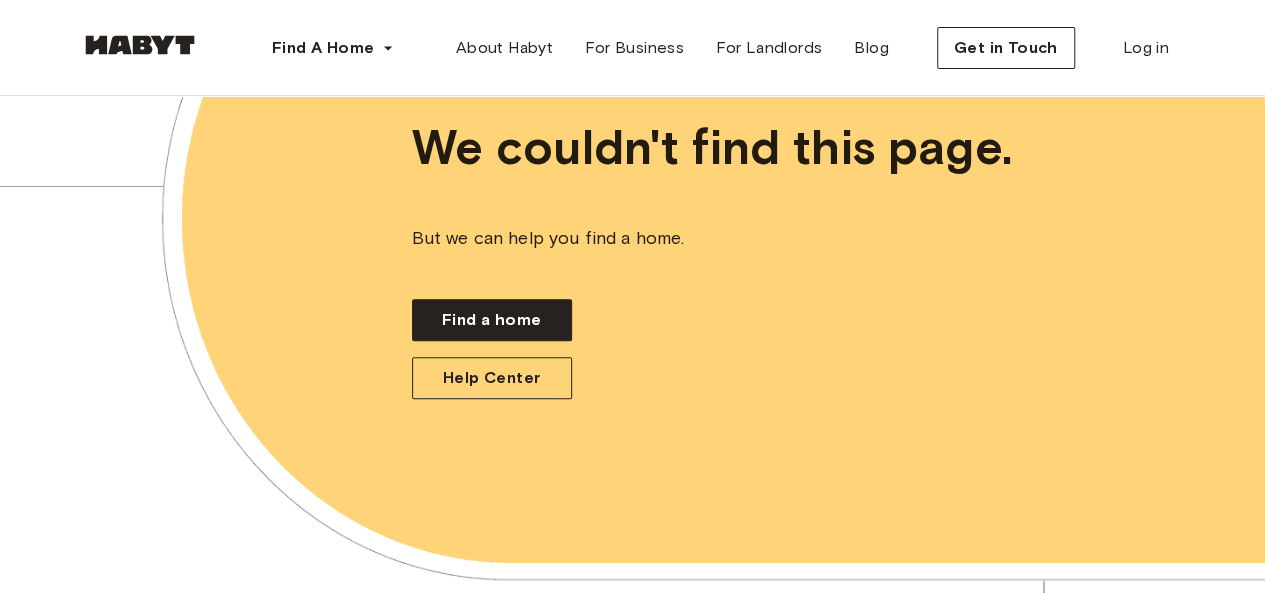 scroll, scrollTop: 0, scrollLeft: 0, axis: both 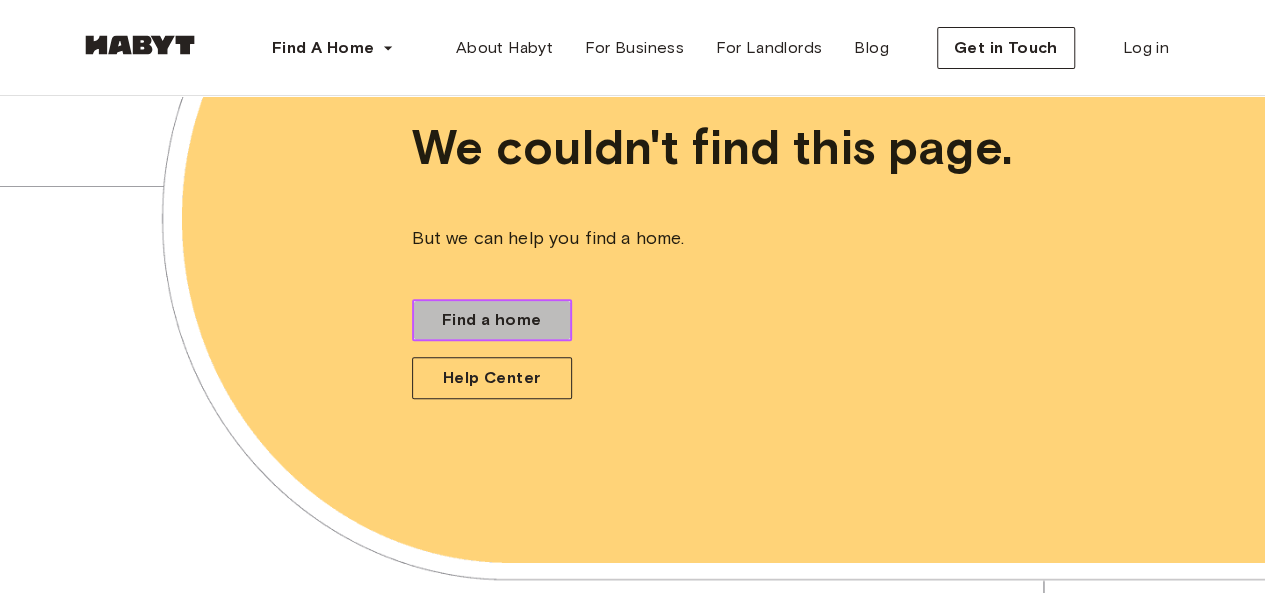 click on "Find a home" at bounding box center (491, 320) 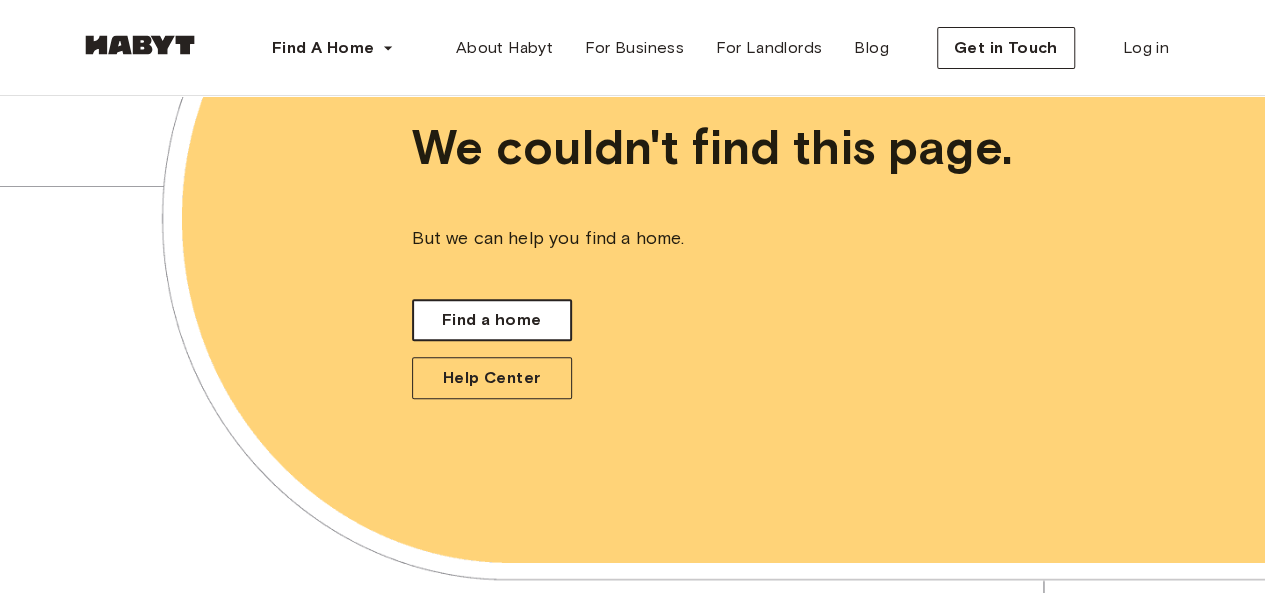 scroll, scrollTop: 0, scrollLeft: 0, axis: both 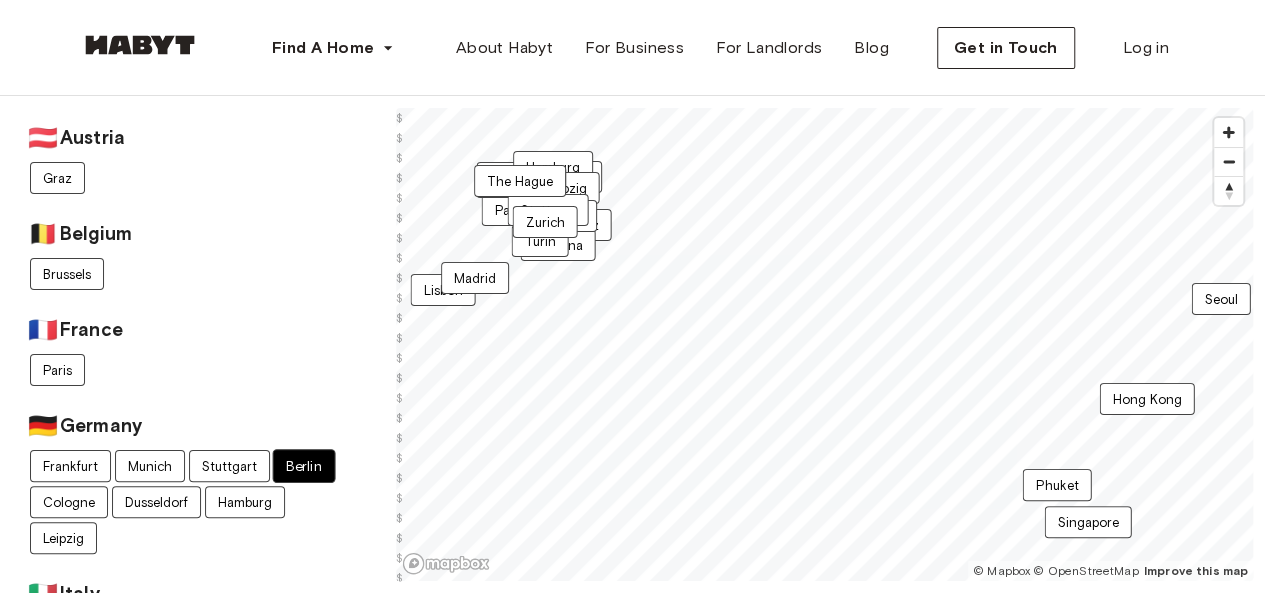 click on "Berlin" at bounding box center (304, 466) 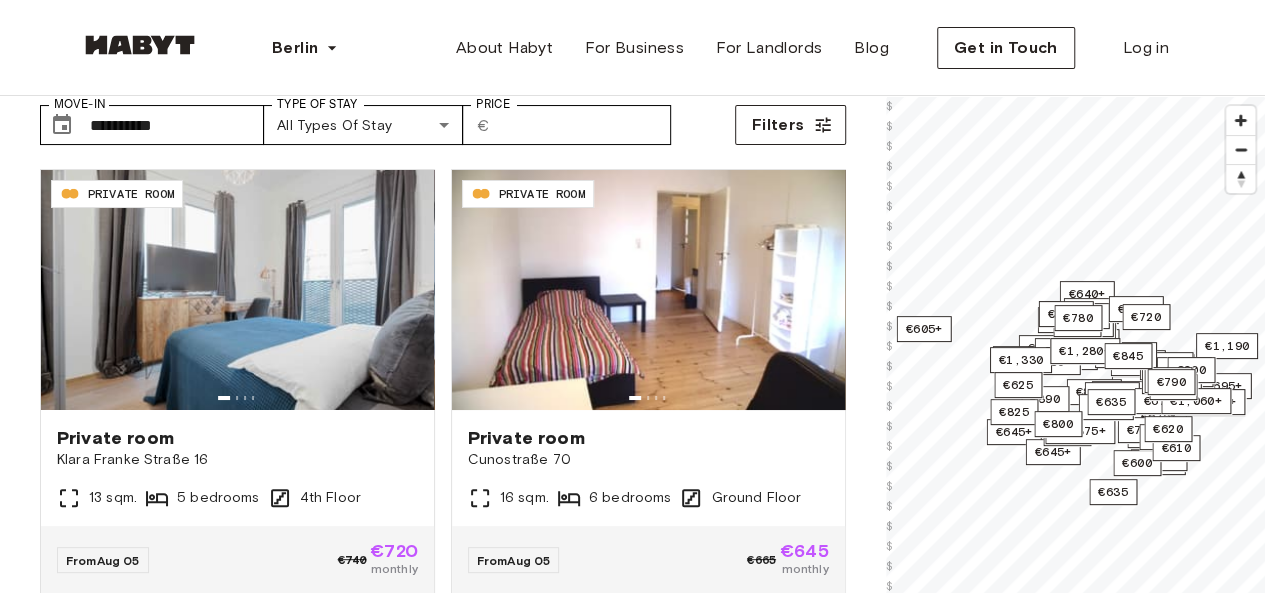 scroll, scrollTop: 115, scrollLeft: 0, axis: vertical 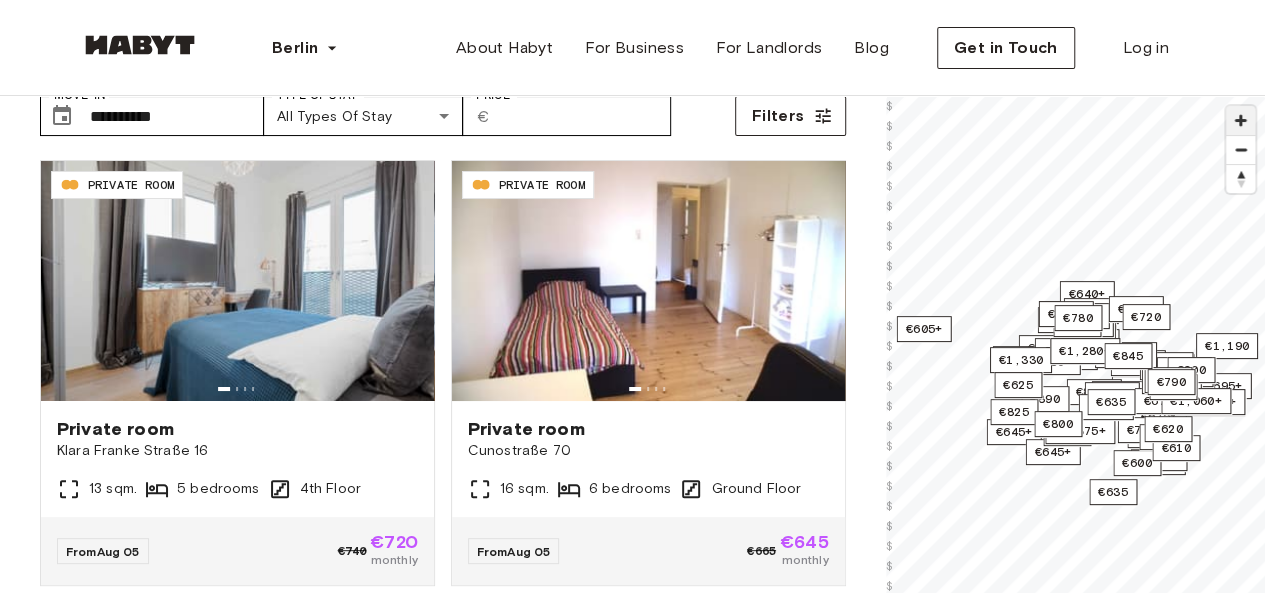 click at bounding box center [1240, 120] 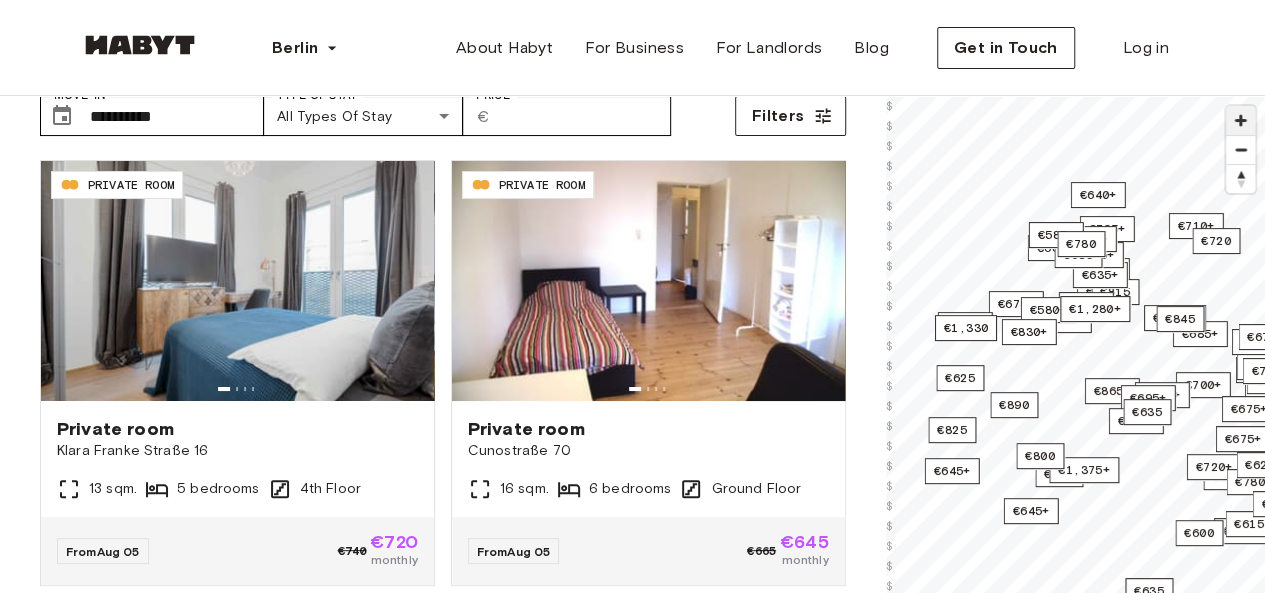 click at bounding box center [1240, 120] 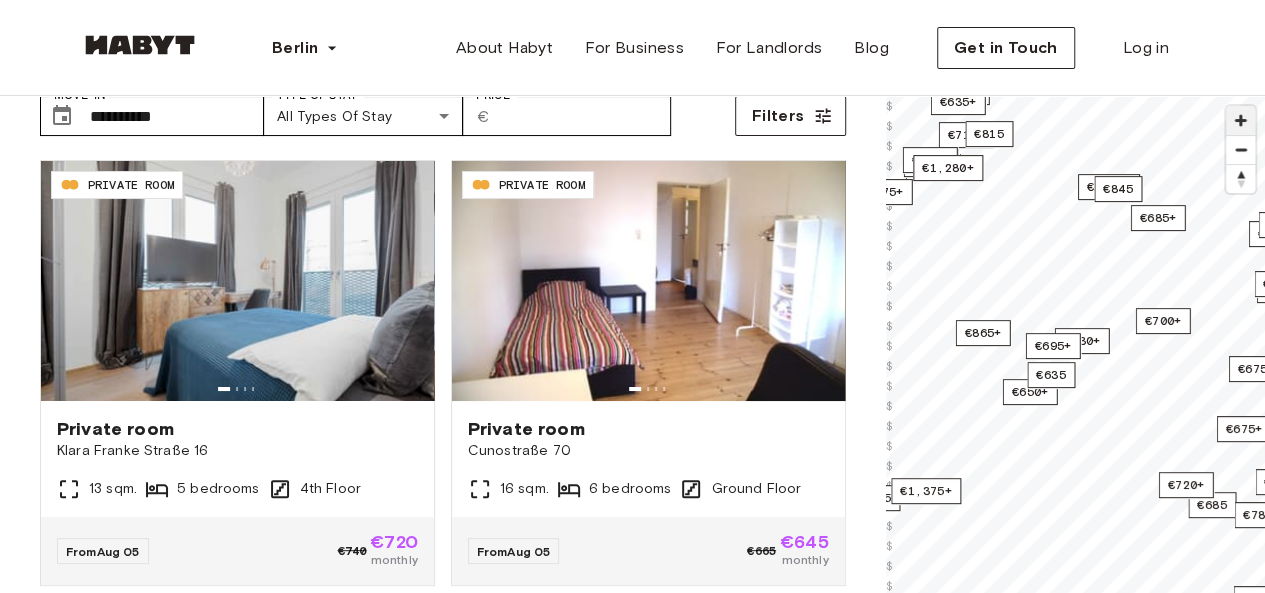 click at bounding box center [1240, 120] 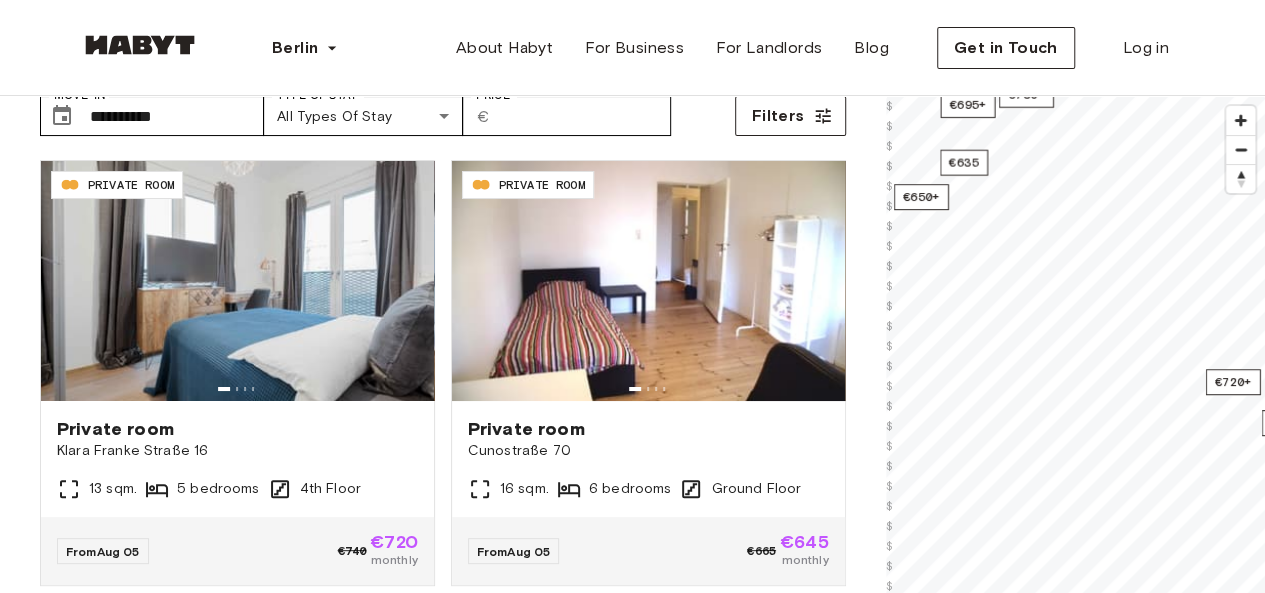 click on "**********" at bounding box center (632, 2296) 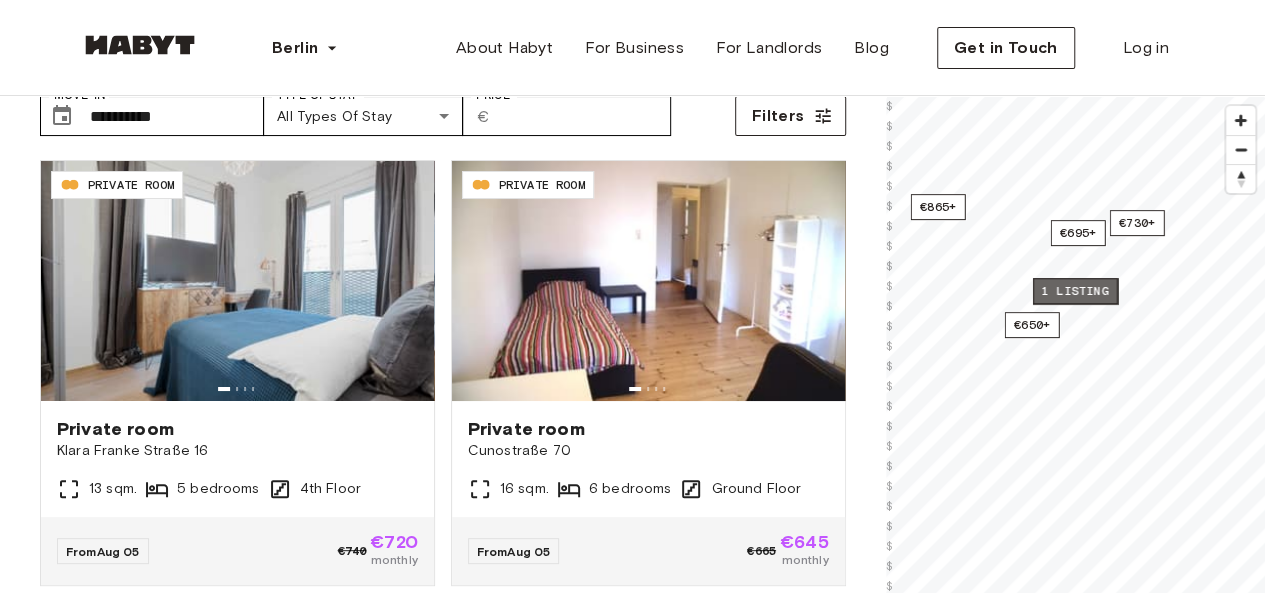 click on "1 listing" at bounding box center (1074, 291) 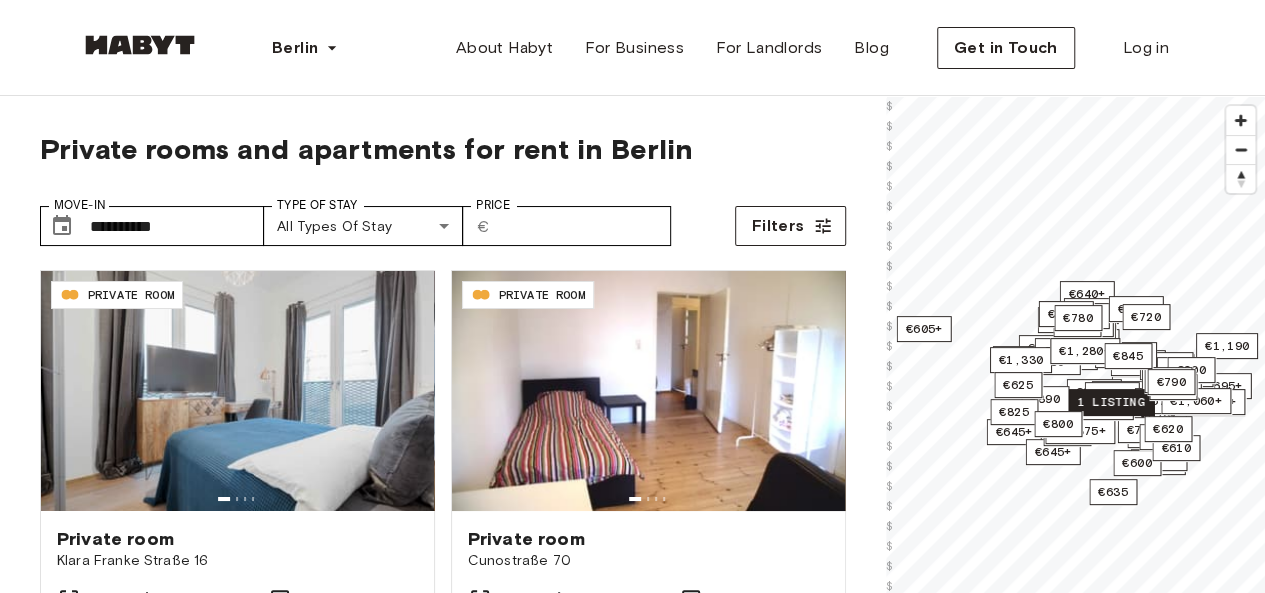 scroll, scrollTop: 0, scrollLeft: 0, axis: both 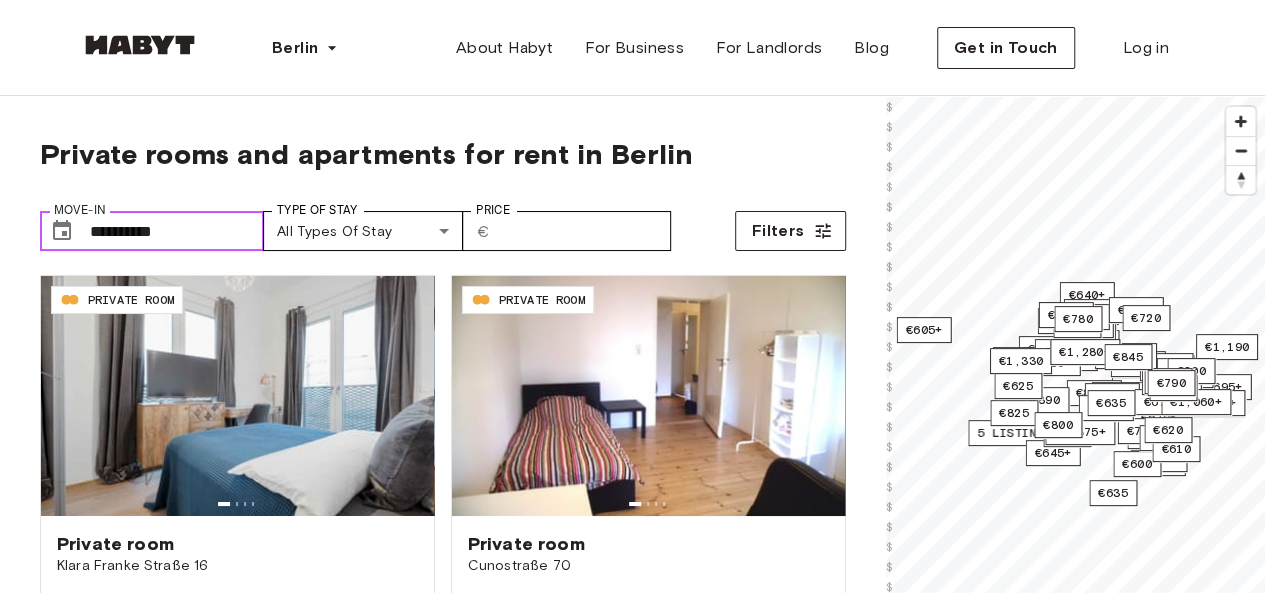 click on "**********" at bounding box center [177, 231] 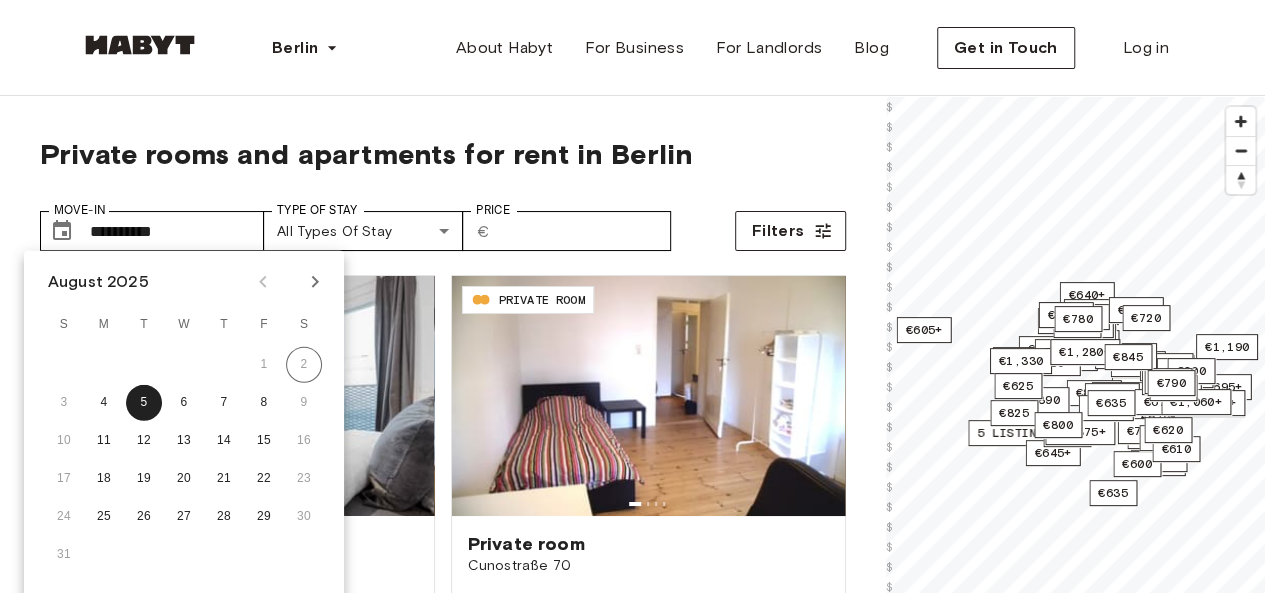 click 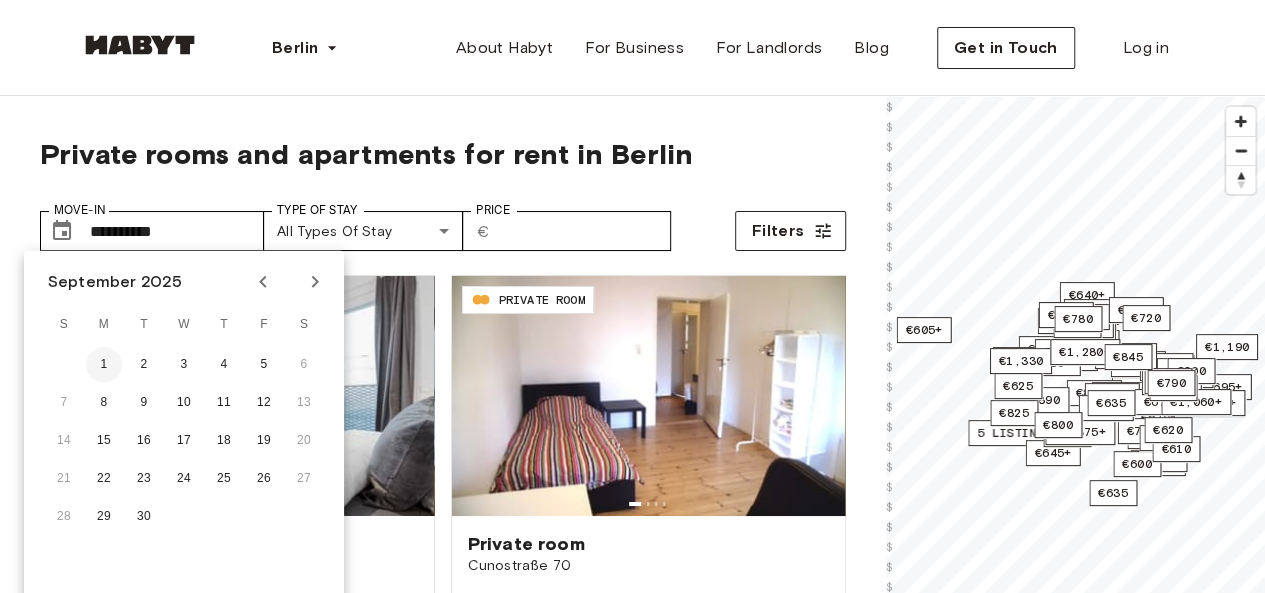 click on "1" at bounding box center [104, 365] 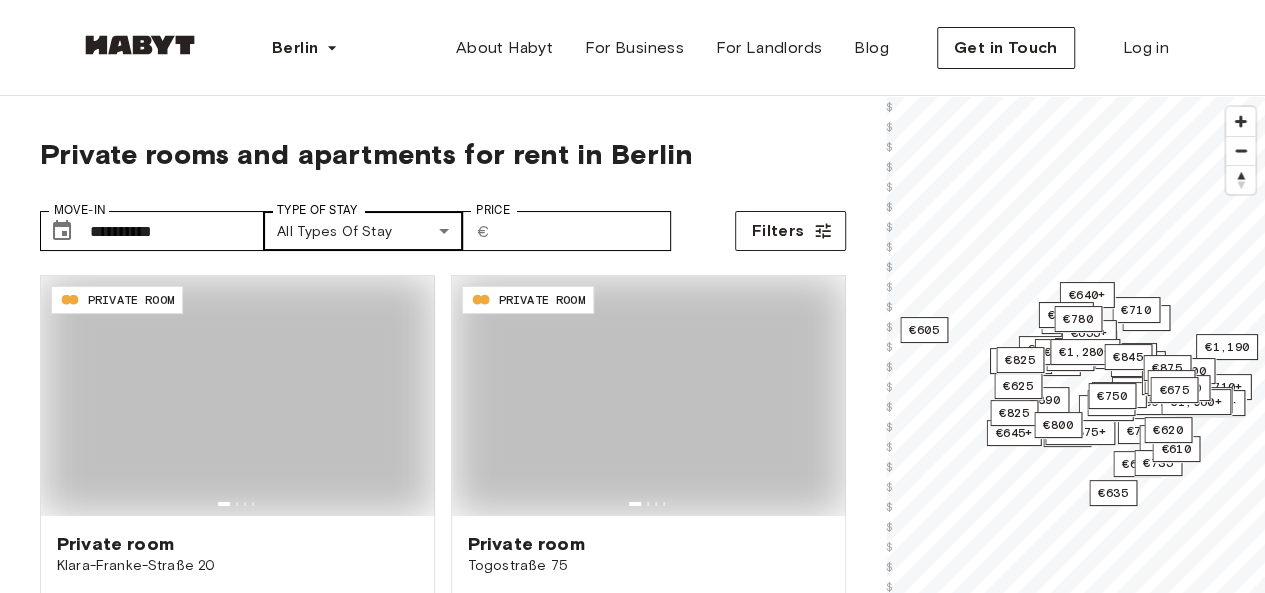 type on "**********" 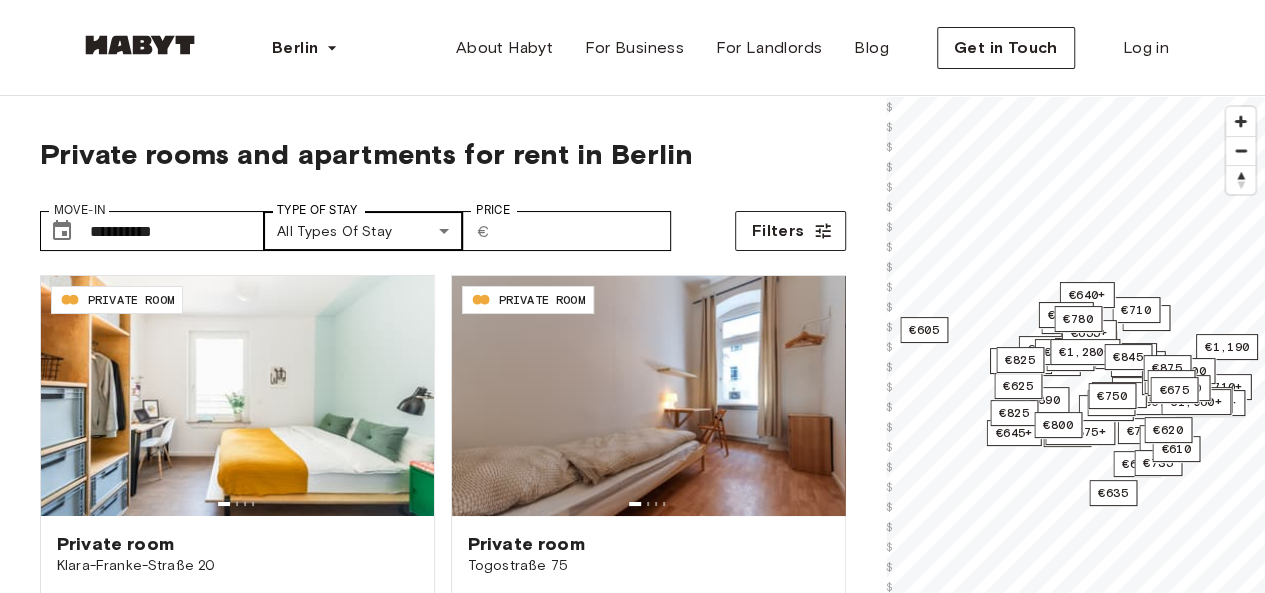 click on "**********" at bounding box center [632, 2411] 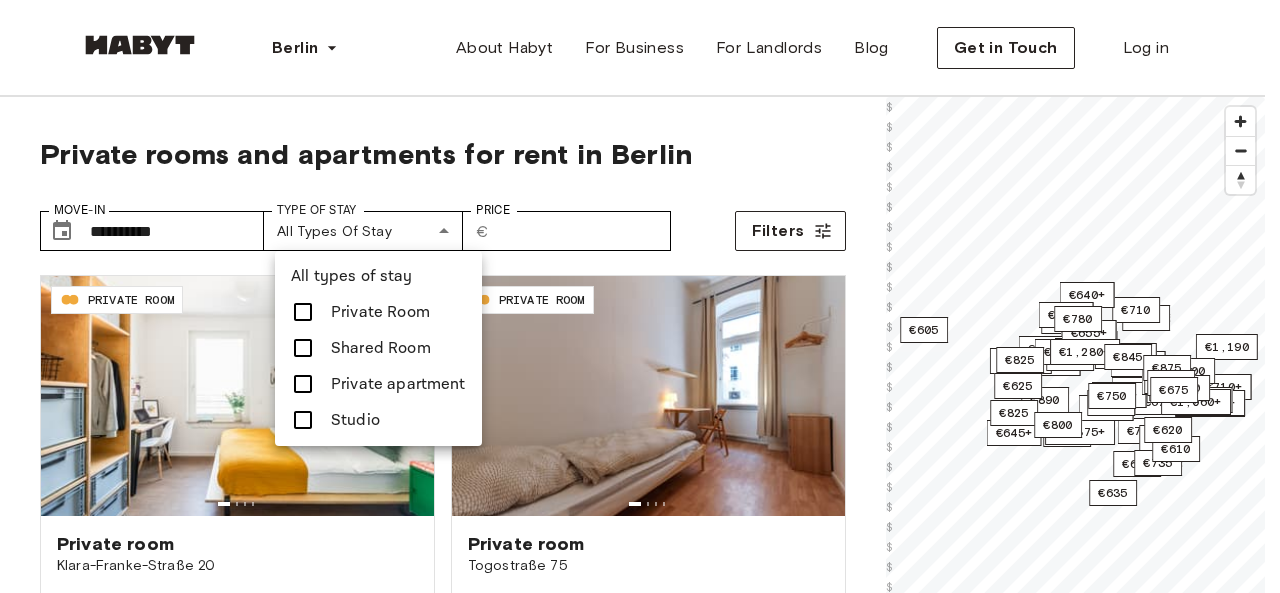 click on "Private Room" at bounding box center [380, 312] 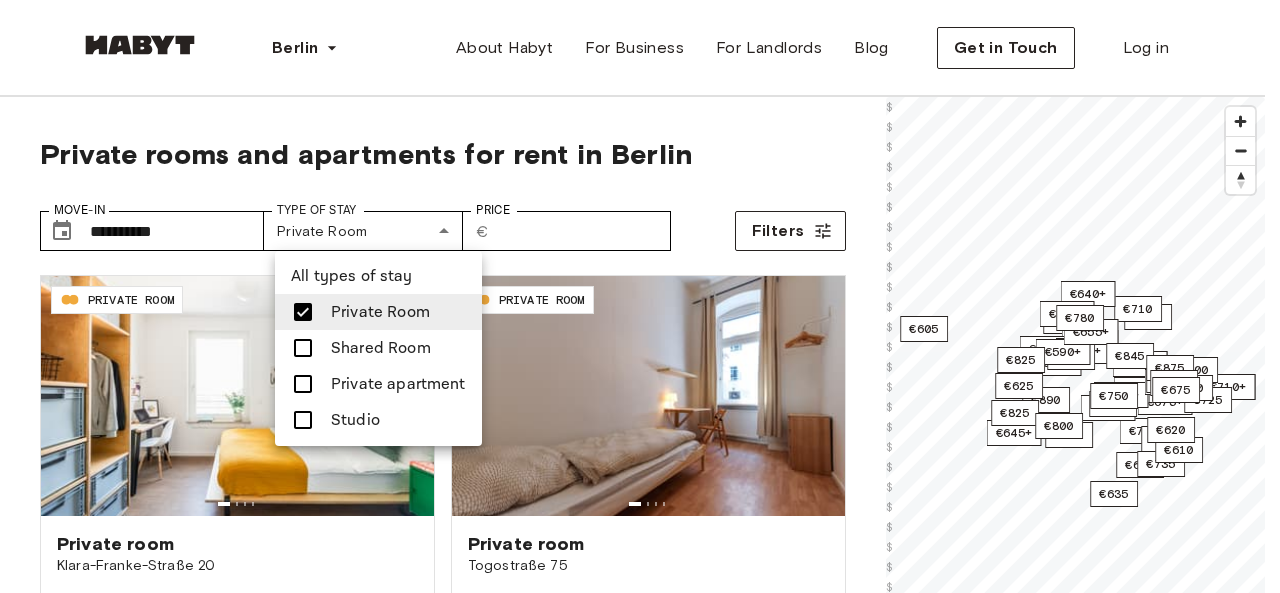 click on "Studio" at bounding box center [355, 420] 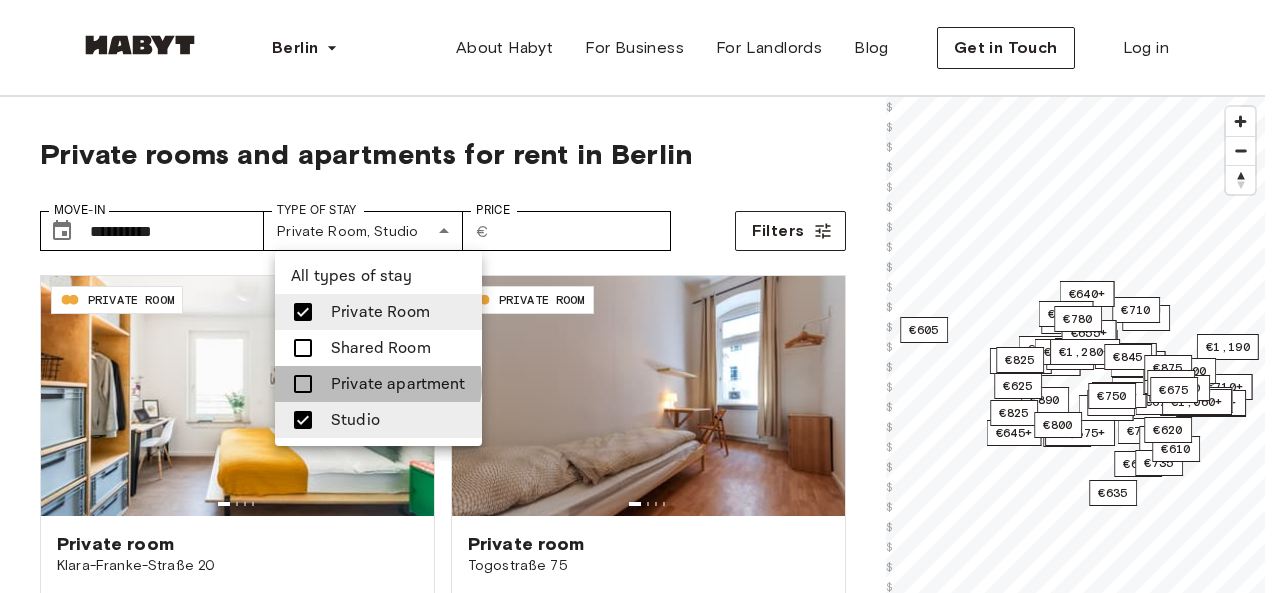 click on "Private apartment" at bounding box center (398, 384) 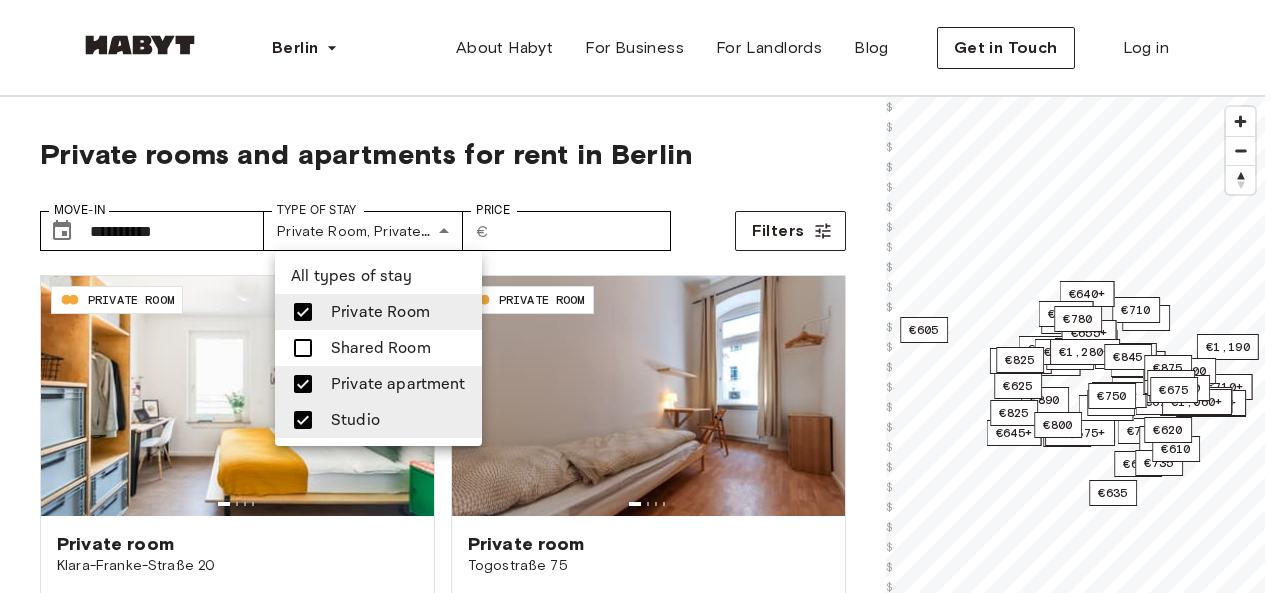 click at bounding box center (640, 296) 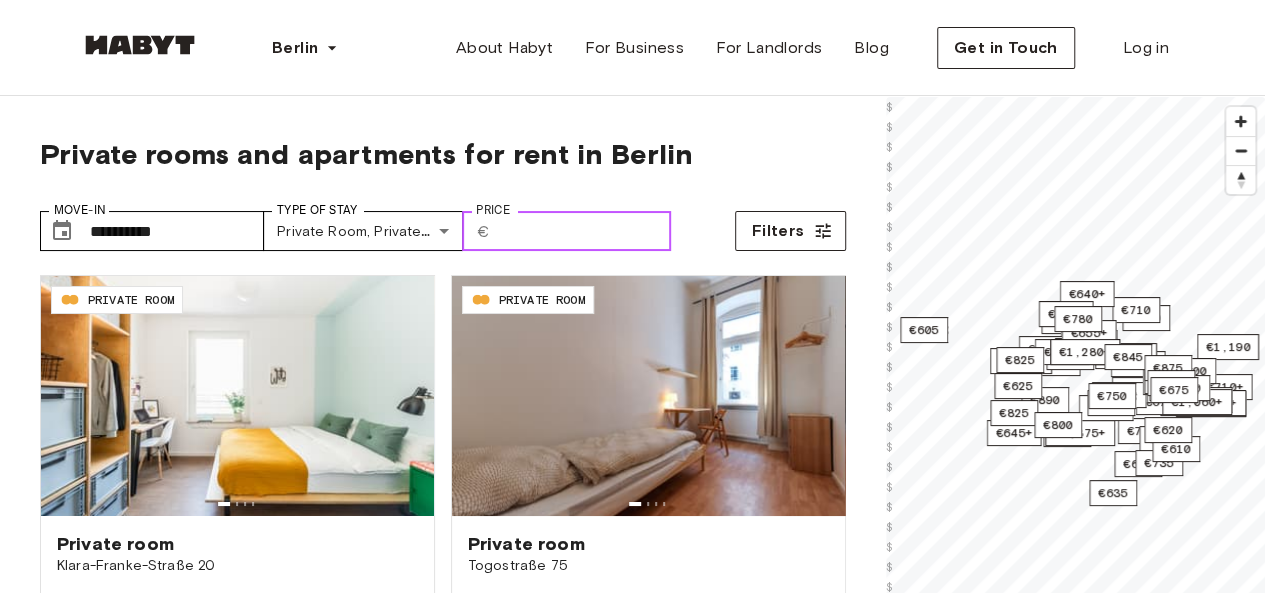 click on "Price" at bounding box center (584, 231) 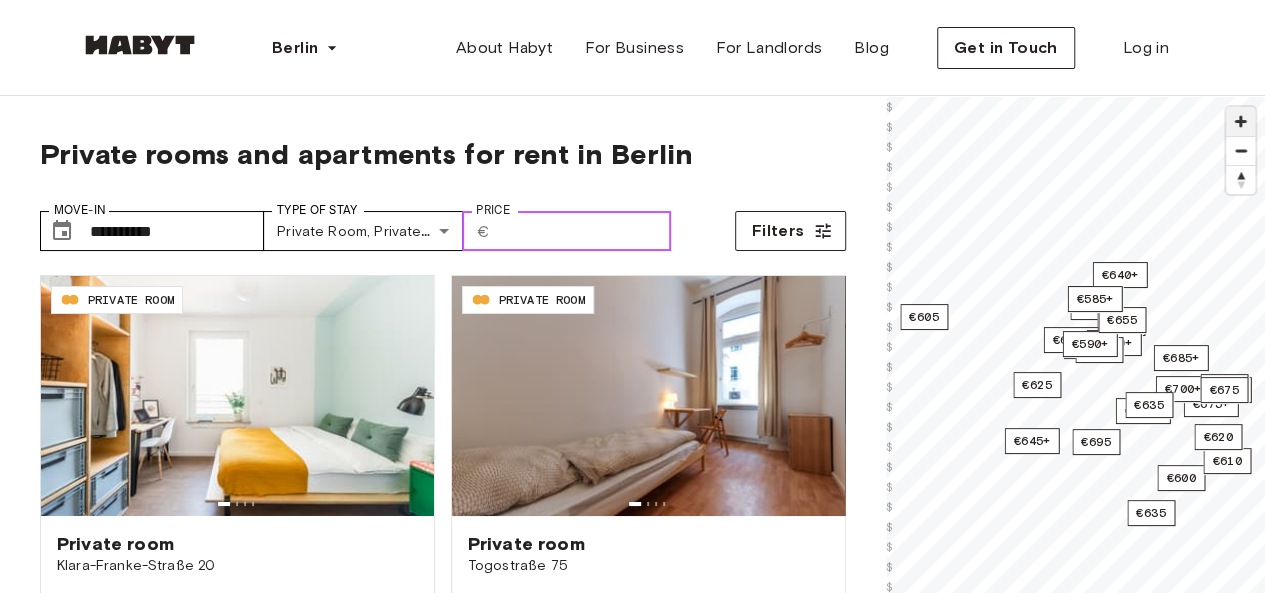 type on "***" 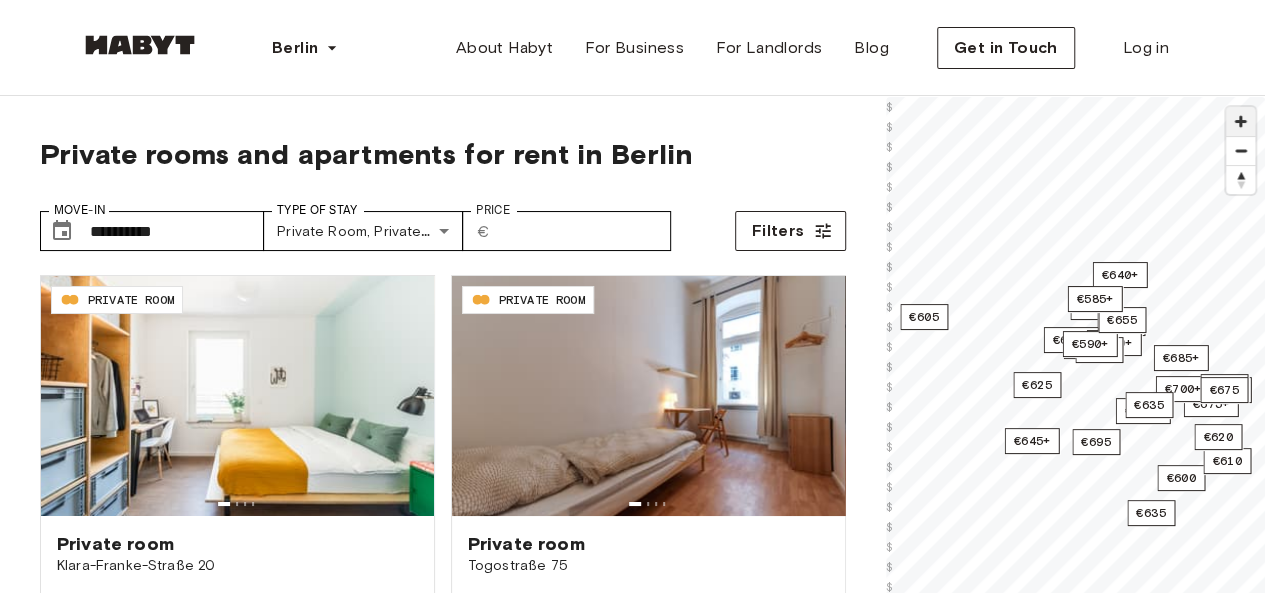 click at bounding box center (1240, 121) 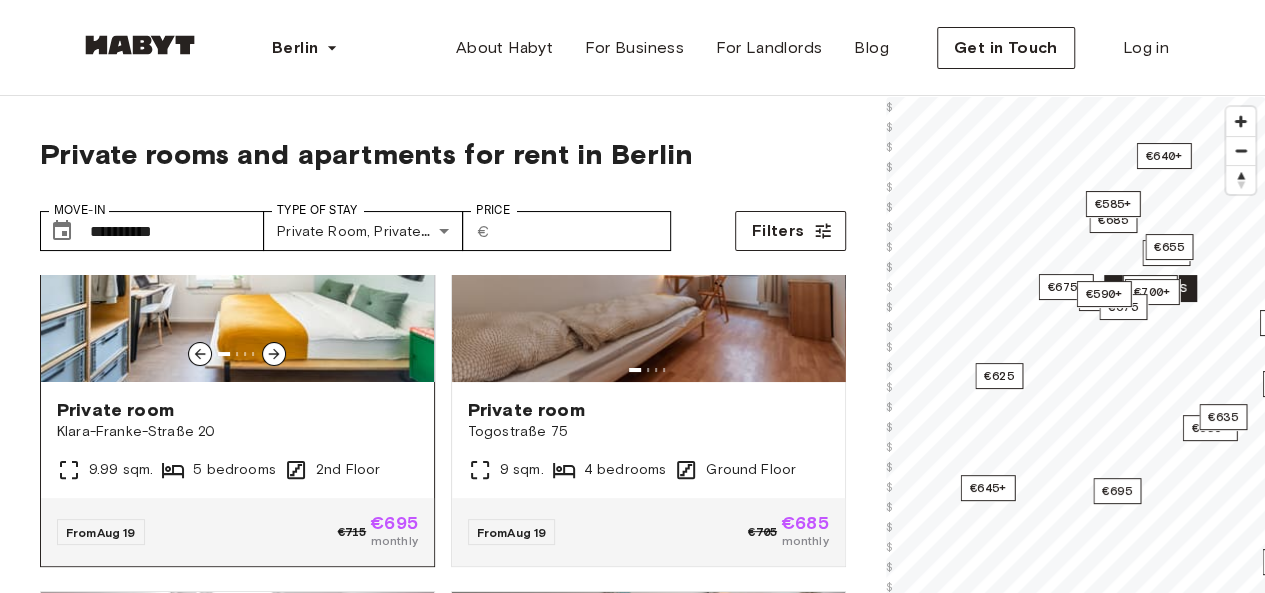scroll, scrollTop: 134, scrollLeft: 0, axis: vertical 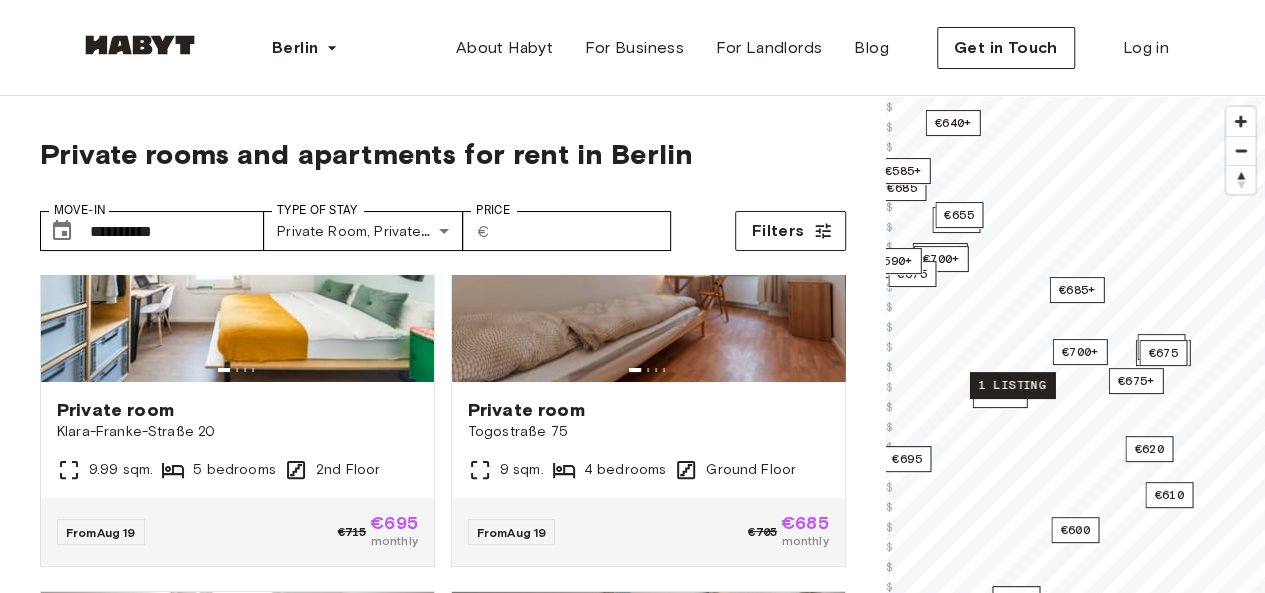click on "1 listing" at bounding box center (1011, 385) 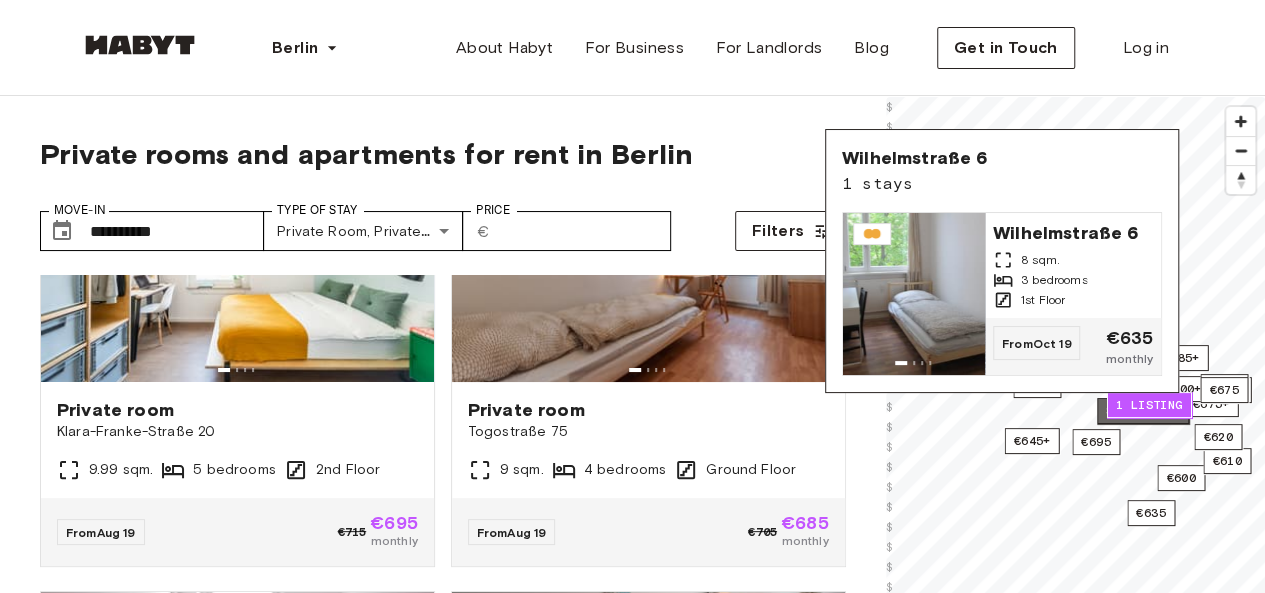 click on "3 listings" at bounding box center [1143, 411] 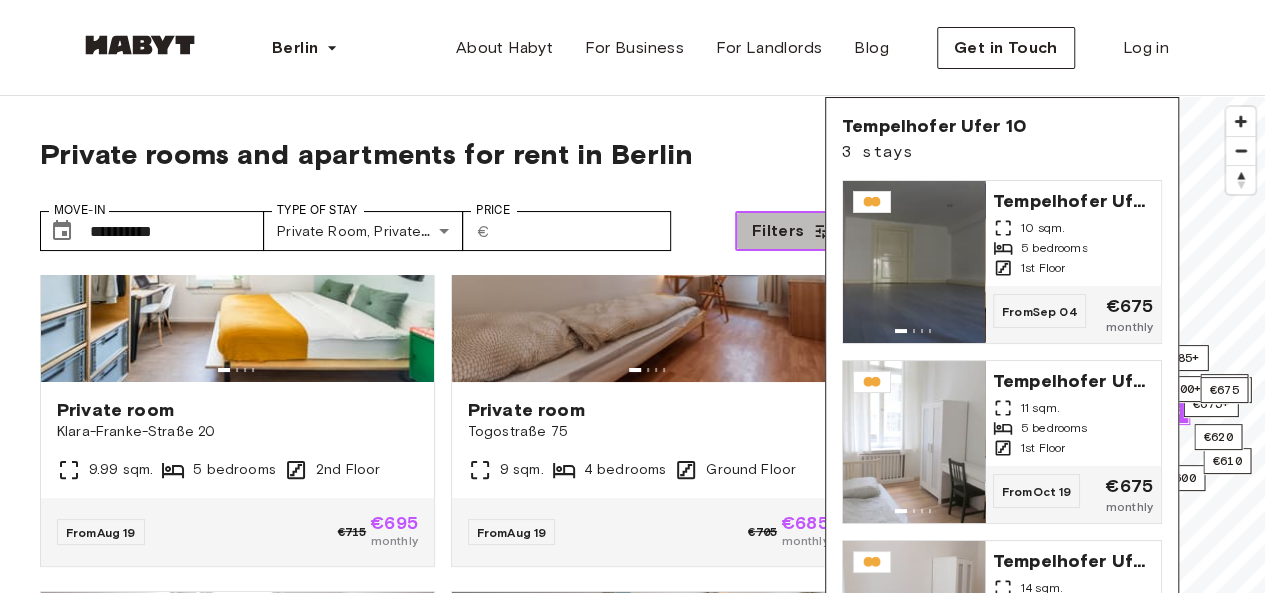 click on "Filters" at bounding box center [778, 231] 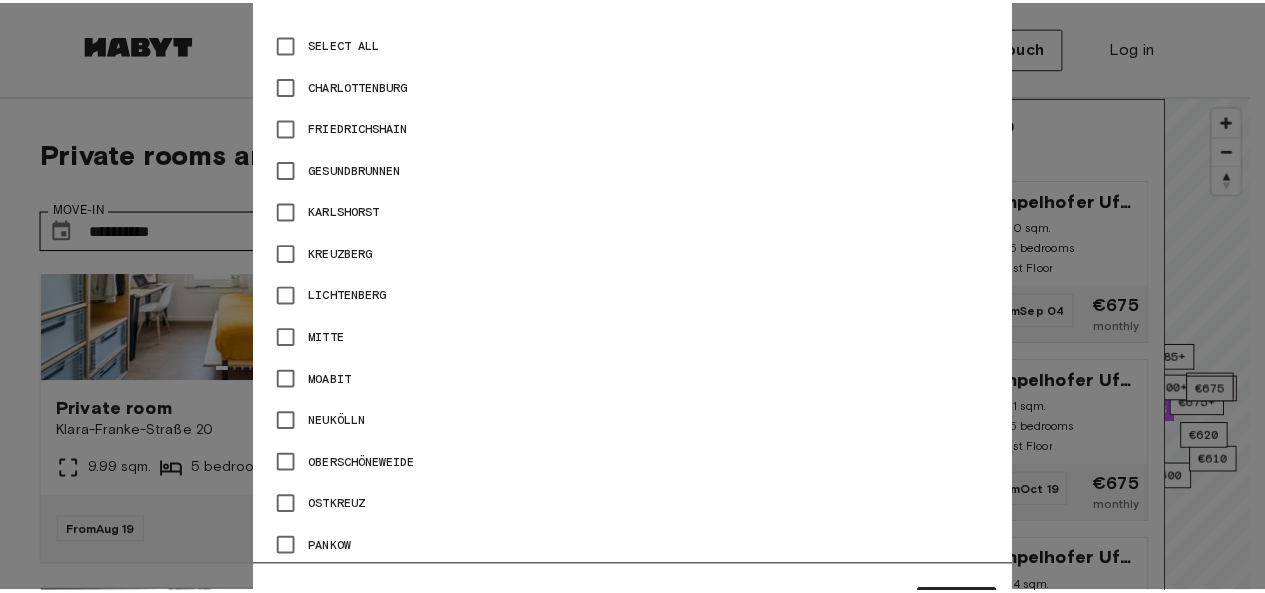 scroll, scrollTop: 937, scrollLeft: 0, axis: vertical 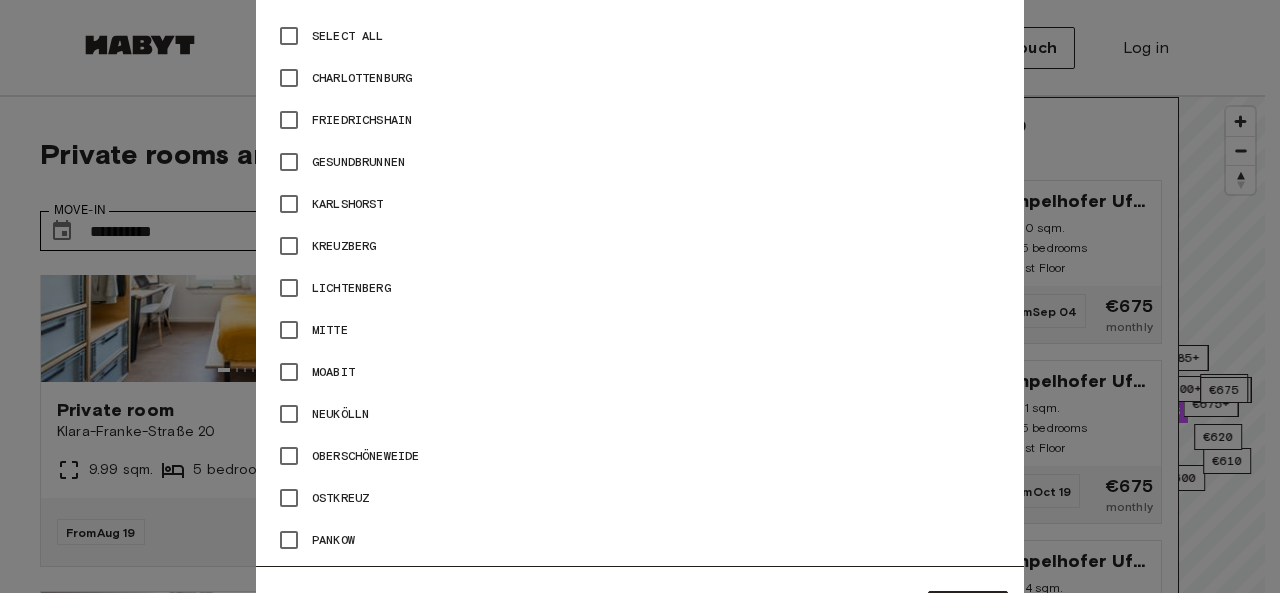 click at bounding box center [640, 296] 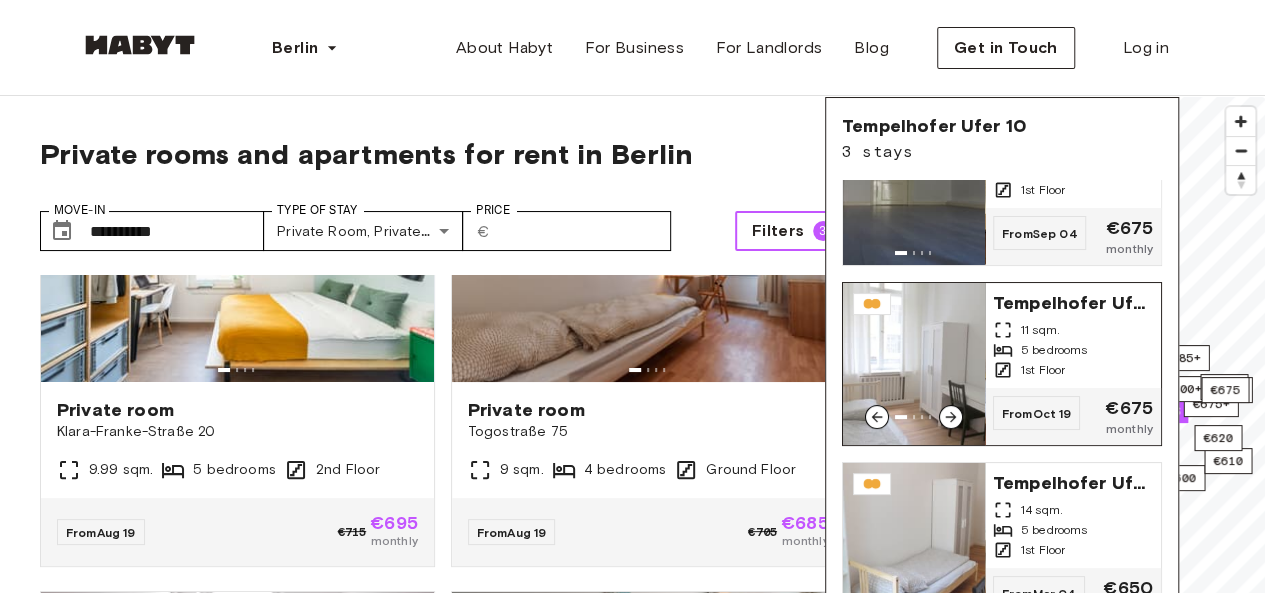 scroll, scrollTop: 80, scrollLeft: 0, axis: vertical 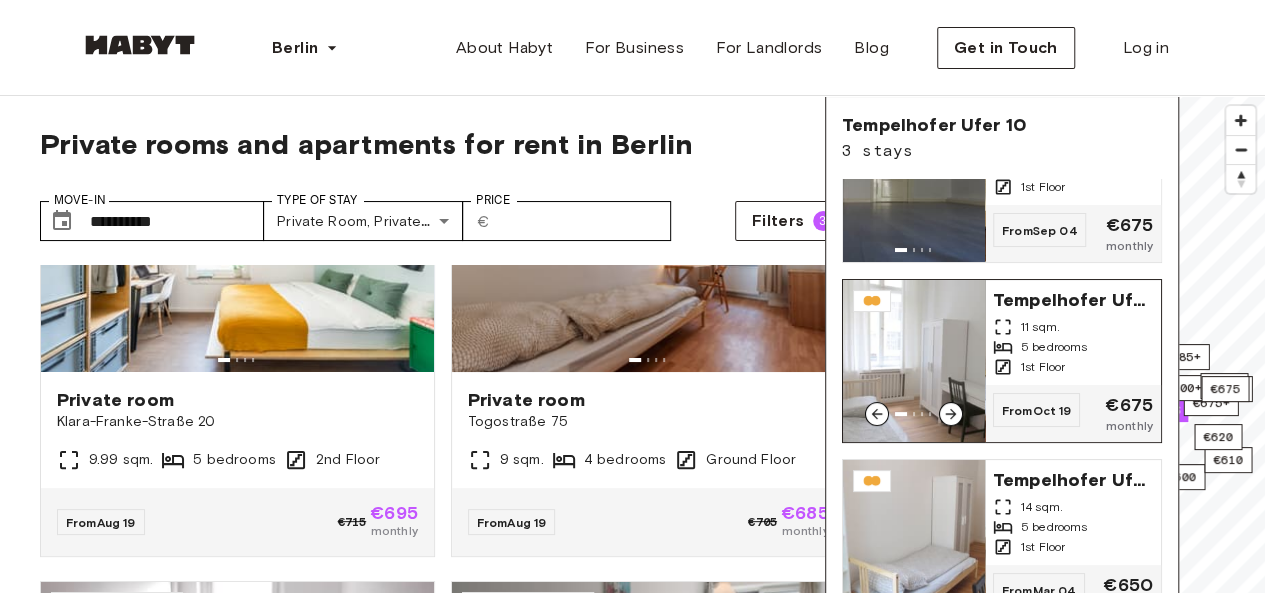 click on "Tempelhofer Ufer 10" at bounding box center (1073, 298) 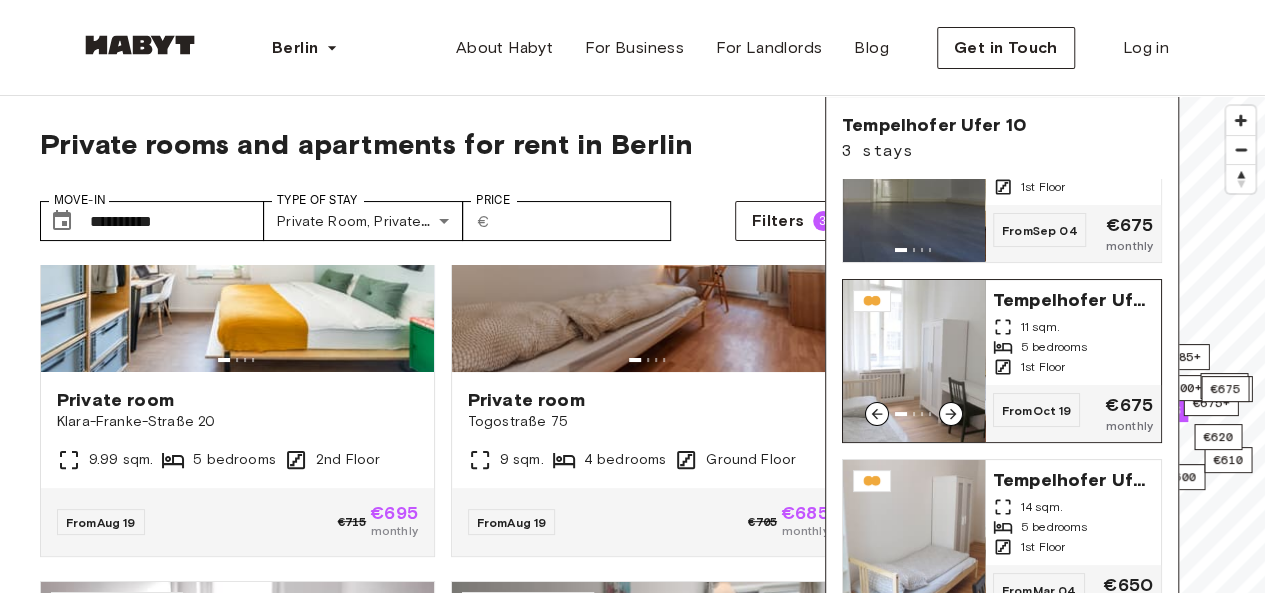 scroll, scrollTop: 80, scrollLeft: 0, axis: vertical 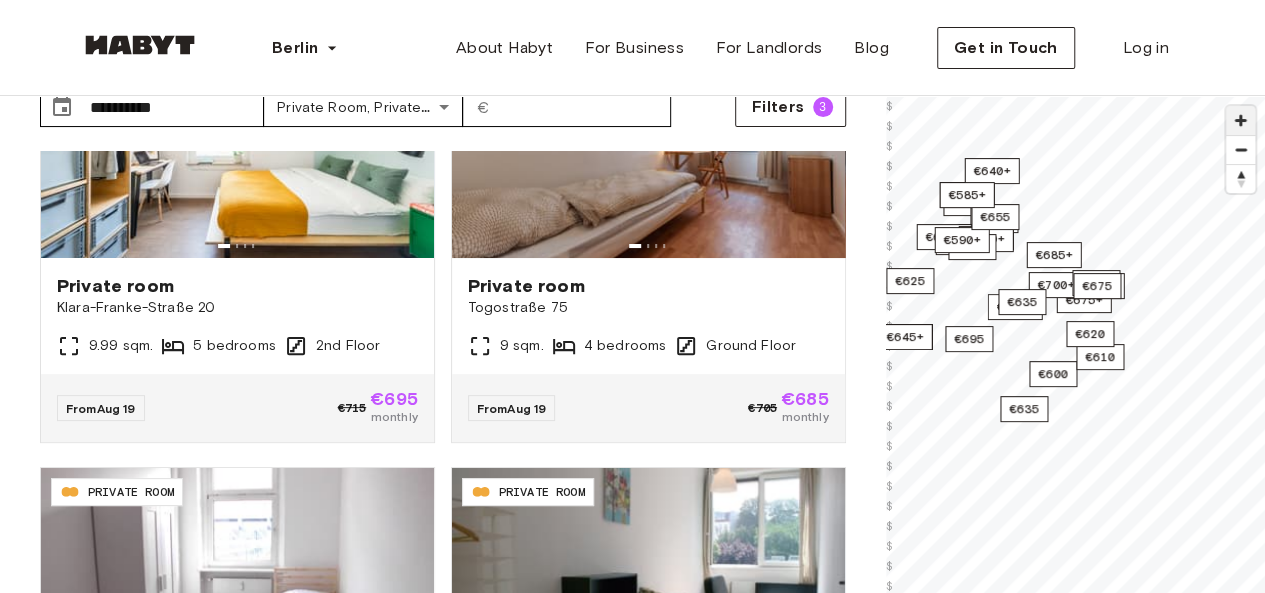 click at bounding box center [1240, 120] 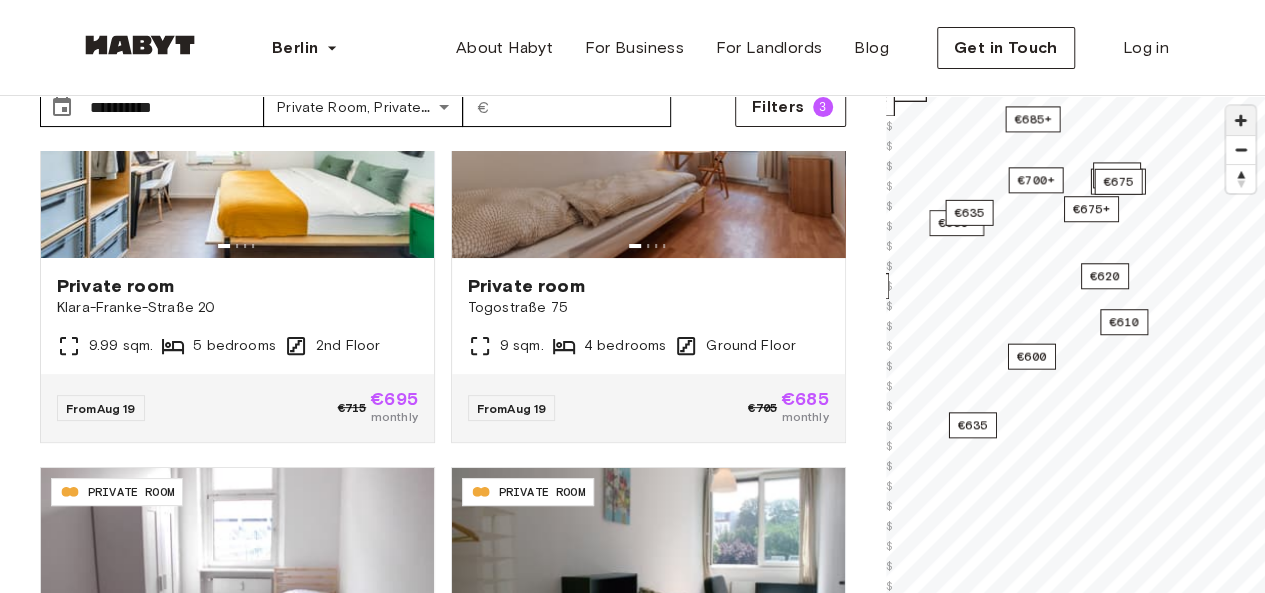 click at bounding box center (1240, 120) 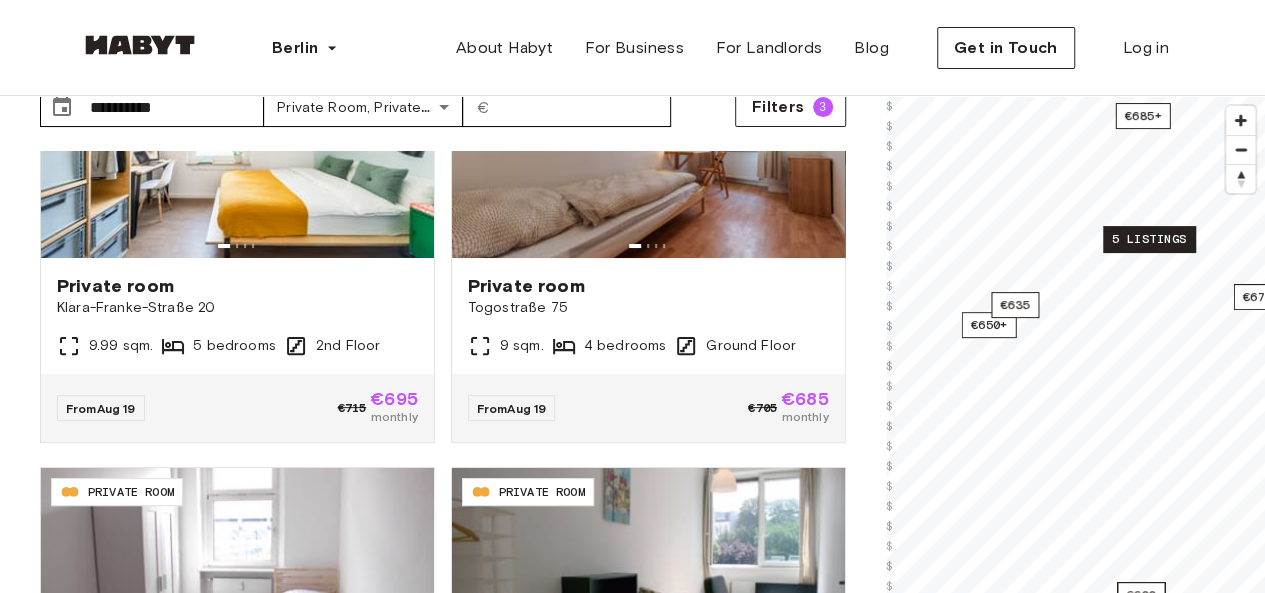 click on "5 listings" at bounding box center (1149, 239) 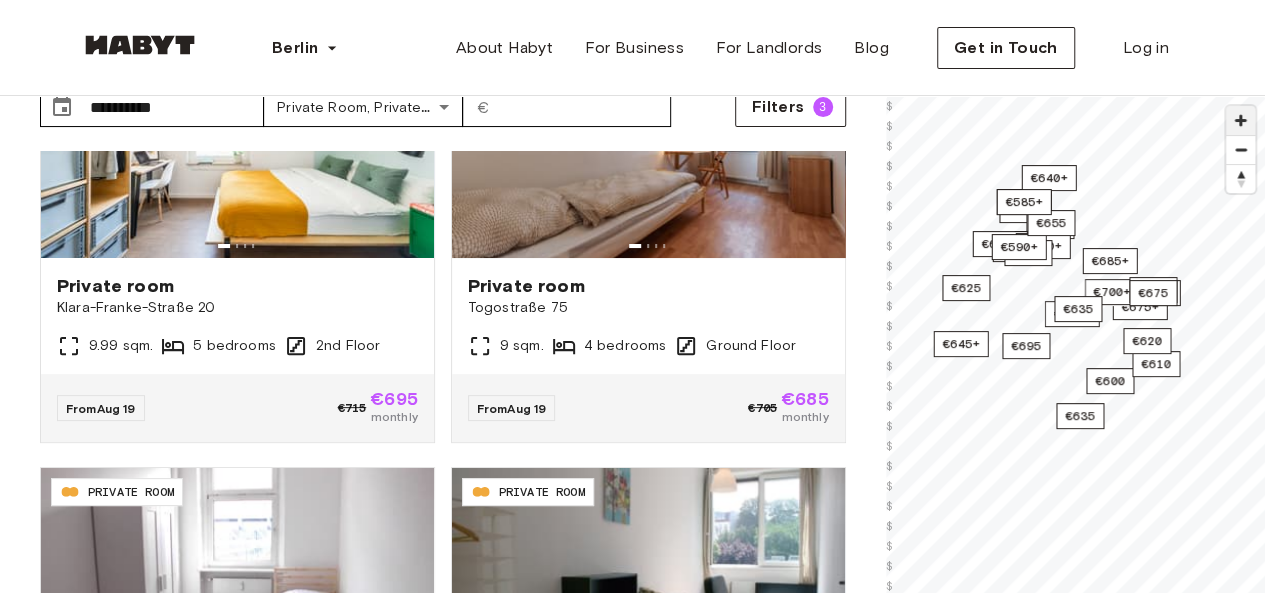 click at bounding box center (1240, 120) 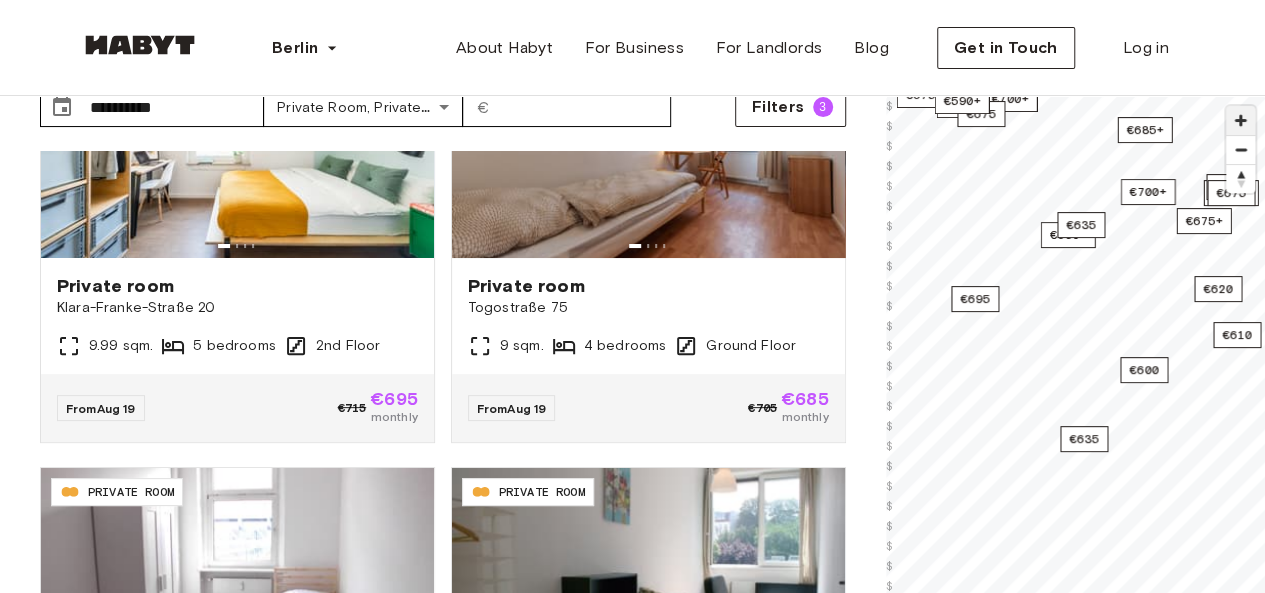 click at bounding box center (1240, 120) 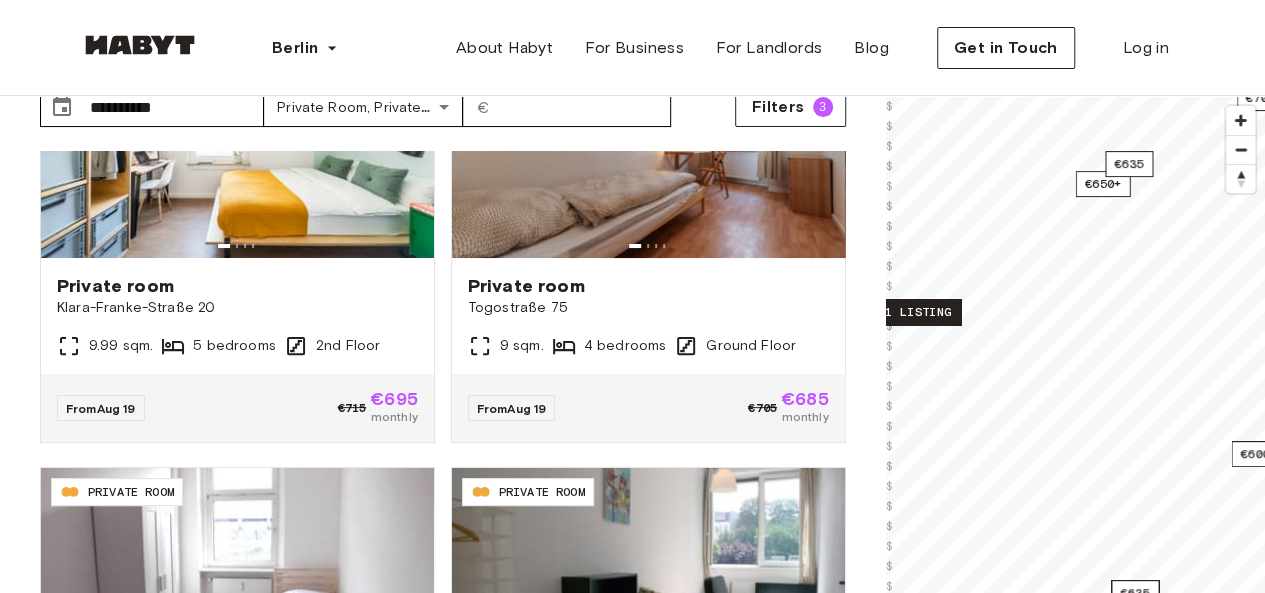 click on "1 listing" at bounding box center (917, 312) 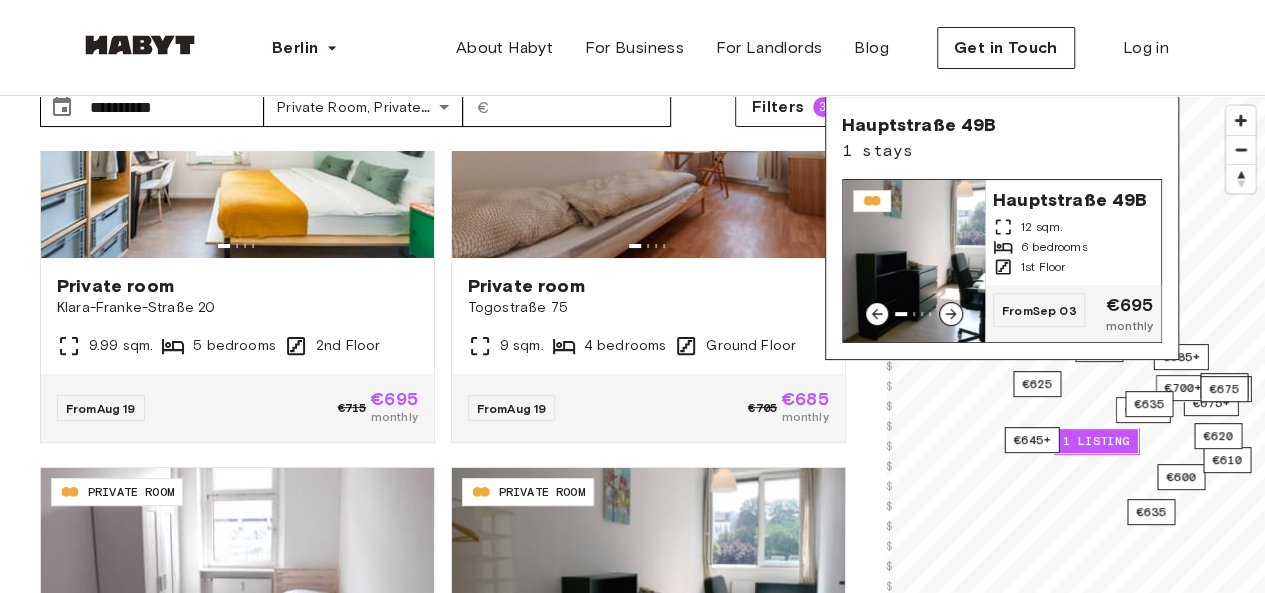 click on "Hauptstraße 49B" at bounding box center [1073, 198] 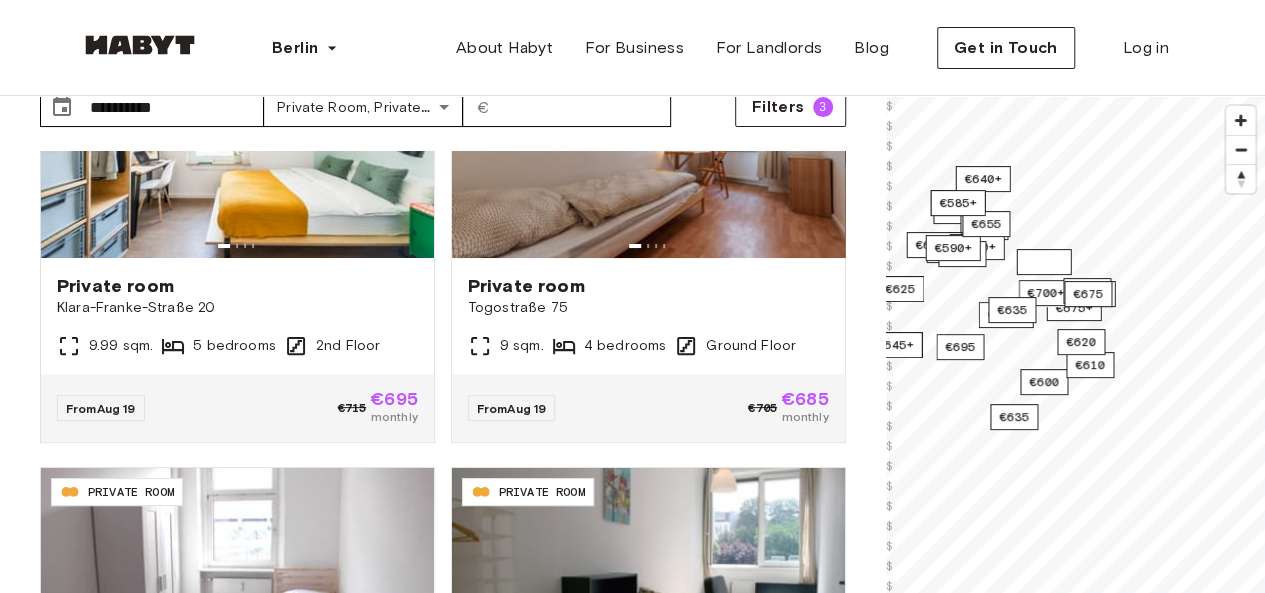 click on "€660+ €685 €655 €695 €685+ €555+ €670+ €650+ €600 €675+ €655+ €645+ €675+ €615+ €700+ €675 €590+ €700+ €640+ €655 €635 €625 €675 €585+ €610 €635 €675 €620 €605" at bounding box center [1076, 96] 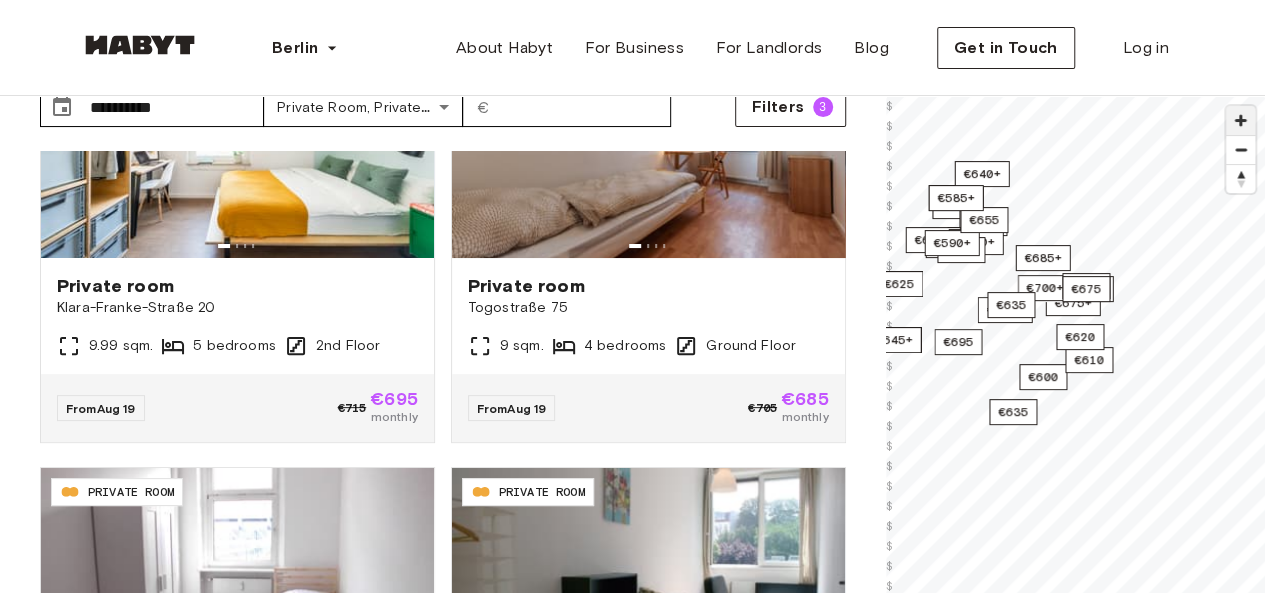 click at bounding box center [1240, 120] 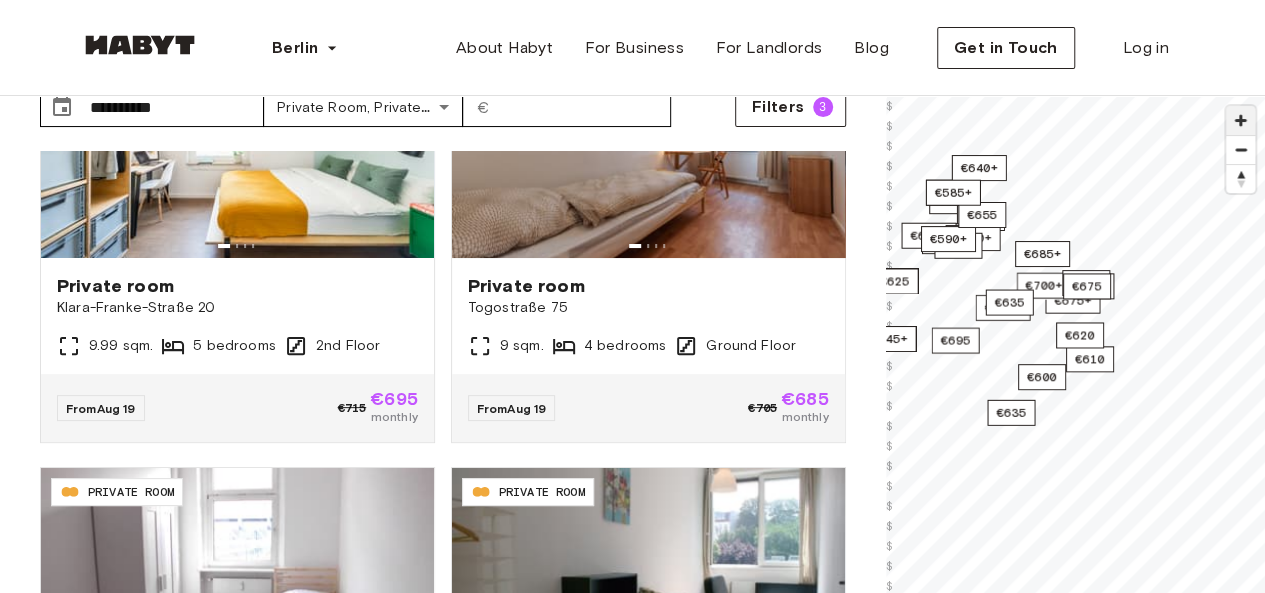 click at bounding box center [1240, 120] 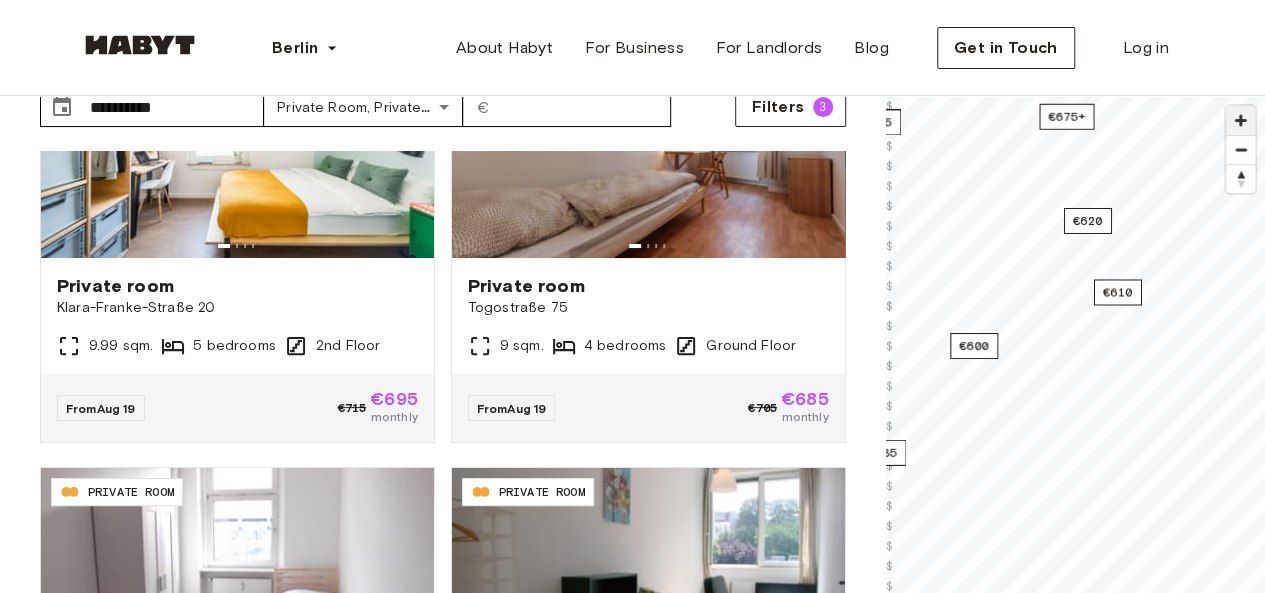 click at bounding box center (1240, 120) 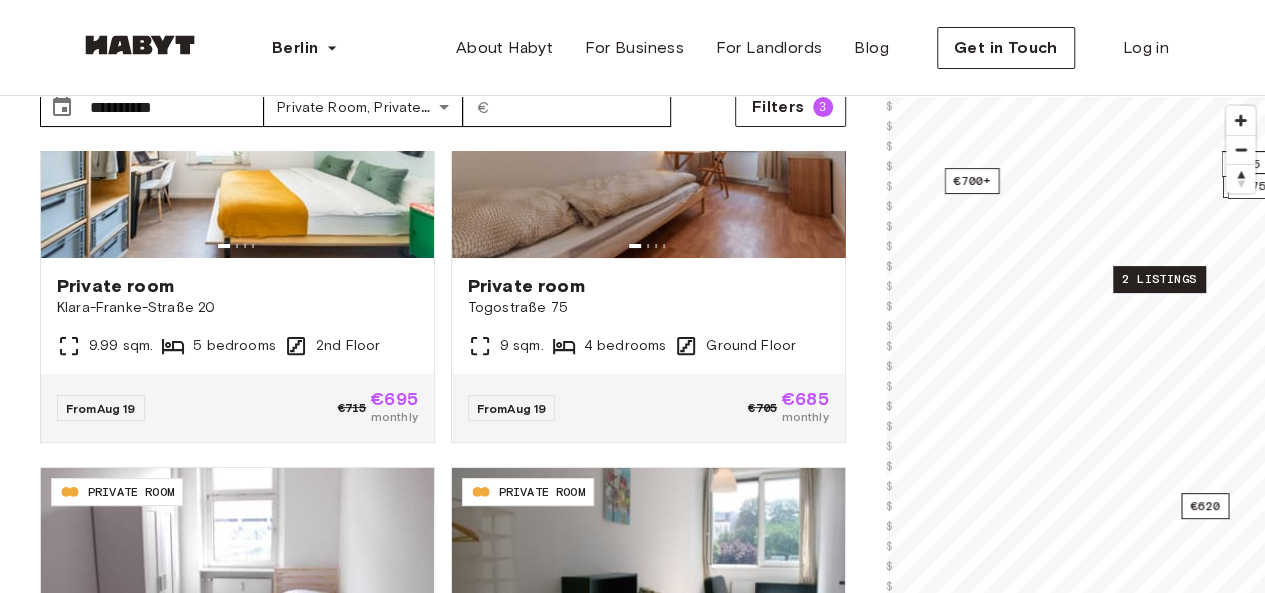 click on "2 listings" at bounding box center (1159, 279) 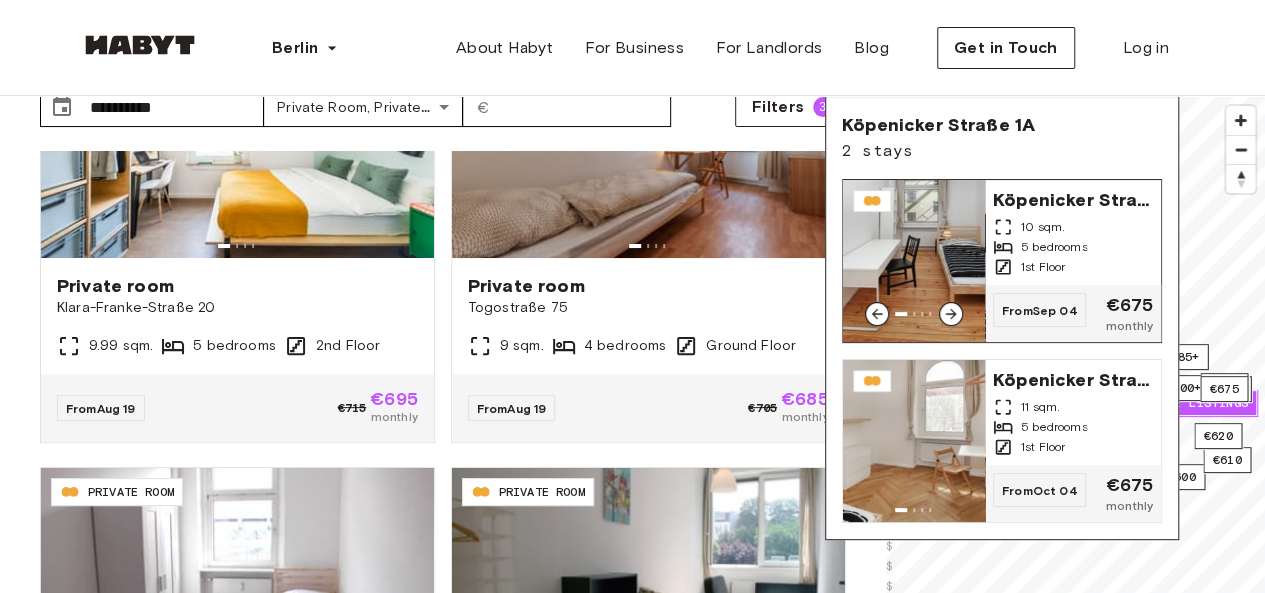 click on "10 sqm." at bounding box center (1073, 227) 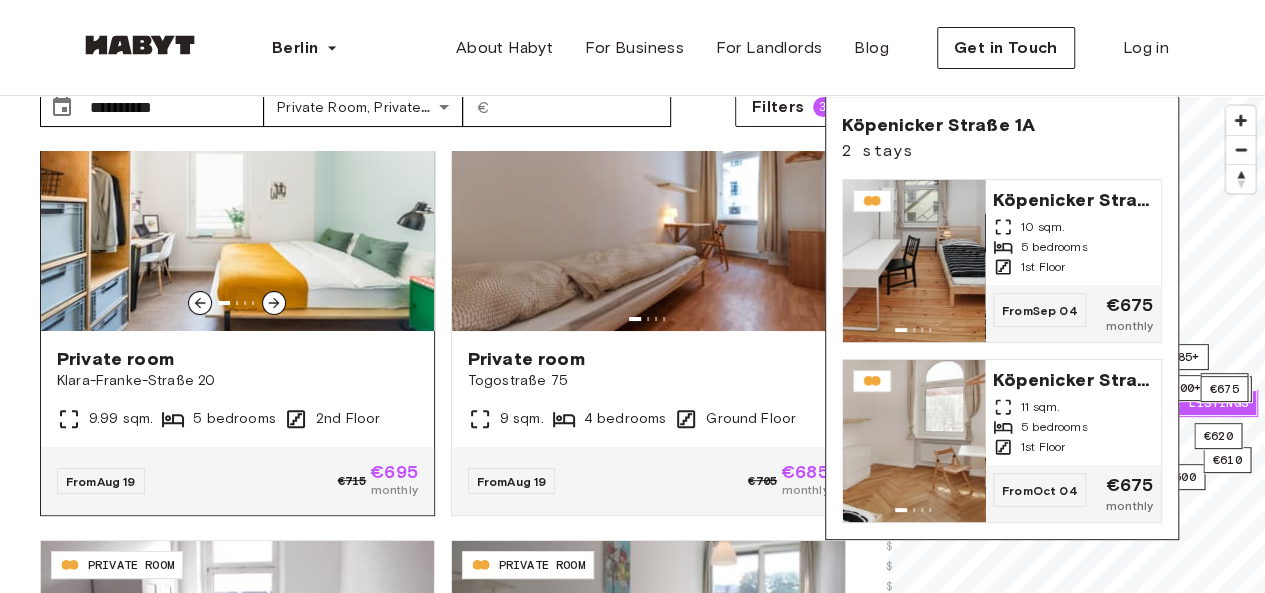 scroll, scrollTop: 0, scrollLeft: 0, axis: both 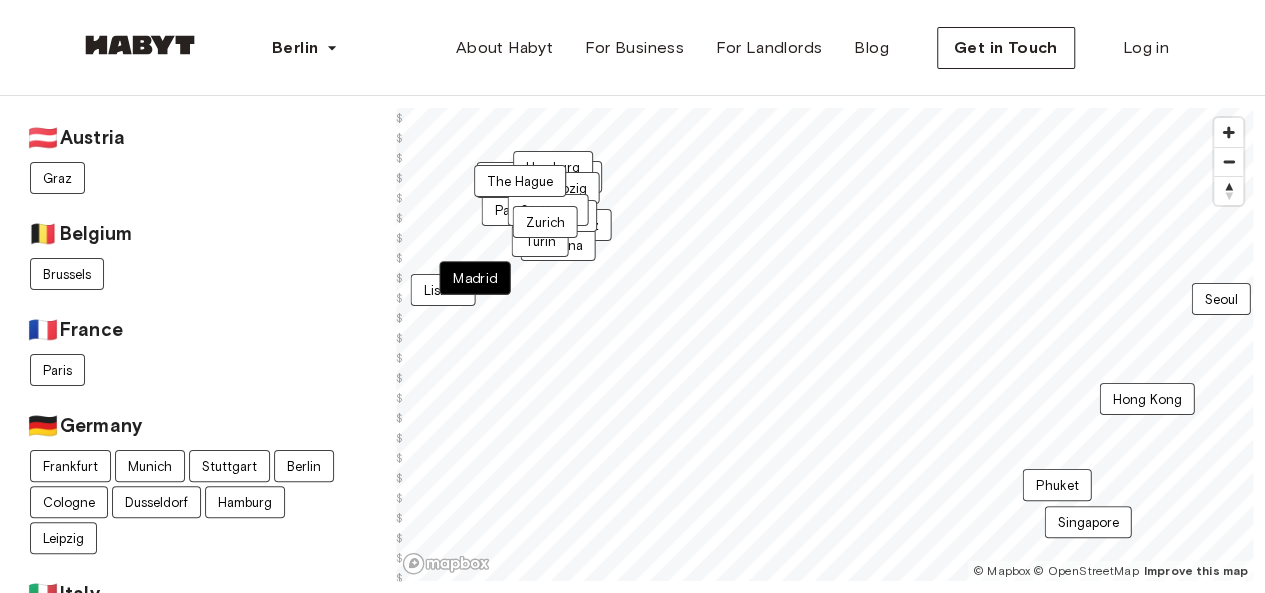 click on "Madrid" at bounding box center [474, 278] 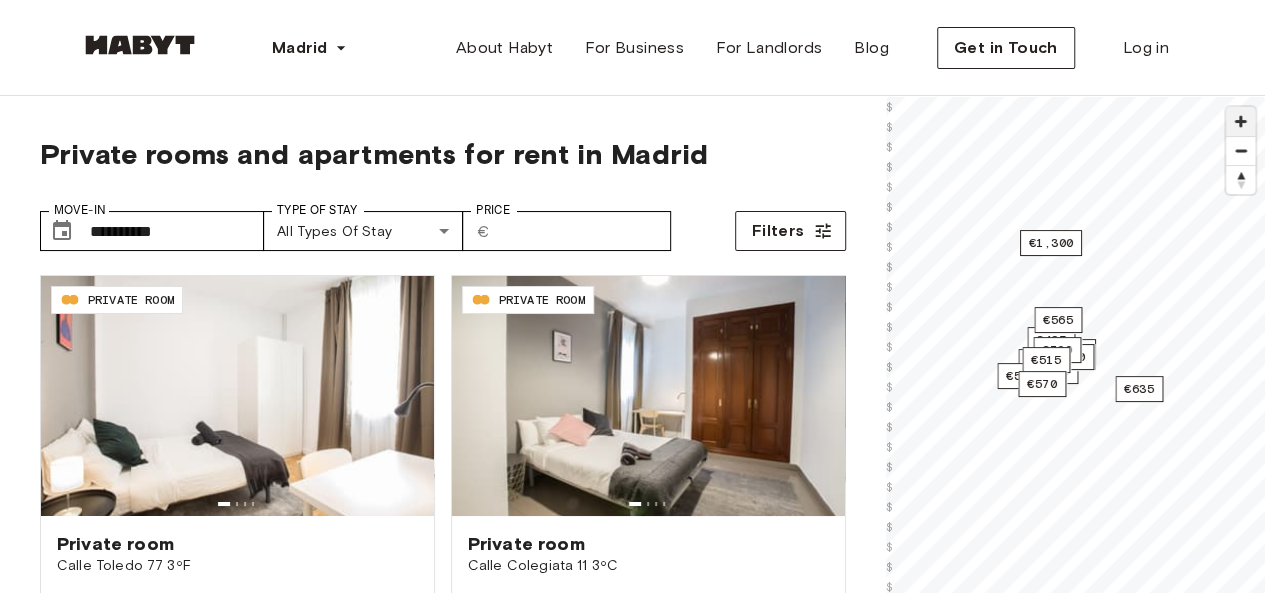 click at bounding box center (1240, 121) 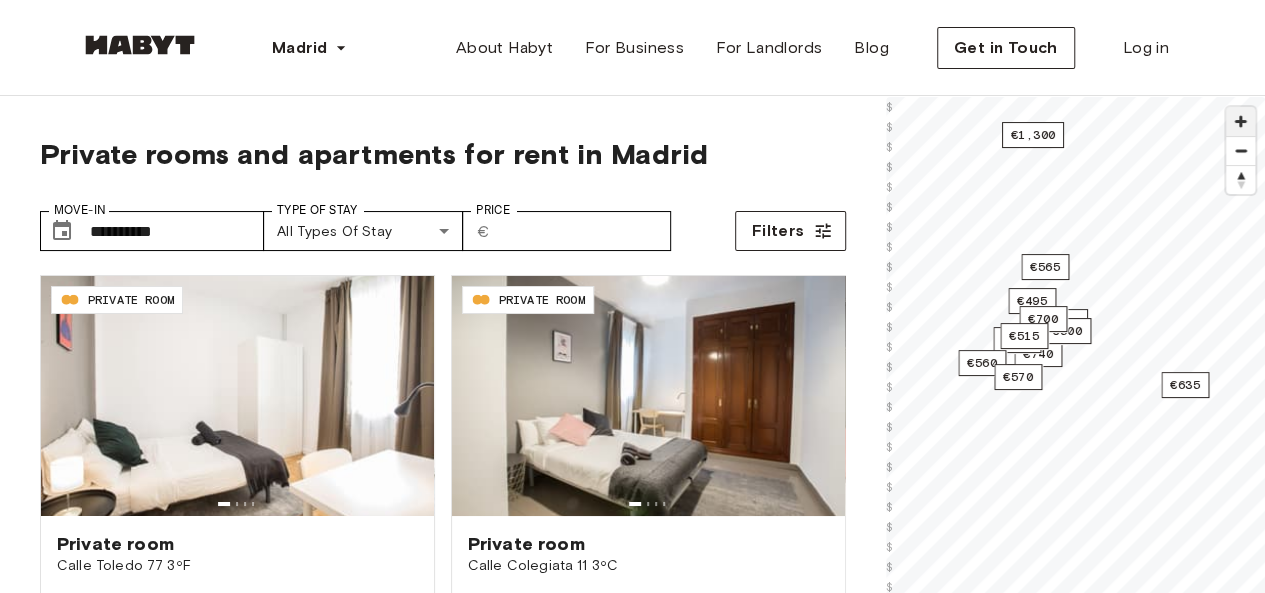 click at bounding box center (1240, 121) 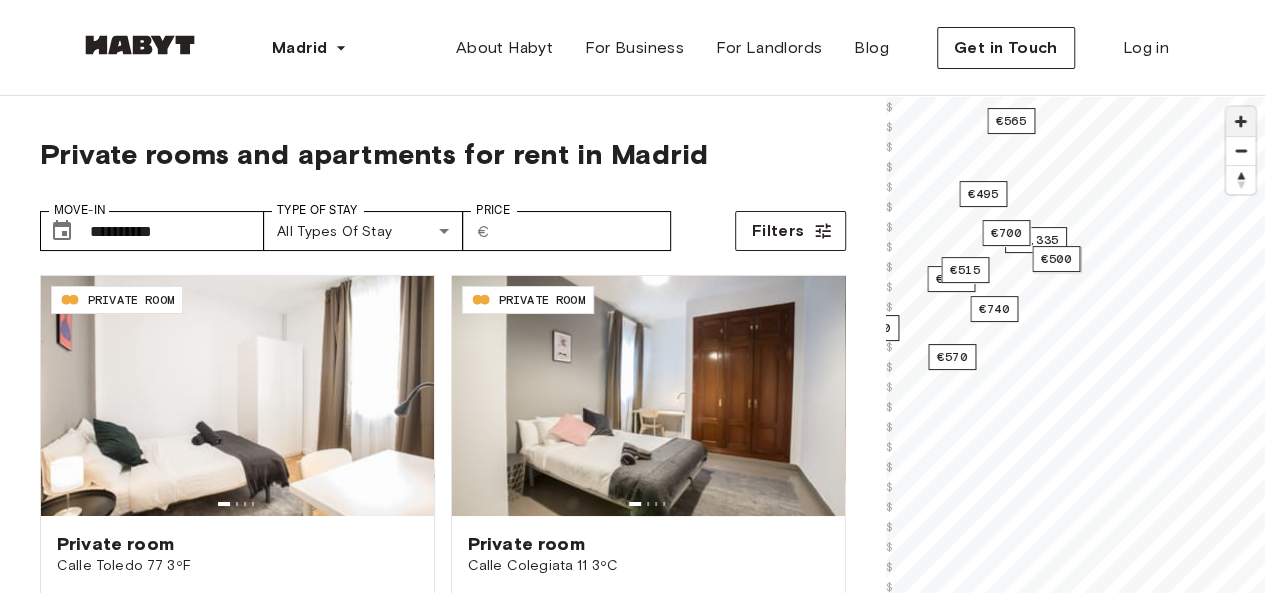 click at bounding box center [1240, 121] 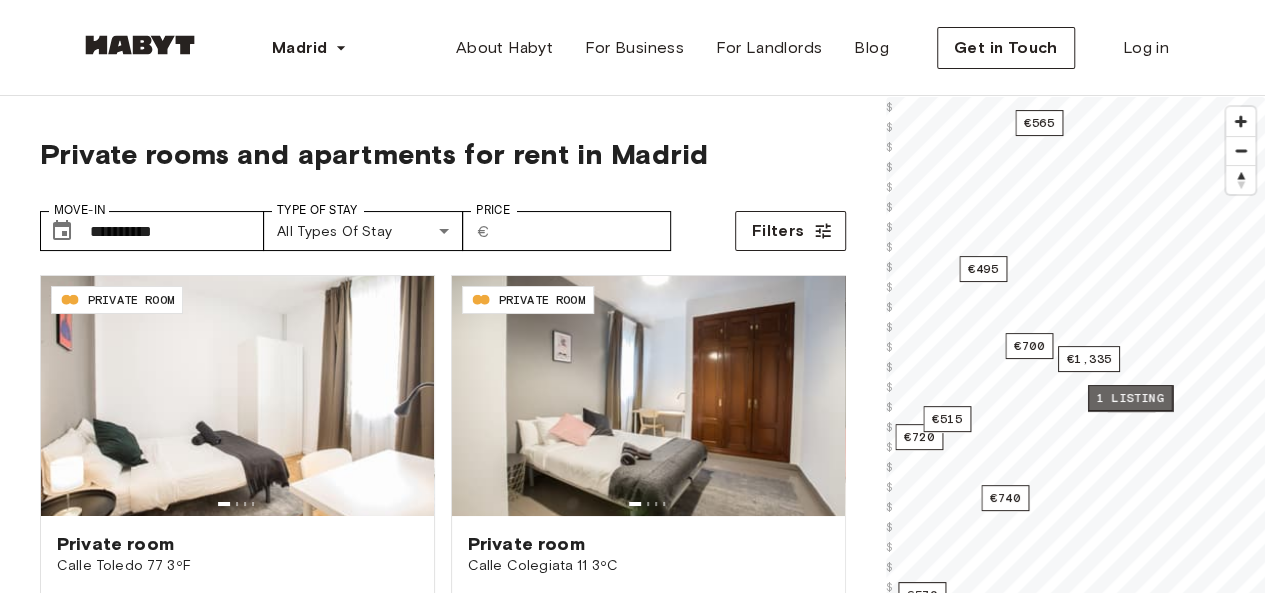 click on "1 listing" at bounding box center (1129, 398) 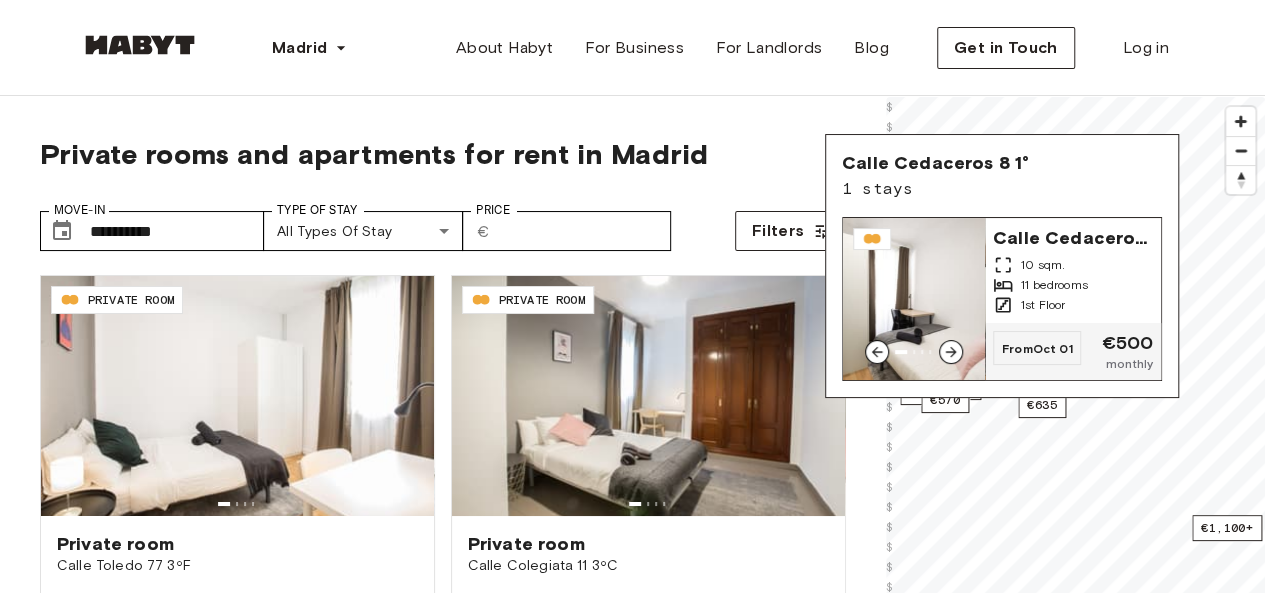 click on "Calle Cedaceros 8 1° 10 sqm. 11 bedrooms 1st Floor" at bounding box center (1073, 270) 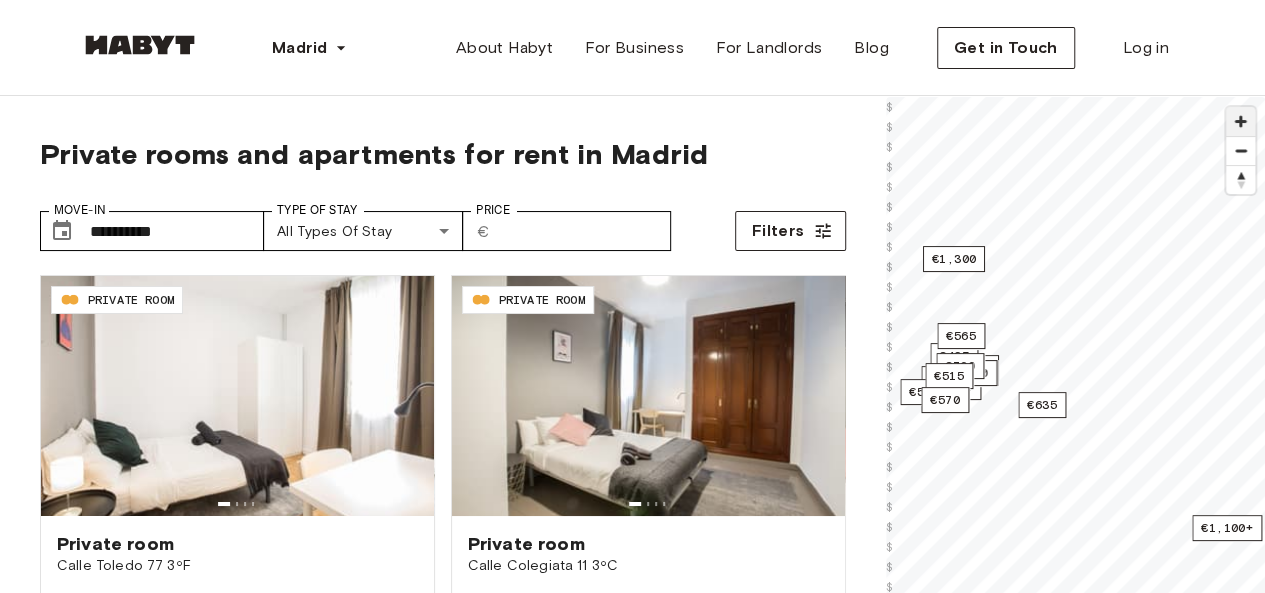 click at bounding box center (1240, 121) 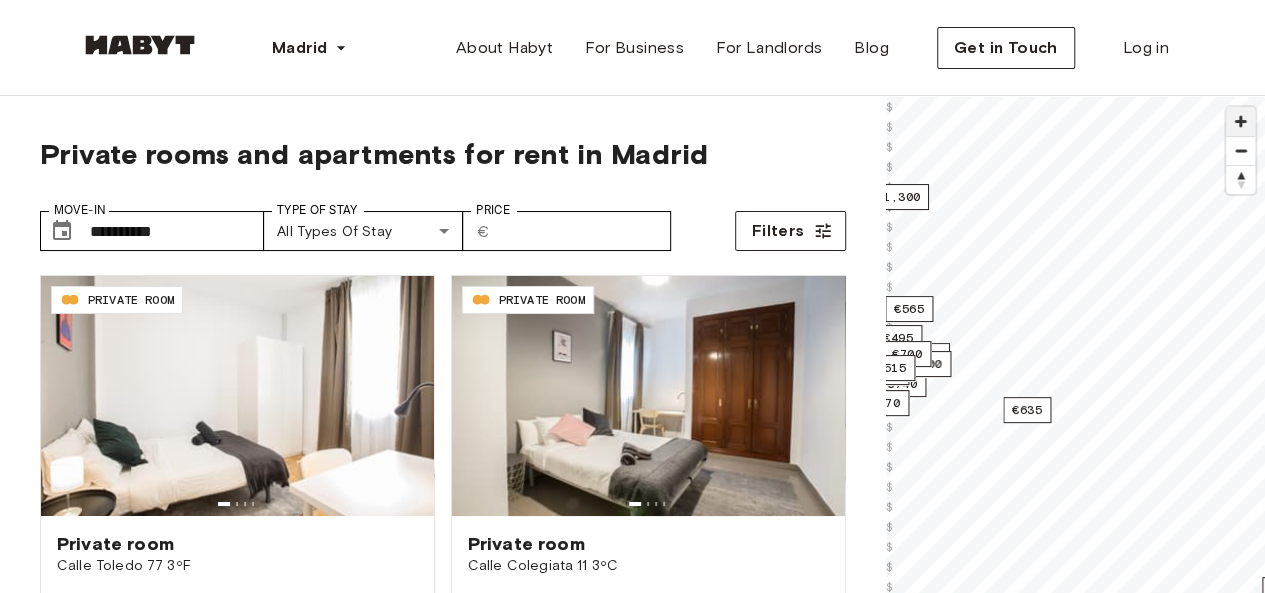 click at bounding box center [1240, 121] 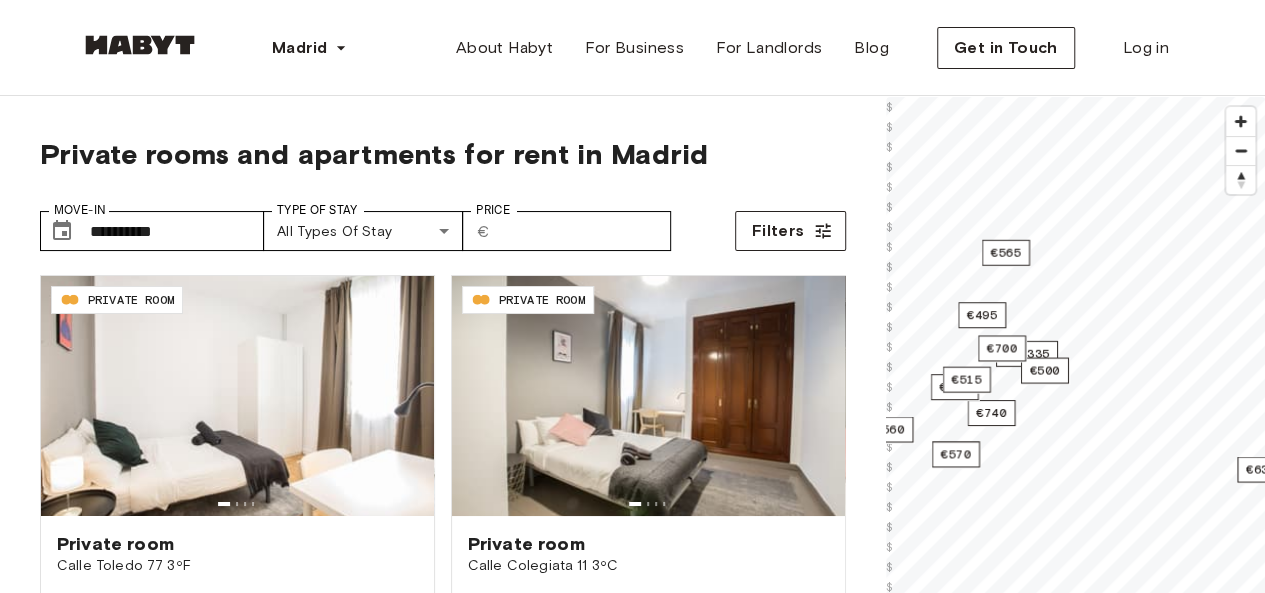 click on "**********" at bounding box center [632, 2410] 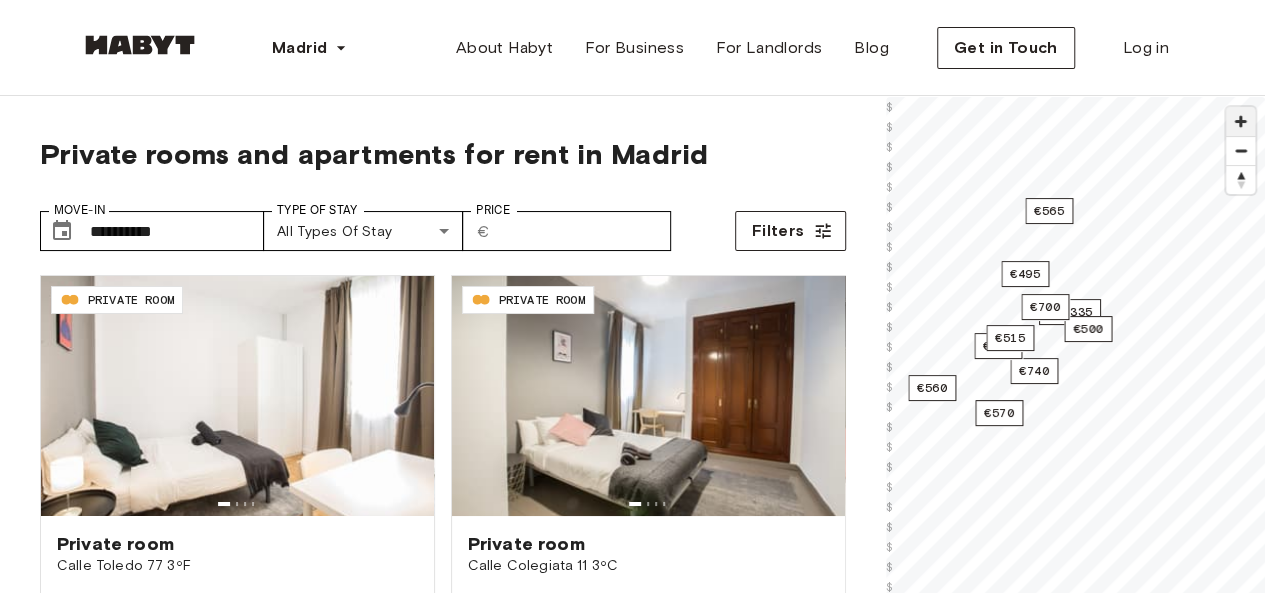 click at bounding box center (1240, 121) 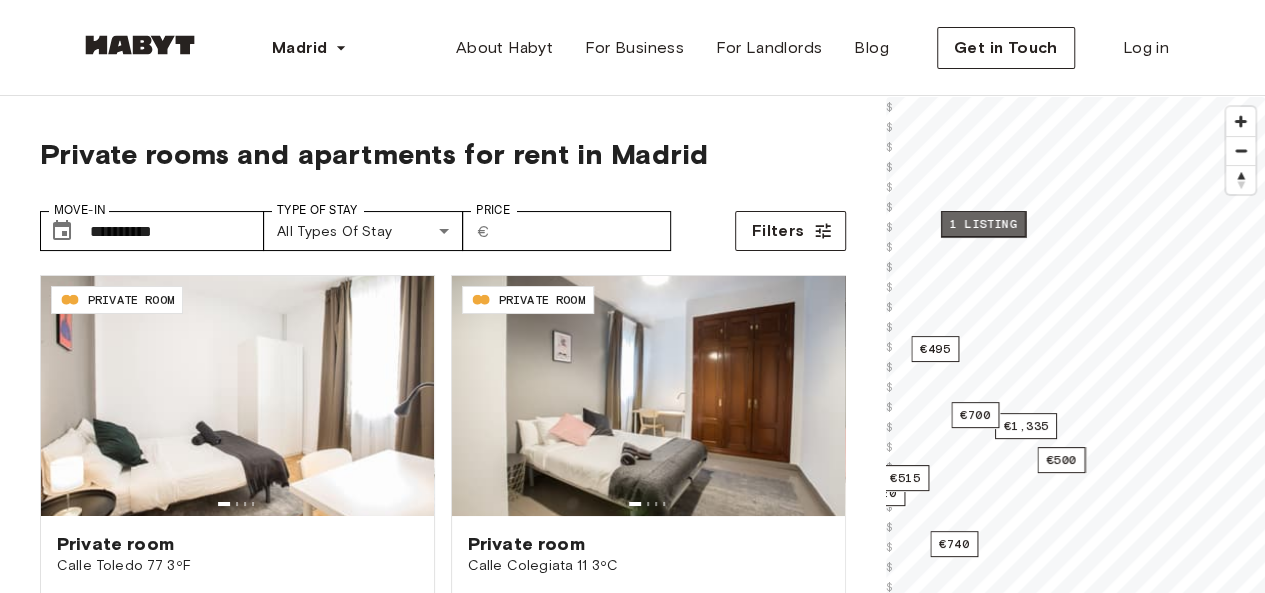 click on "1 listing" at bounding box center [982, 224] 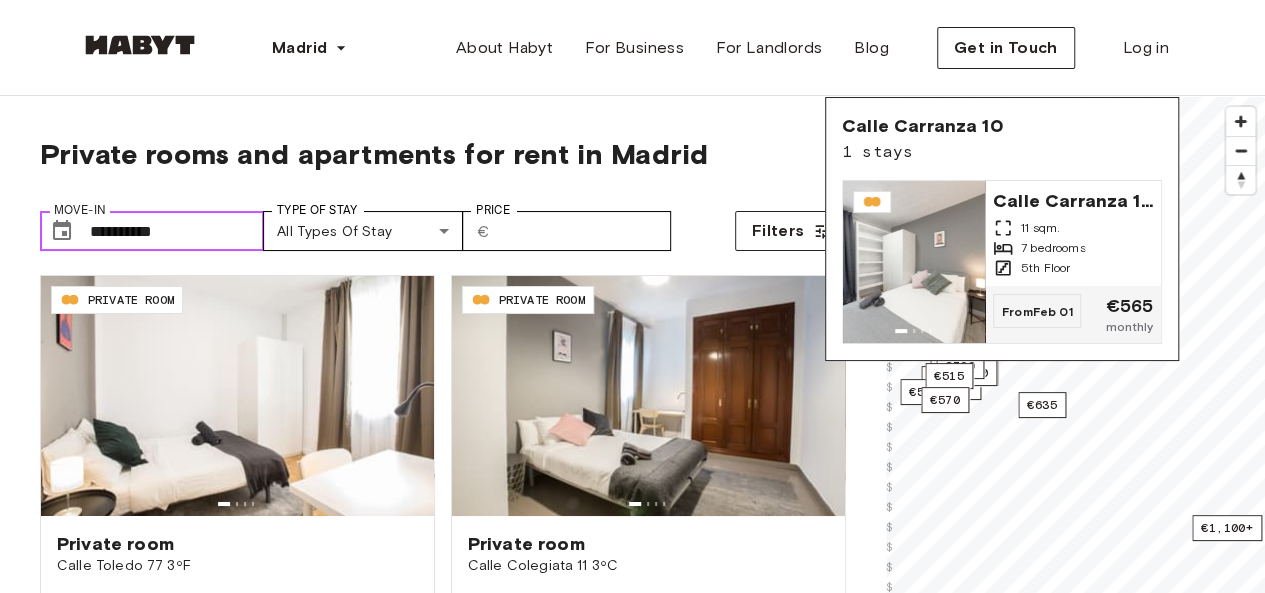 click on "**********" at bounding box center [177, 231] 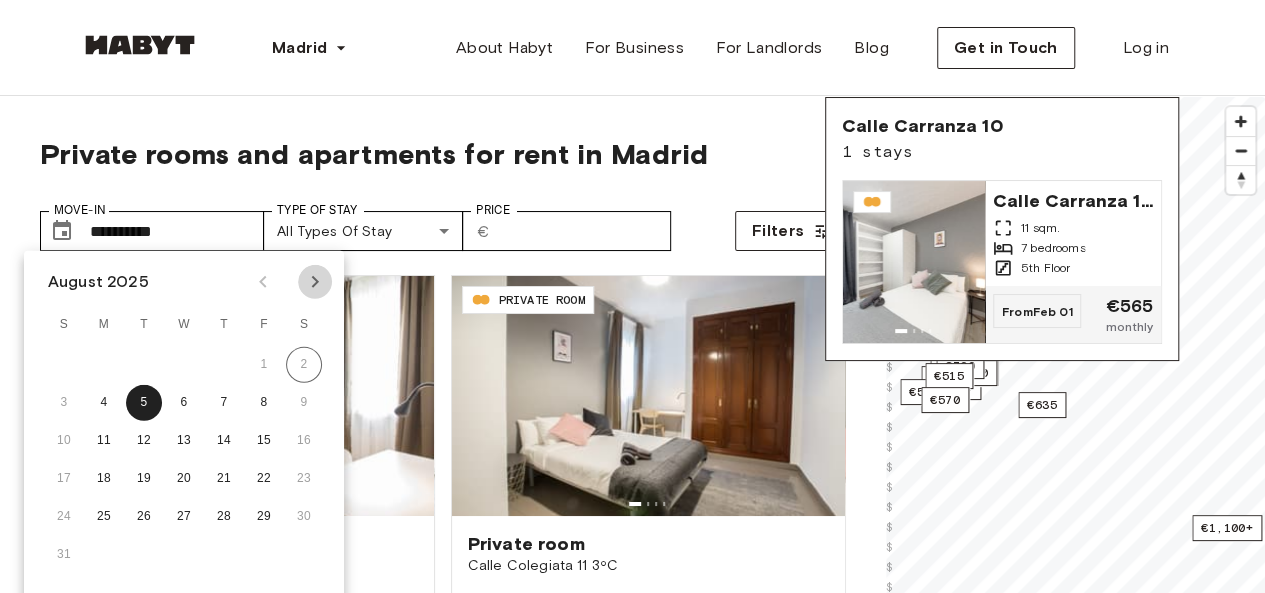 click 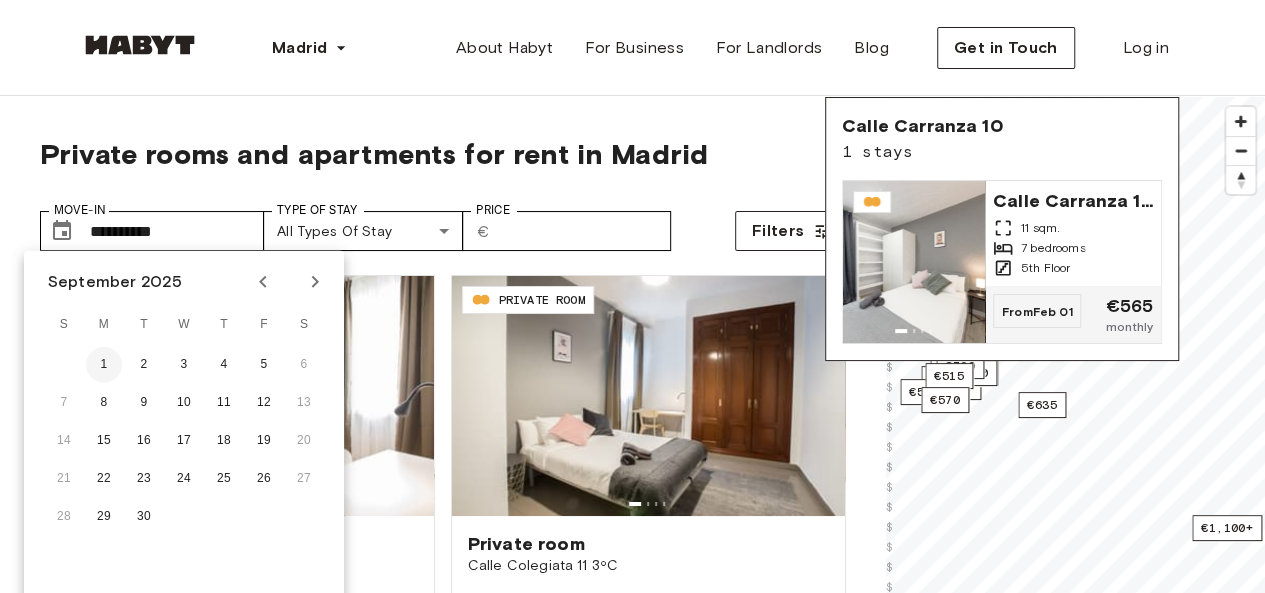 click on "1" at bounding box center [104, 365] 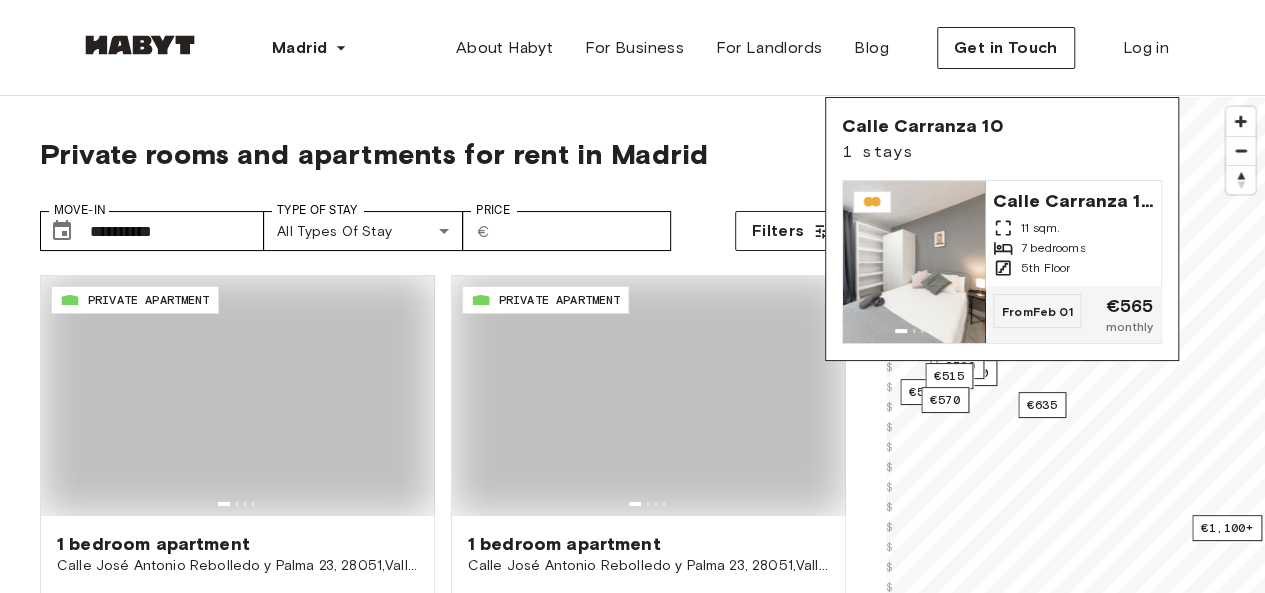 type on "**********" 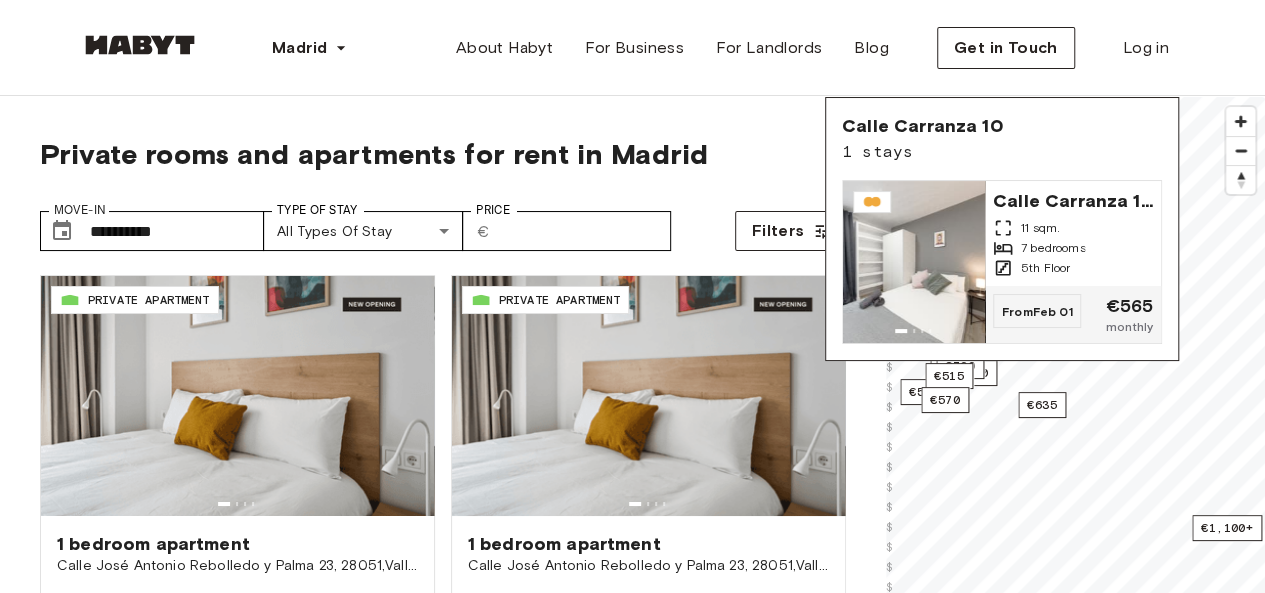 click on "Private rooms and apartments for rent in Madrid" at bounding box center (443, 154) 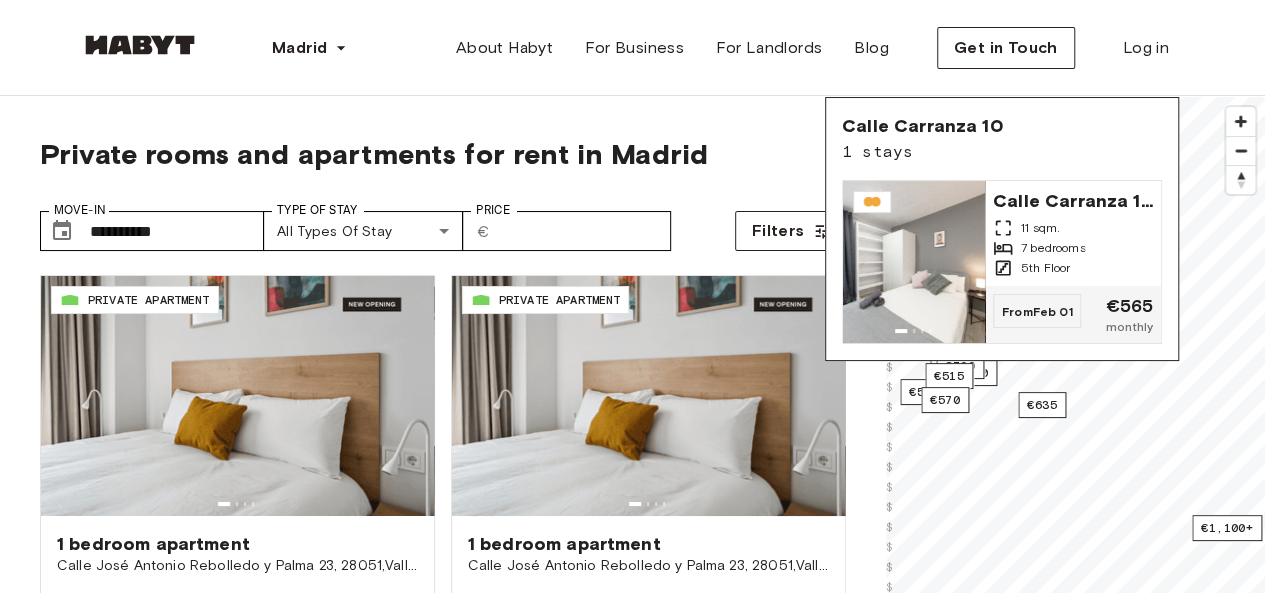 drag, startPoint x: 762, startPoint y: 183, endPoint x: 802, endPoint y: 177, distance: 40.4475 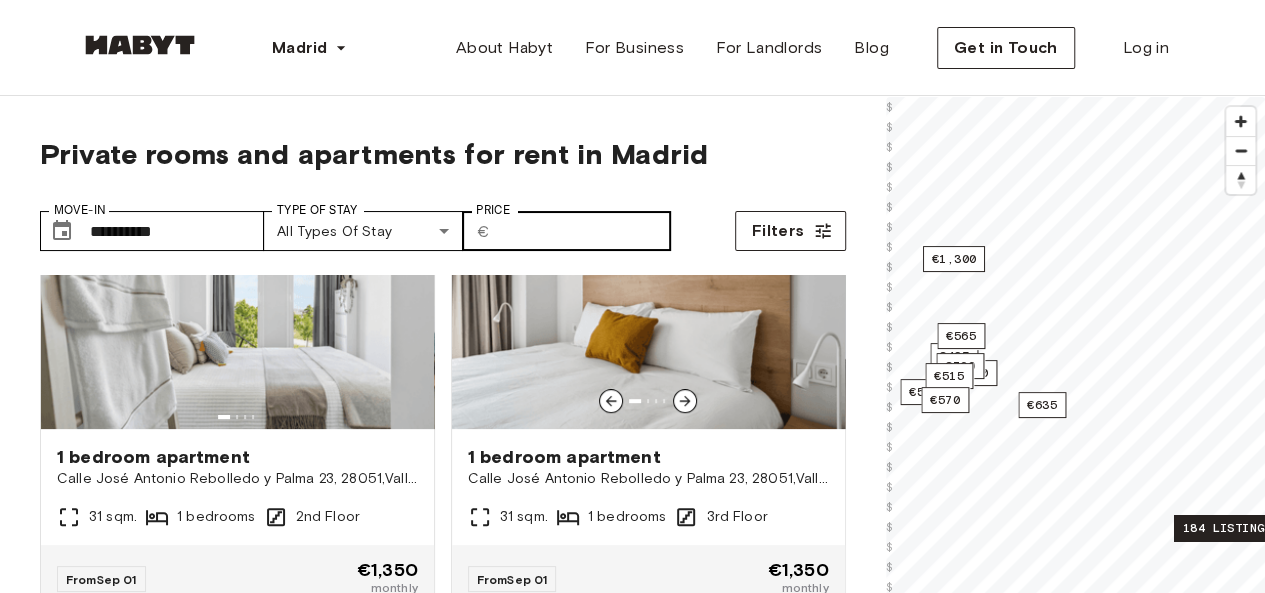 scroll, scrollTop: 539, scrollLeft: 0, axis: vertical 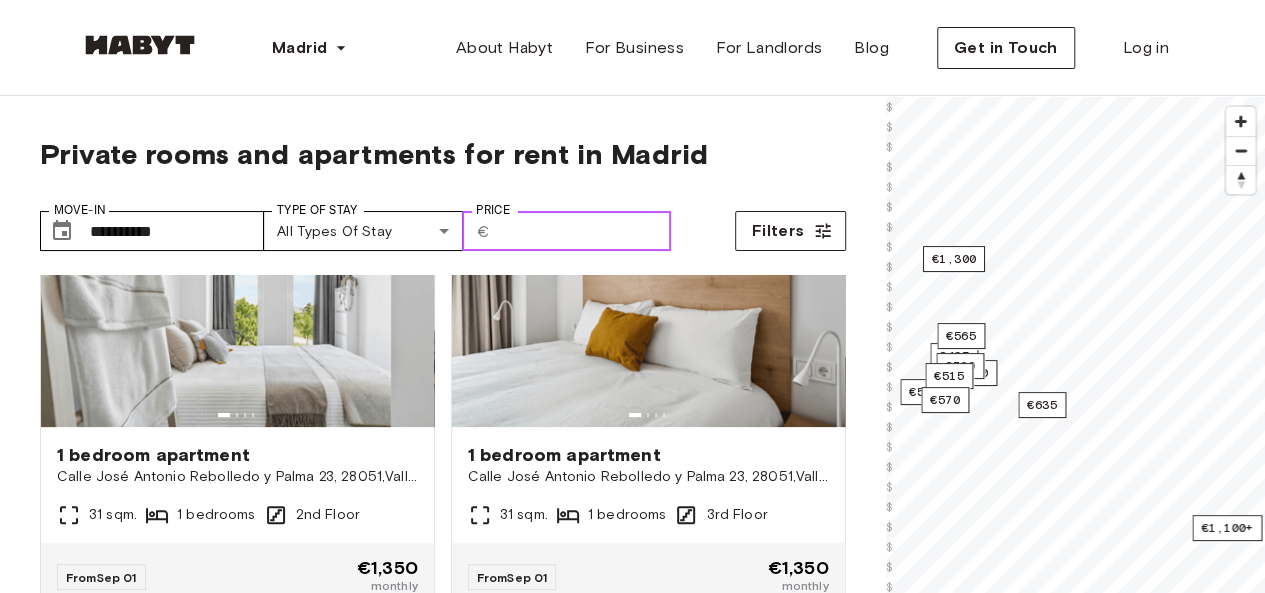 click on "Price" at bounding box center [584, 231] 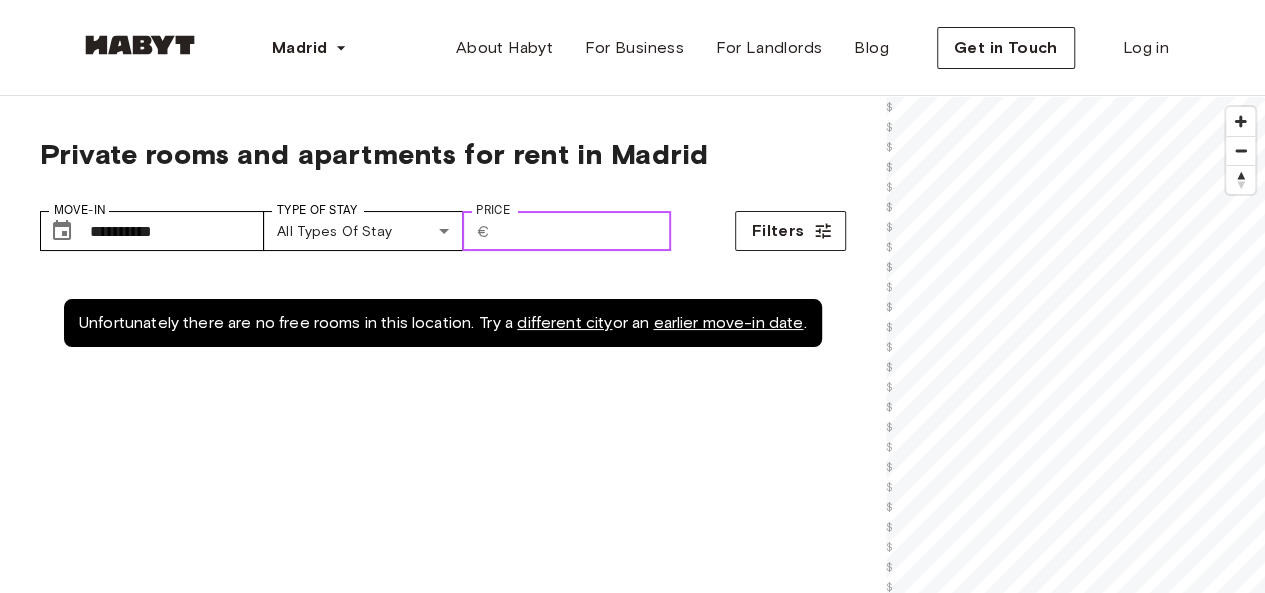scroll, scrollTop: 0, scrollLeft: 0, axis: both 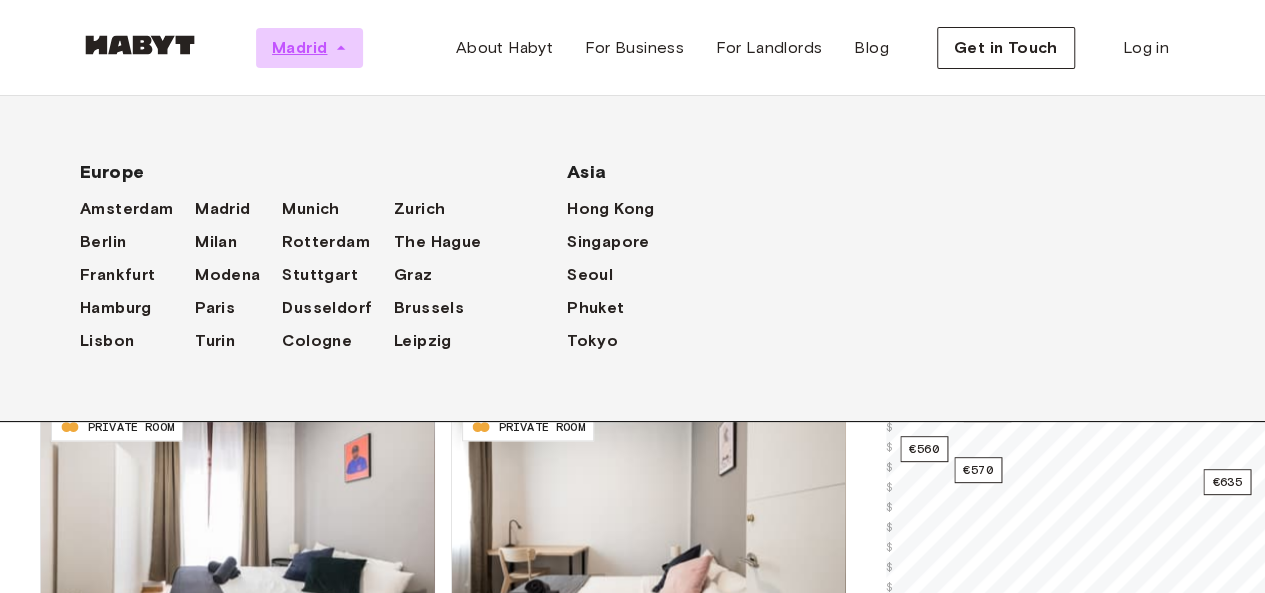 click on "Madrid" at bounding box center [299, 48] 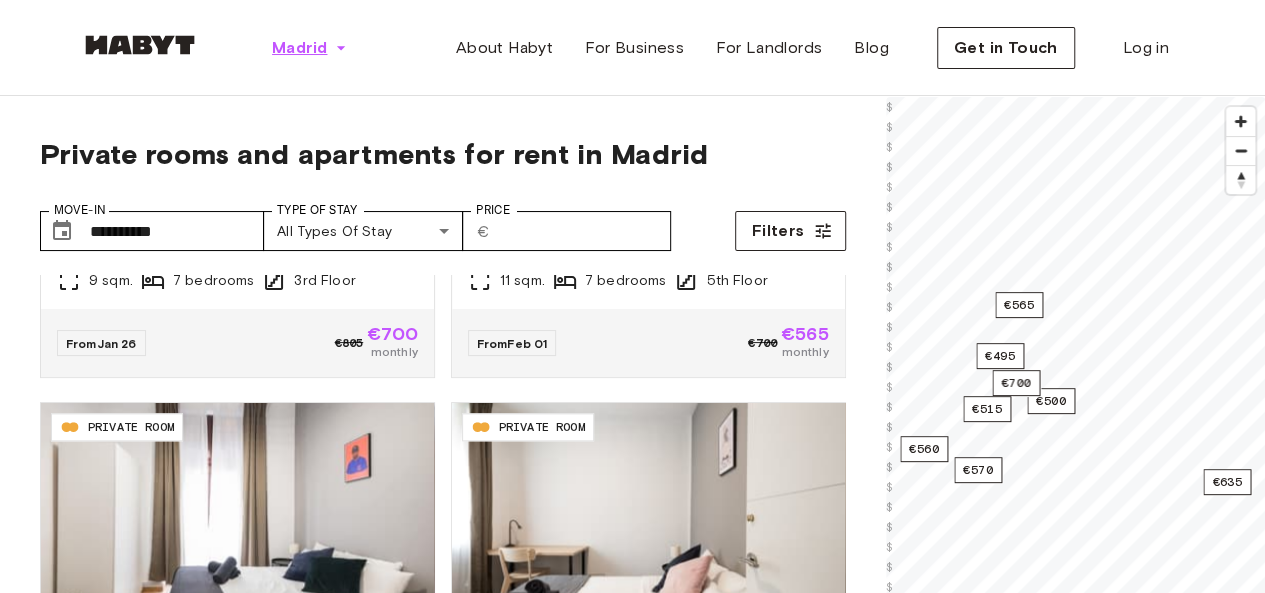 click 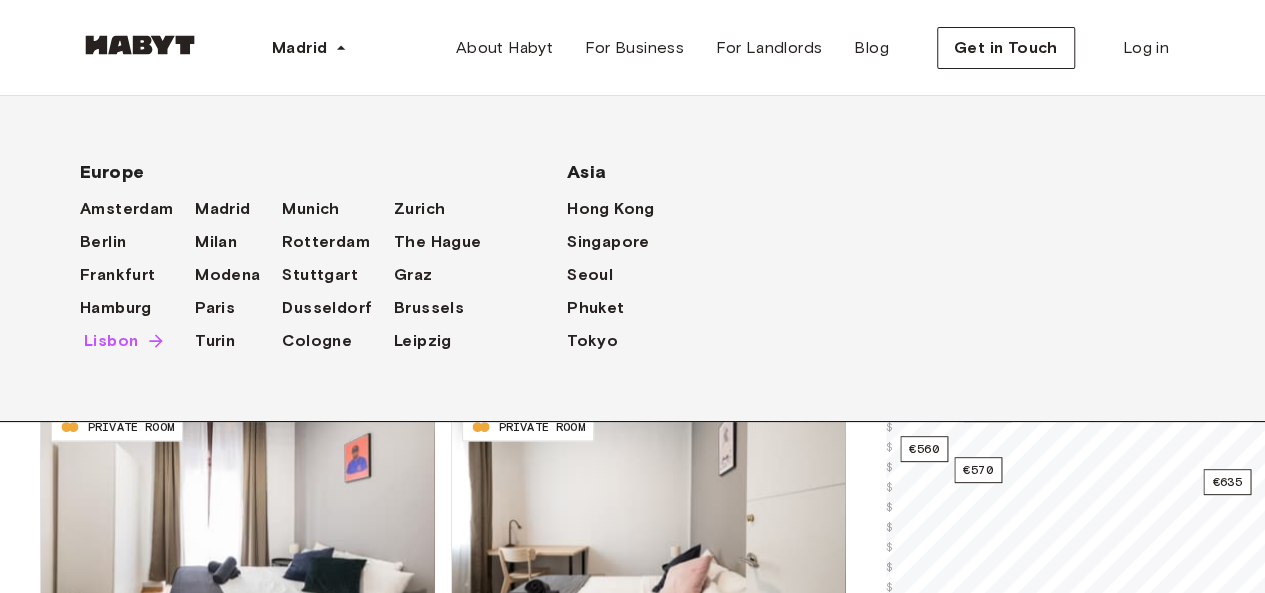 click on "Lisbon" at bounding box center [111, 341] 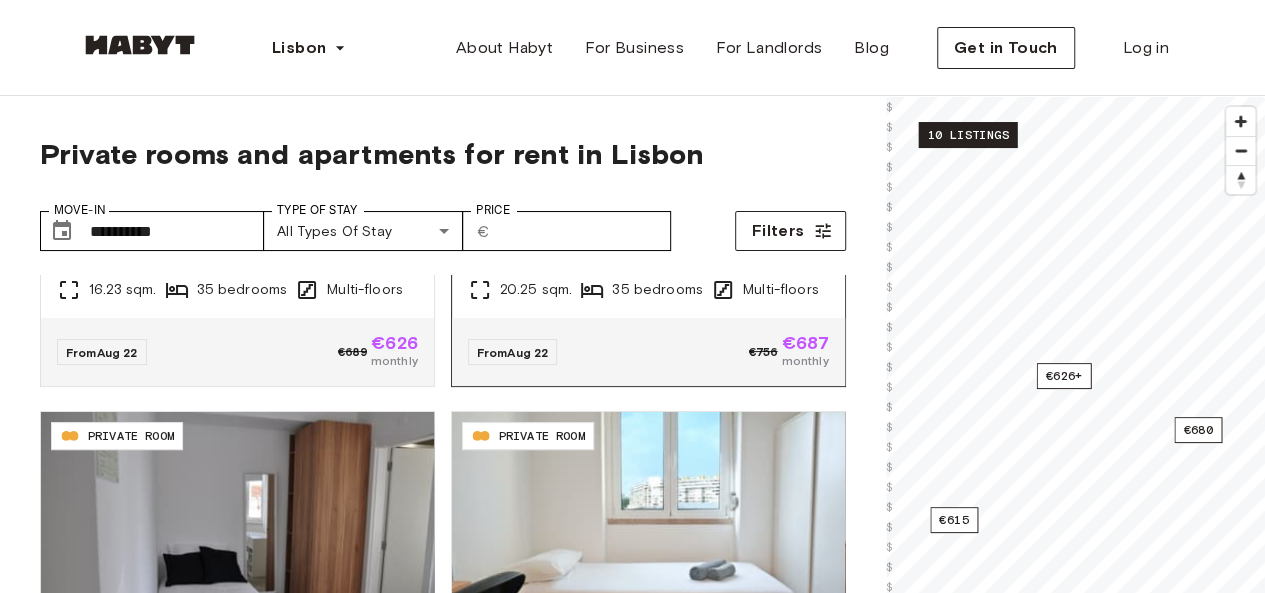 scroll, scrollTop: 0, scrollLeft: 0, axis: both 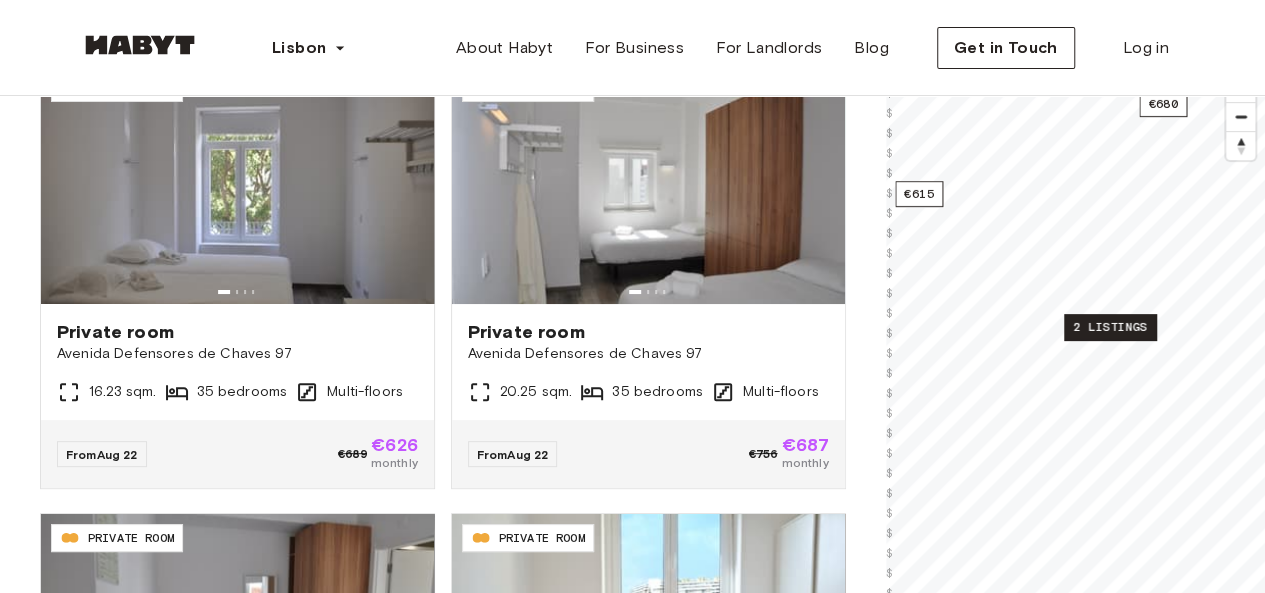 click on "2 listings" at bounding box center (1110, 327) 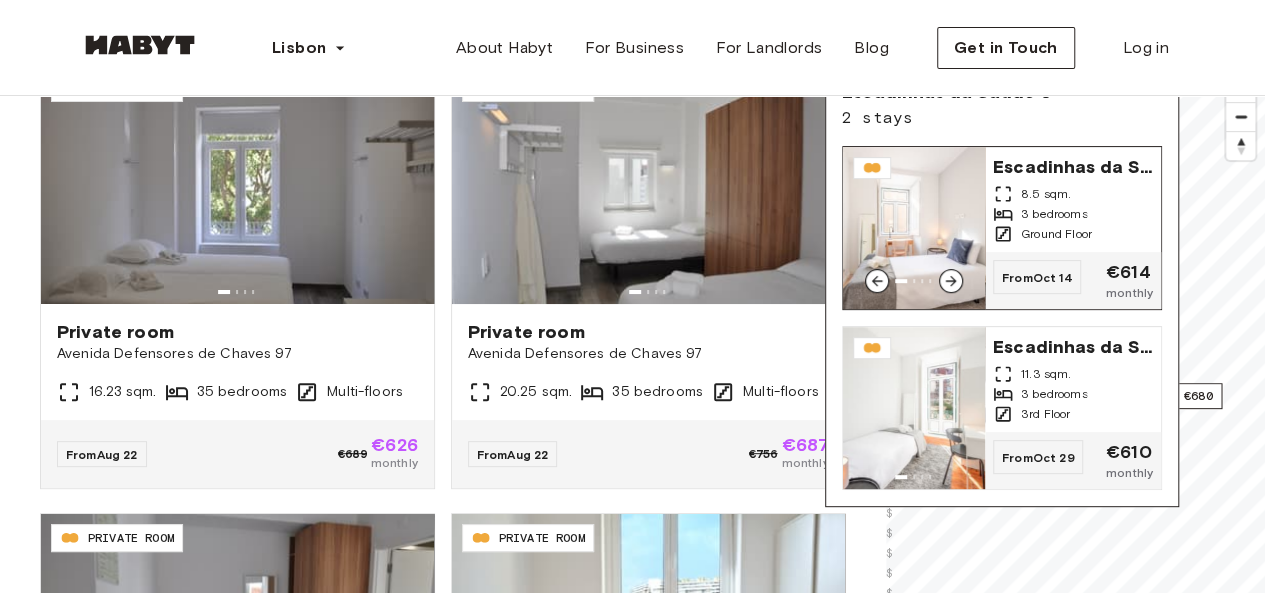 click on "Escadinhas da Saúde 6" at bounding box center (1073, 165) 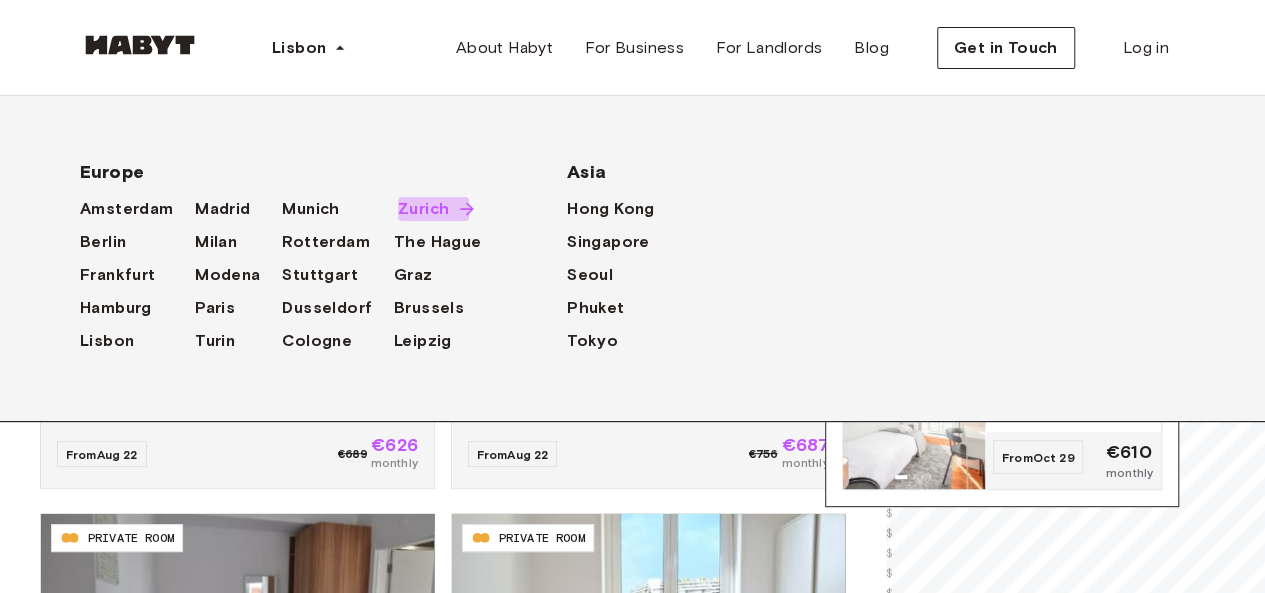click on "Zurich" at bounding box center [423, 209] 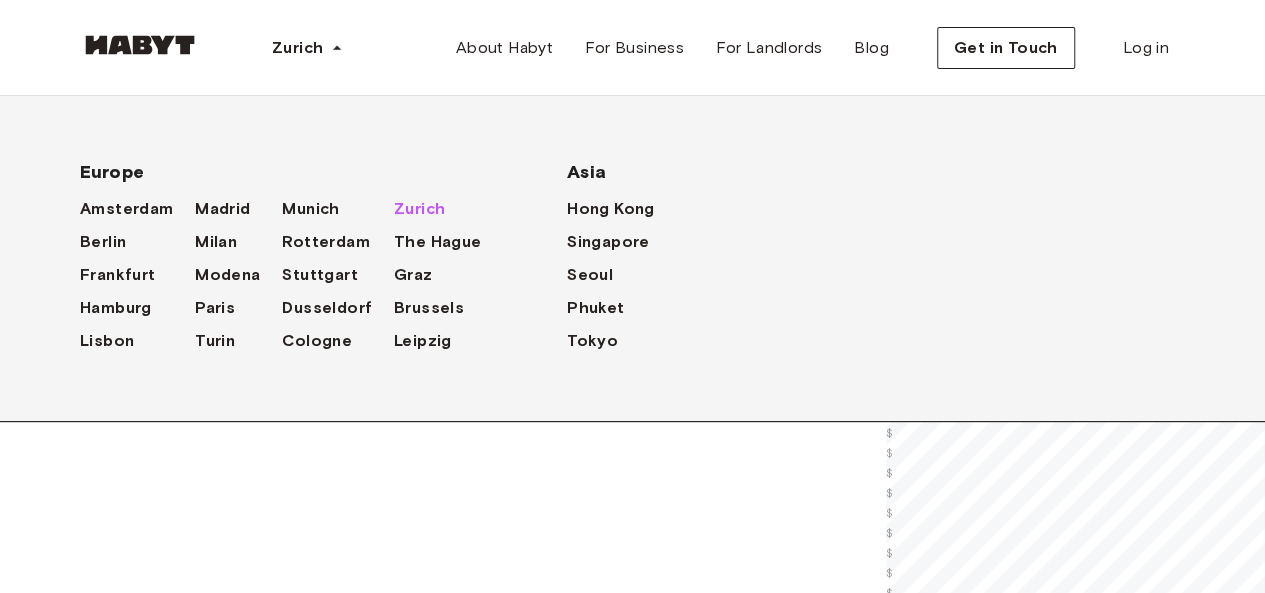 scroll, scrollTop: 0, scrollLeft: 0, axis: both 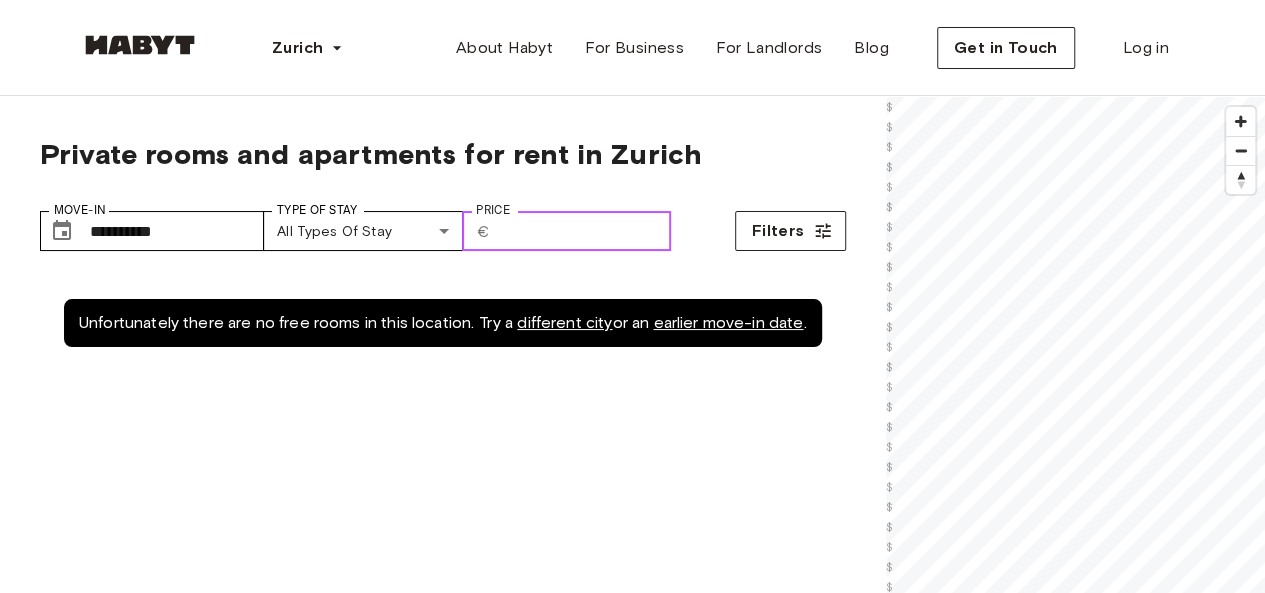 click on "***" at bounding box center (584, 231) 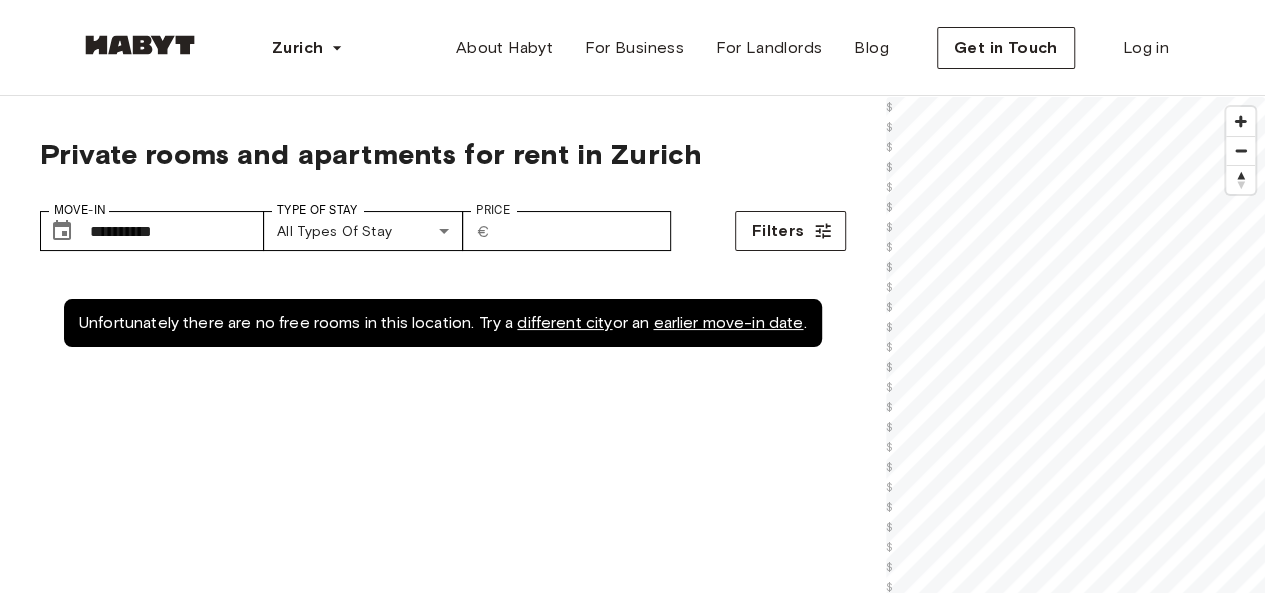 click on "Unfortunately there are no free rooms in this location. Try a   different city  or an   earlier move-in date ." at bounding box center (443, 571) 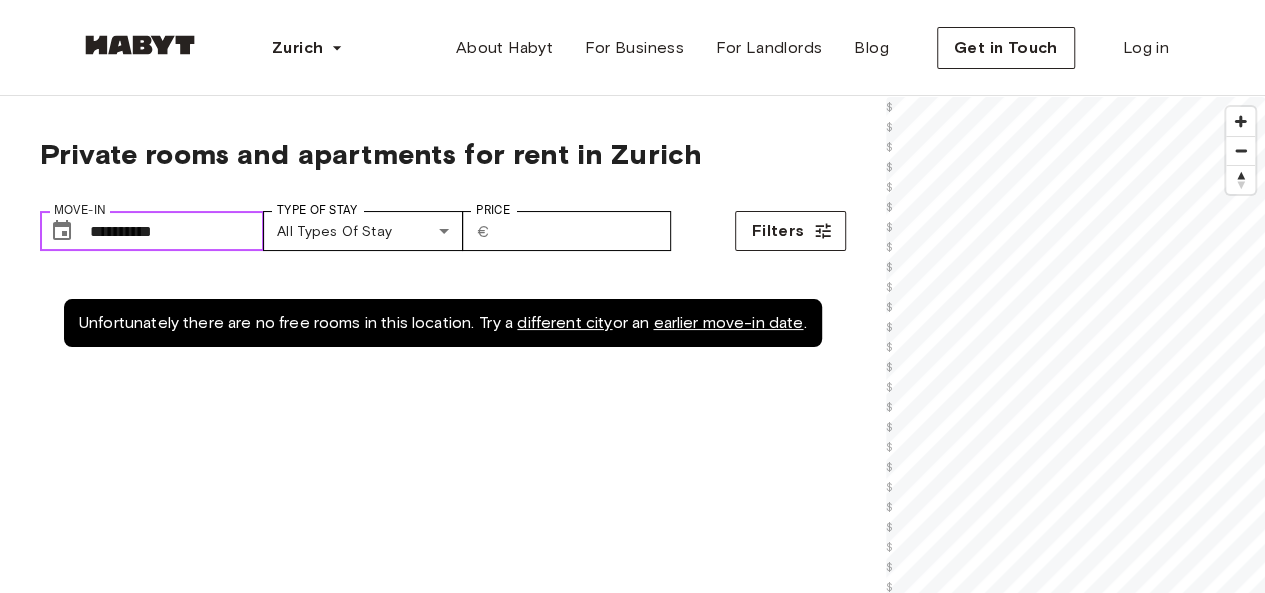 click on "**********" at bounding box center [177, 231] 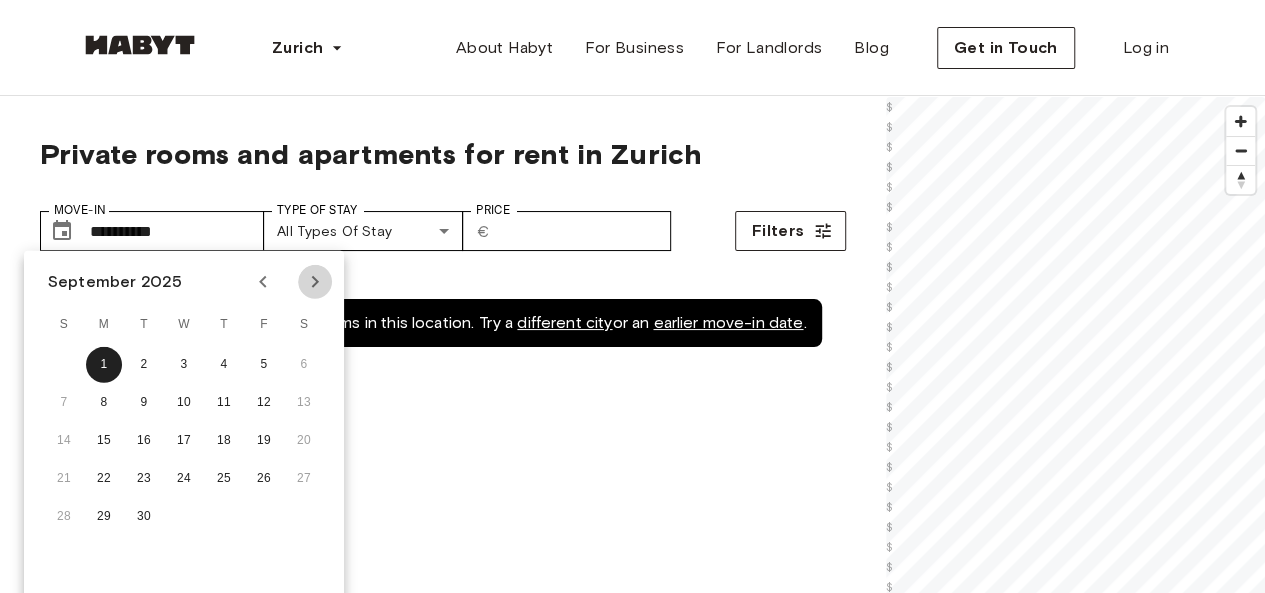 click 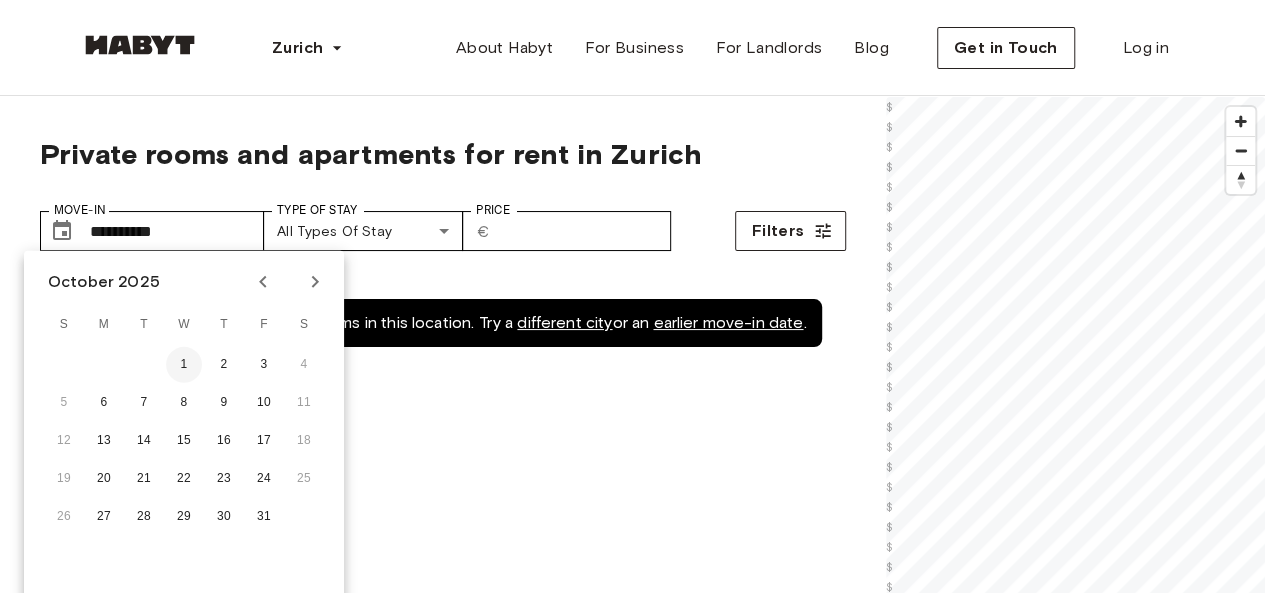 click on "1" at bounding box center [184, 365] 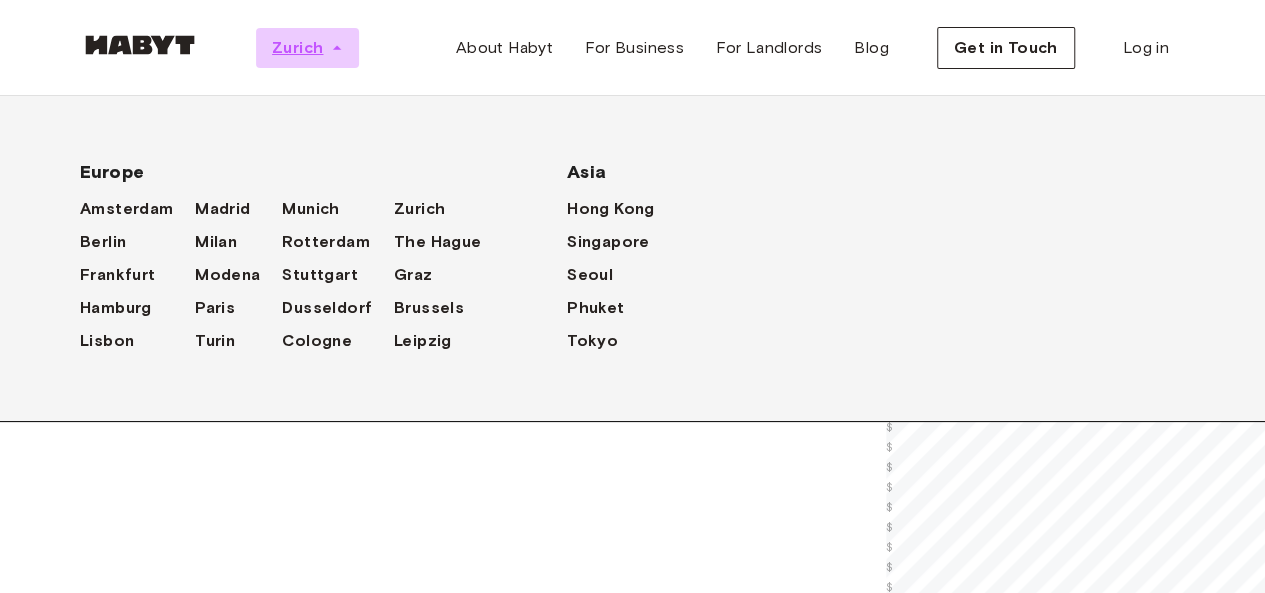 click 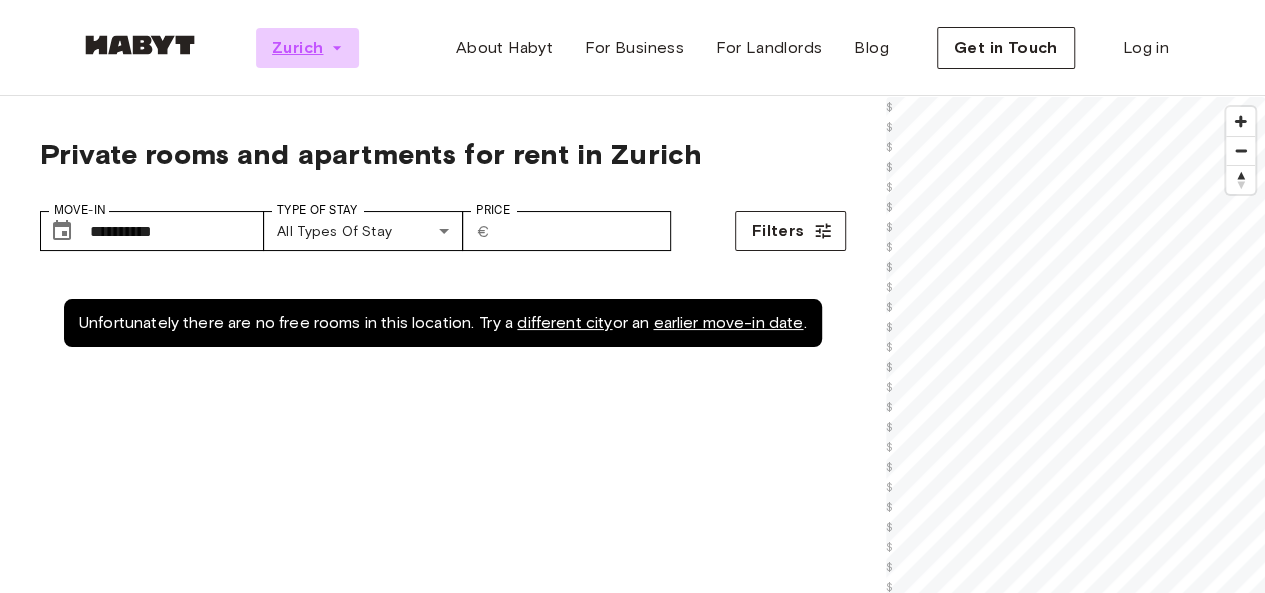 click on "Zurich" at bounding box center [297, 48] 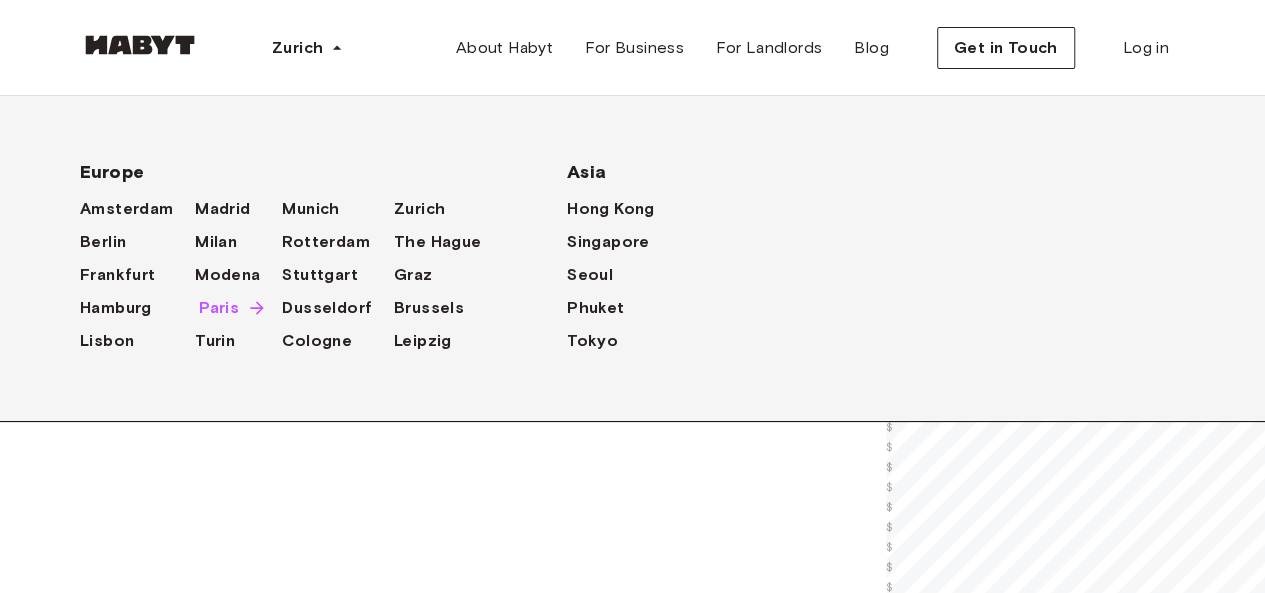 click on "Paris" at bounding box center [219, 308] 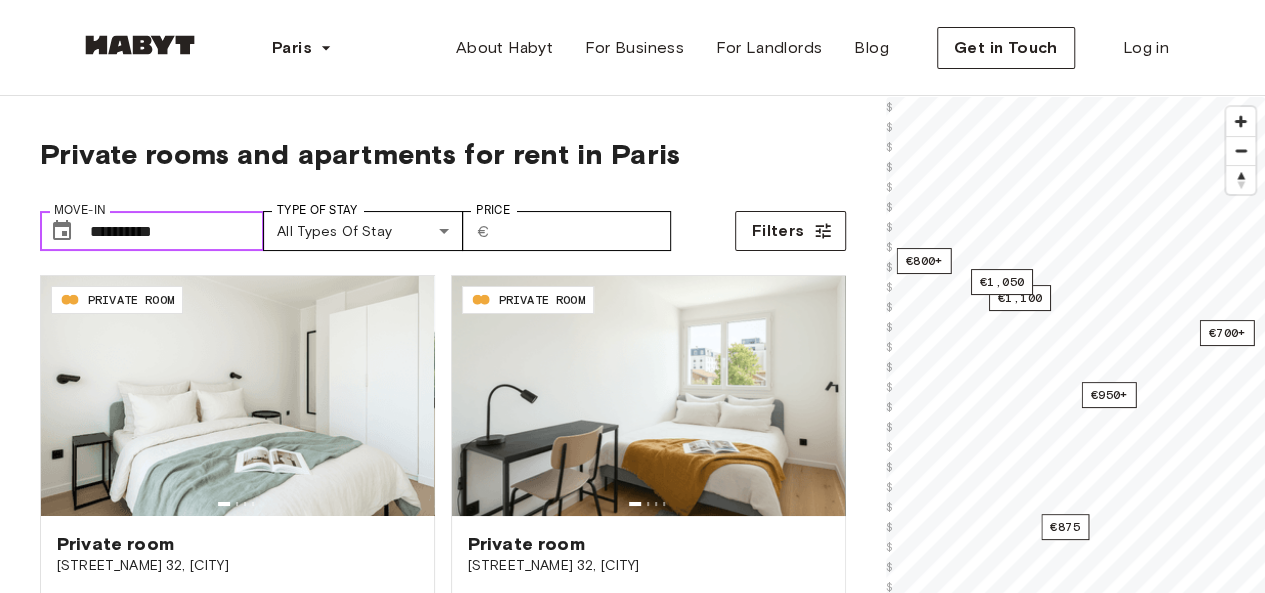 click on "**********" at bounding box center (177, 231) 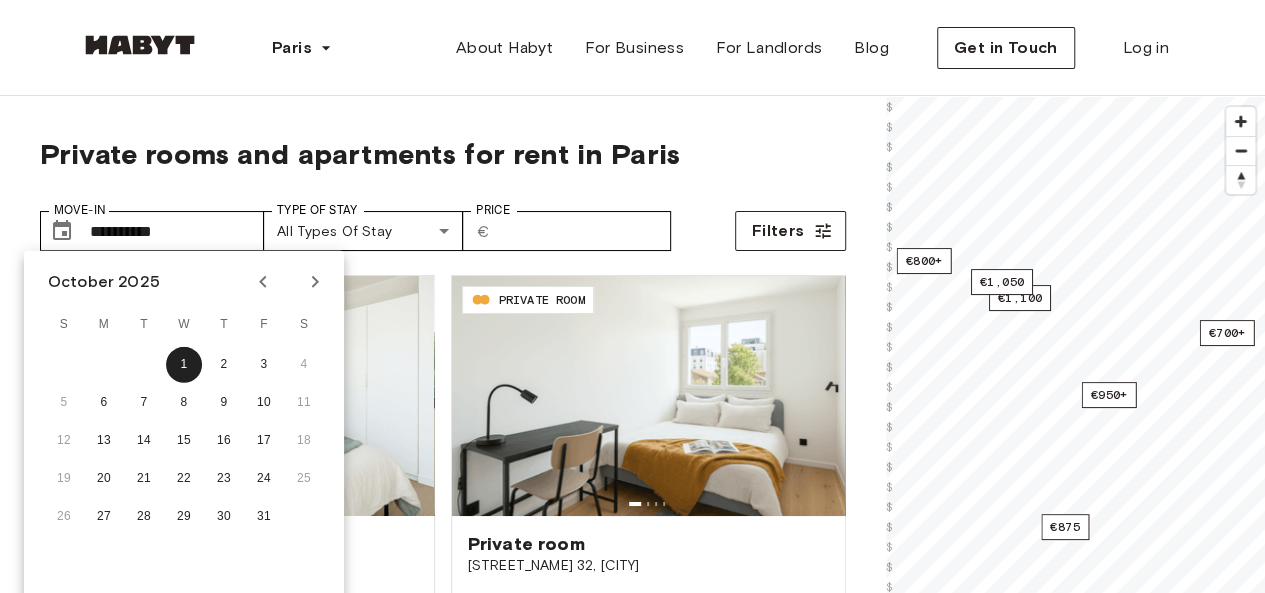 click 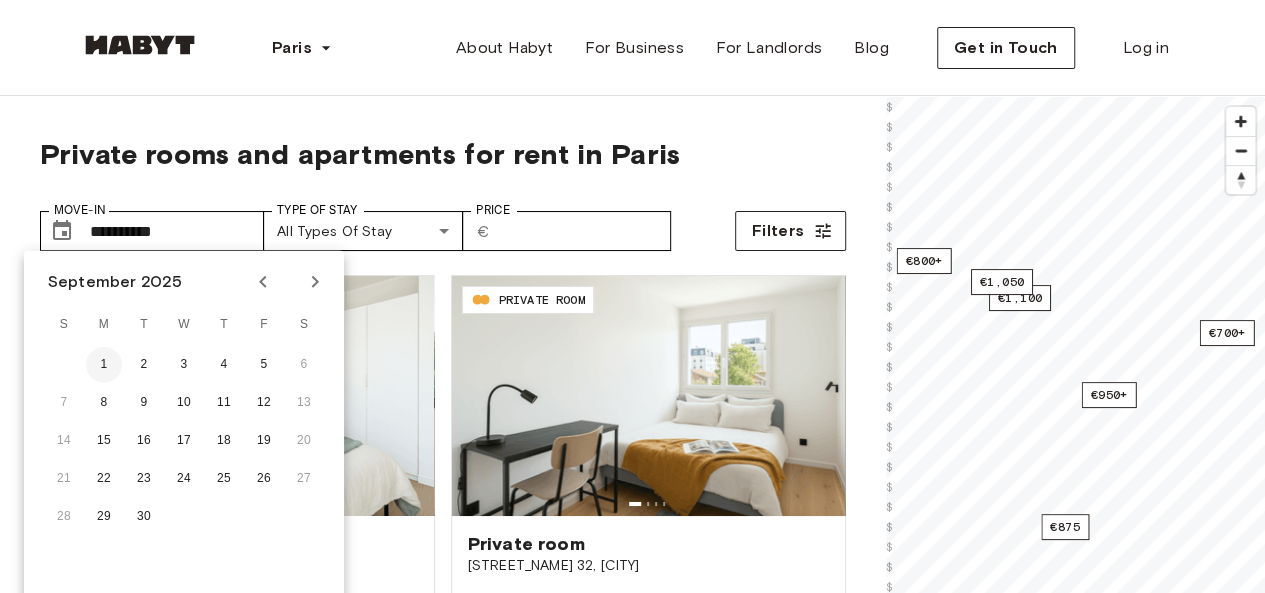 click on "1" at bounding box center [104, 365] 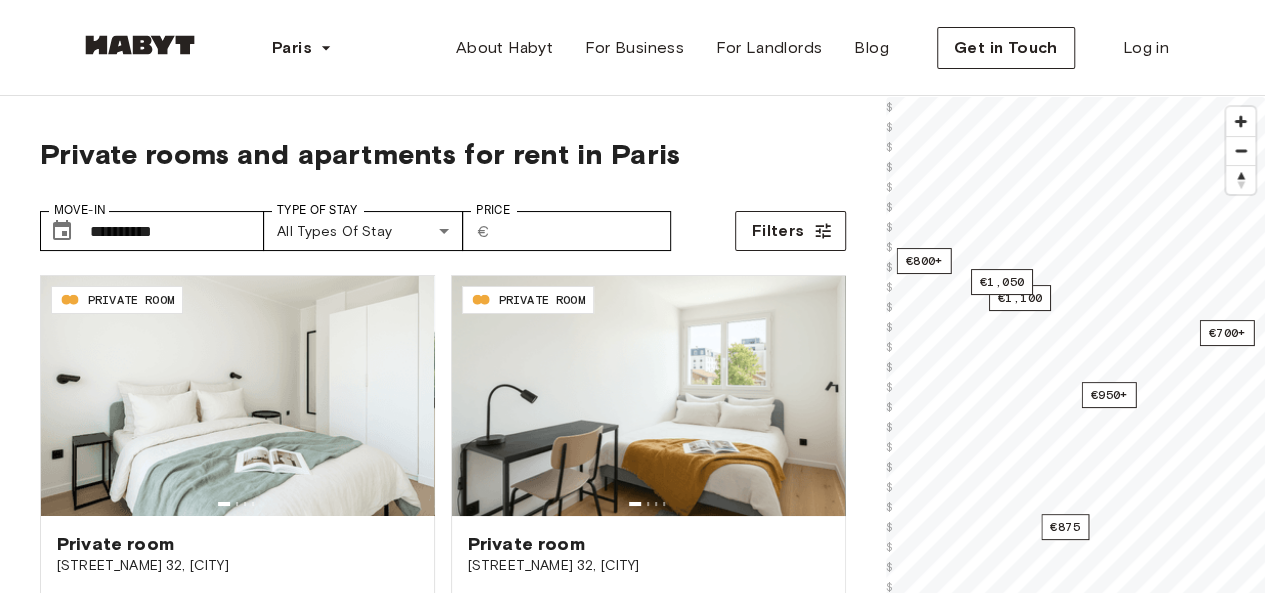 type on "**********" 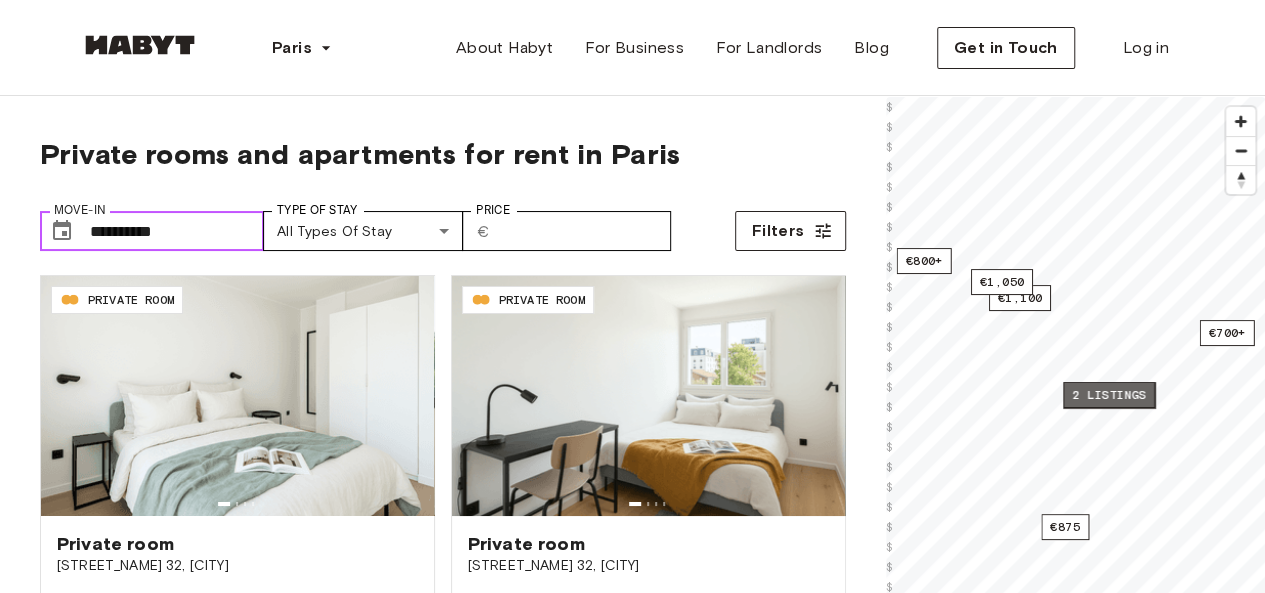 click on "2 listings" at bounding box center [1109, 395] 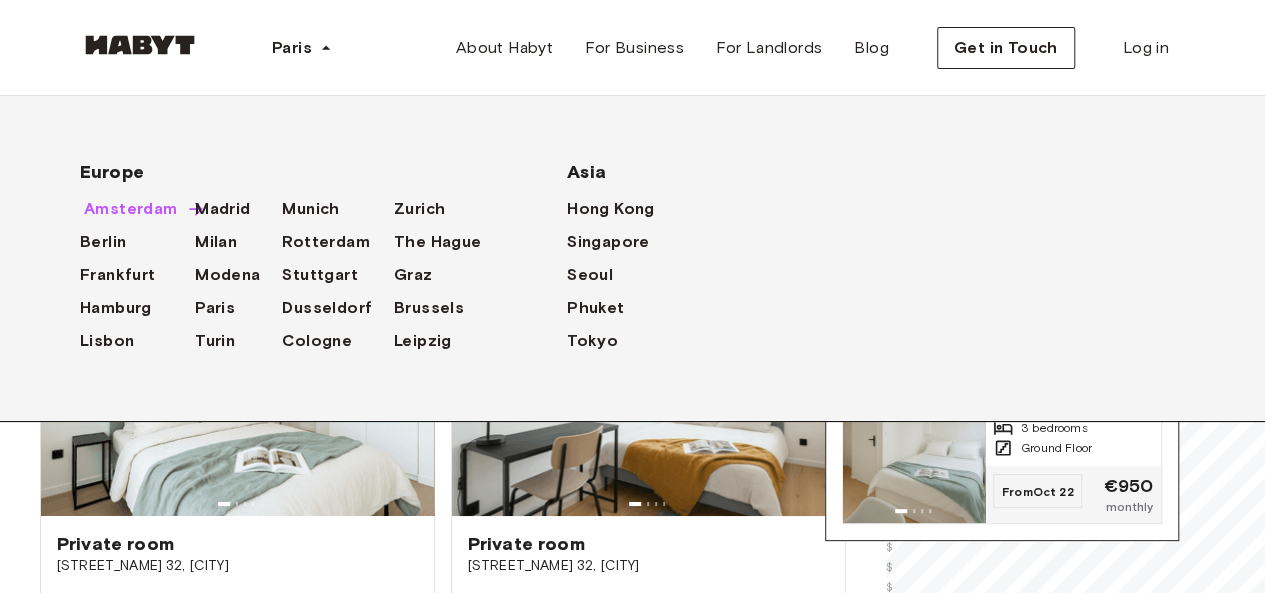 click on "Amsterdam" at bounding box center [131, 209] 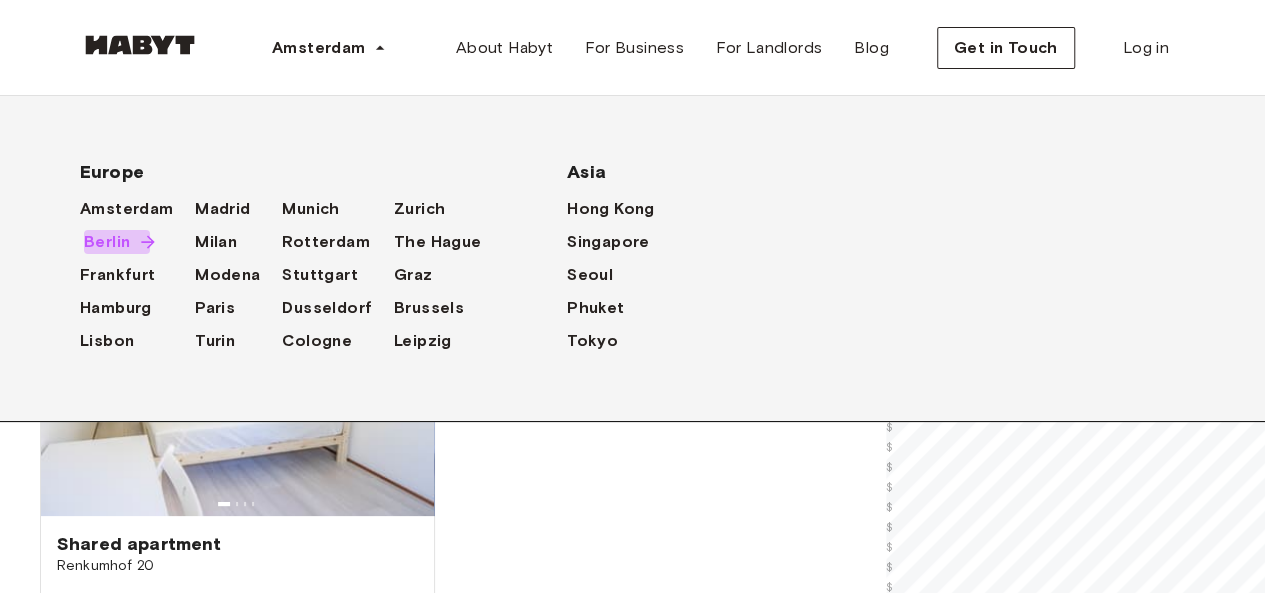 click on "Berlin" at bounding box center (117, 242) 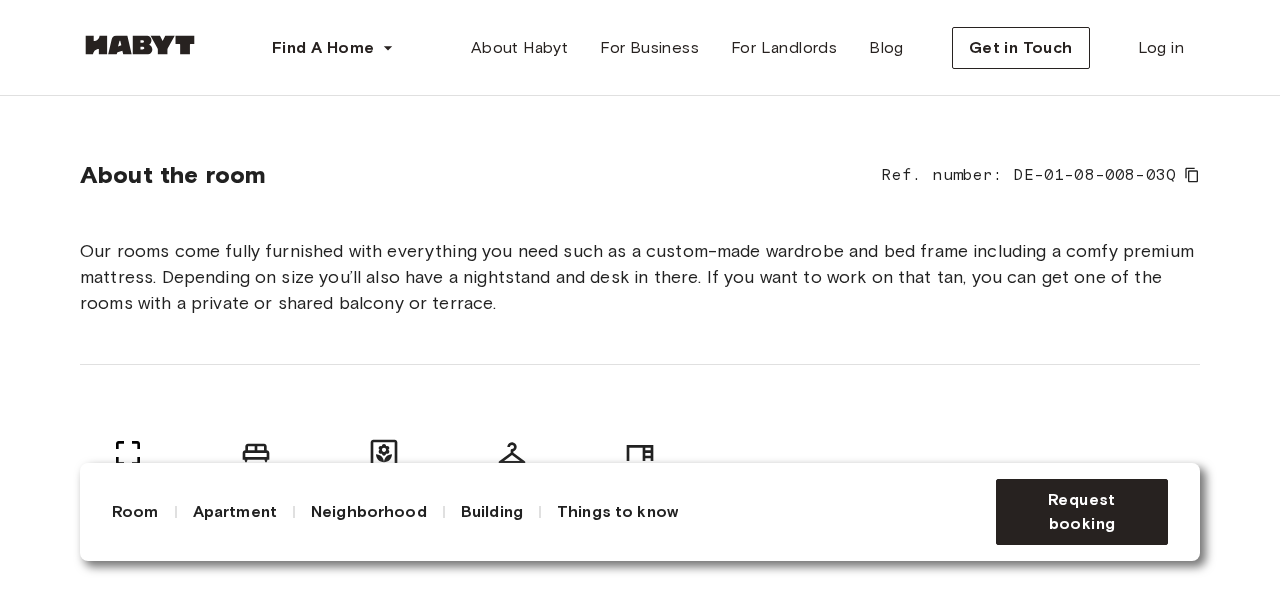 scroll, scrollTop: 662, scrollLeft: 0, axis: vertical 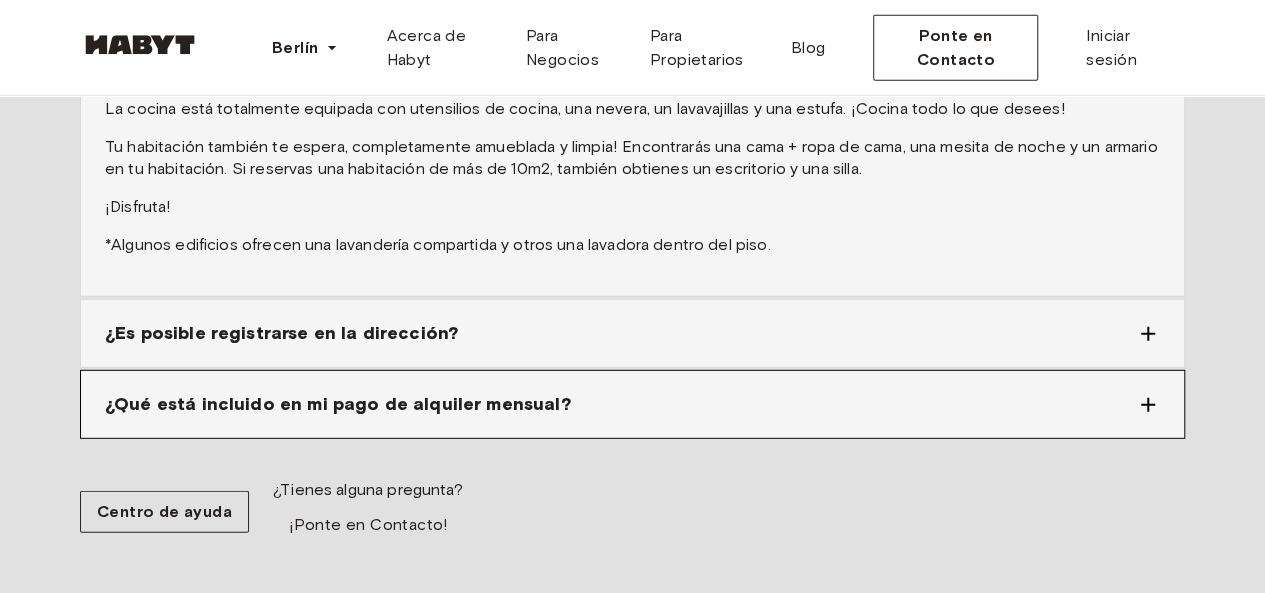 click on "¿Qué está incluido en mi pago de alquiler mensual?" at bounding box center [632, 404] 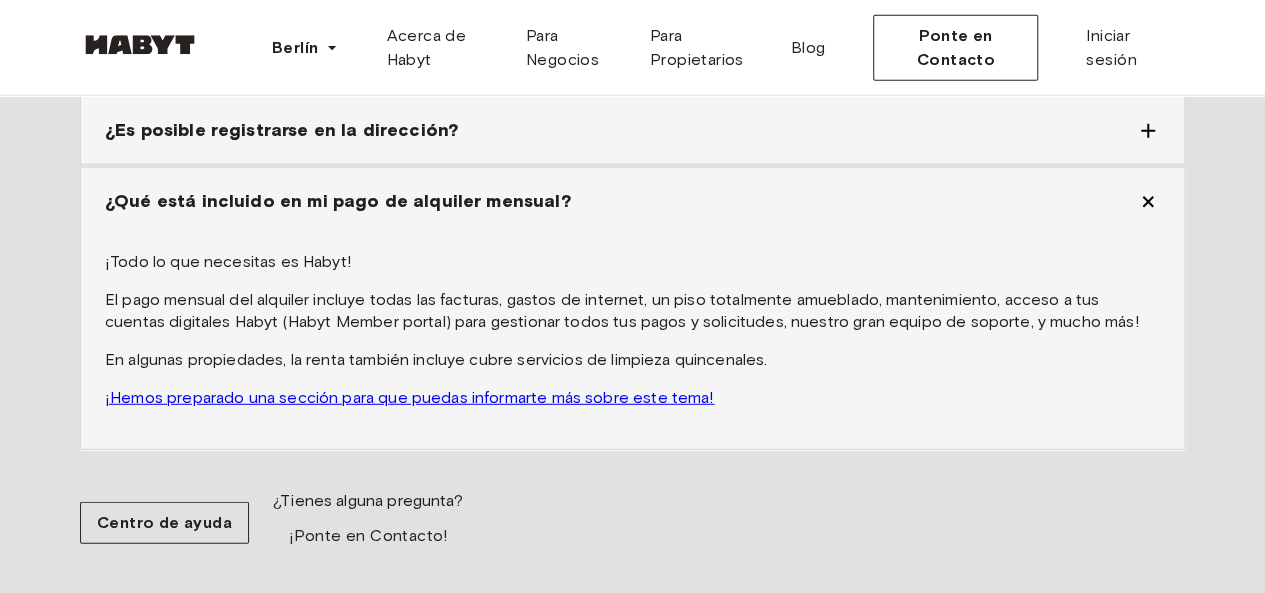 scroll, scrollTop: 2528, scrollLeft: 0, axis: vertical 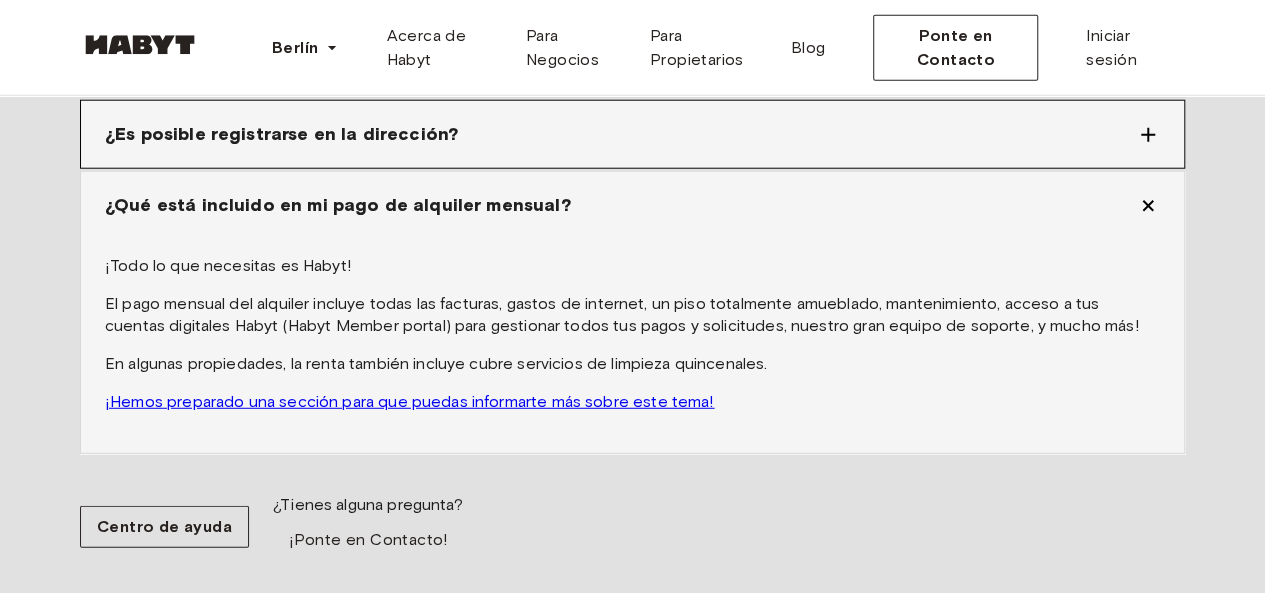click on "¿Es posible registrarse en la dirección?" at bounding box center [632, 134] 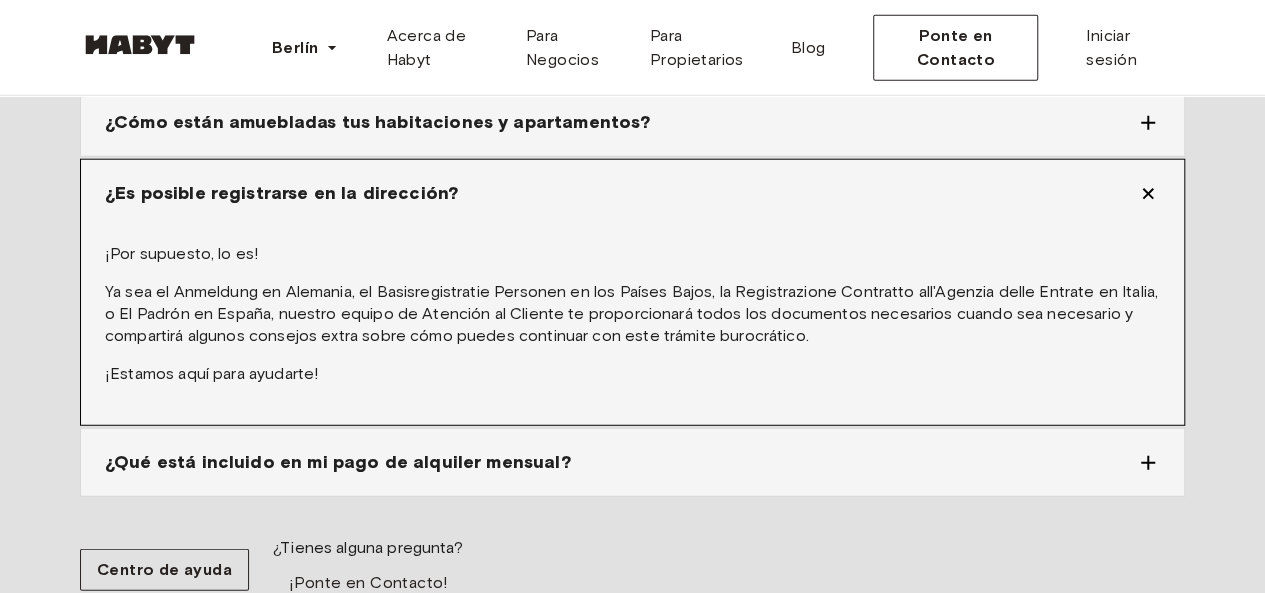 scroll, scrollTop: 2470, scrollLeft: 0, axis: vertical 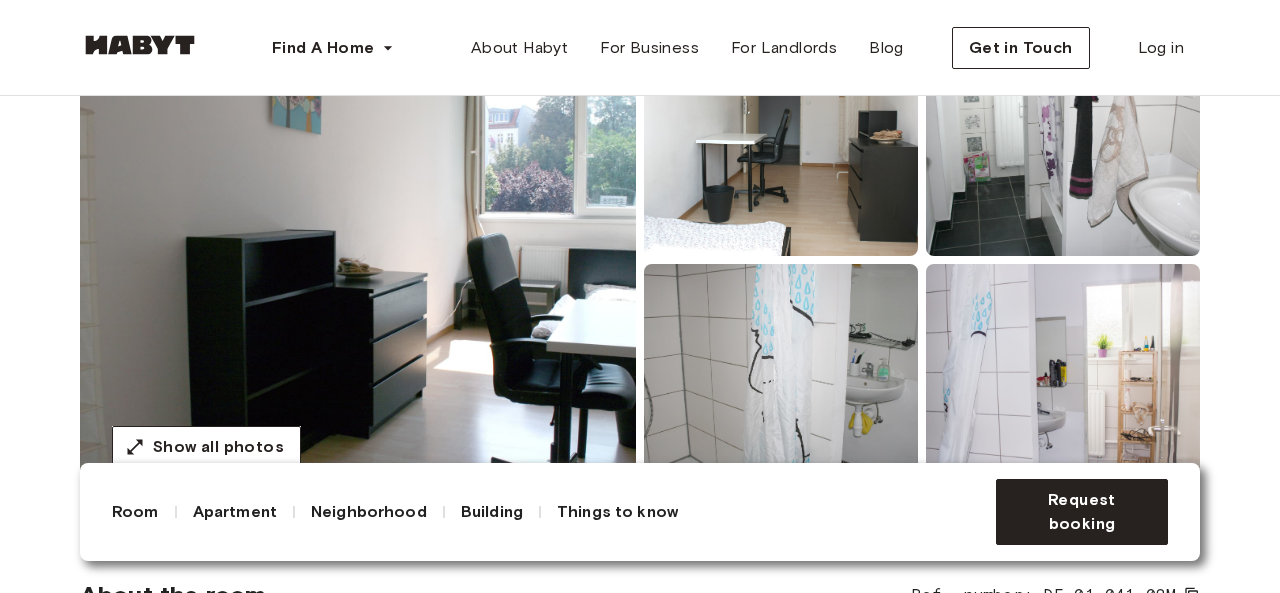 click at bounding box center [358, 260] 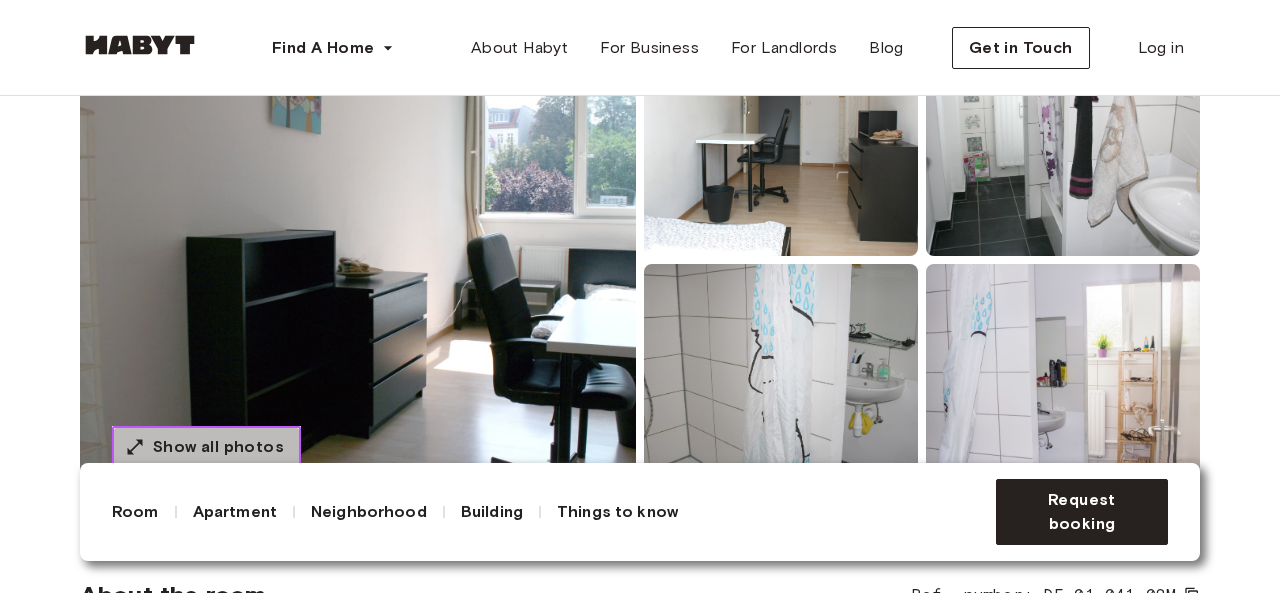 click on "Show all photos" at bounding box center (218, 447) 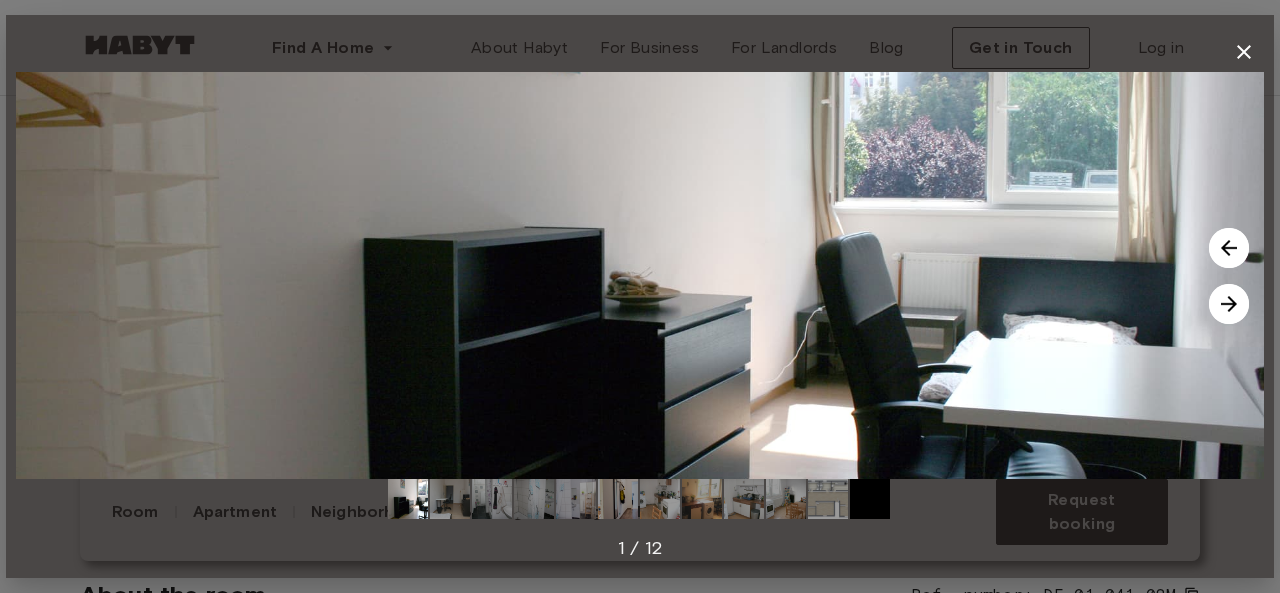 click at bounding box center [1229, 304] 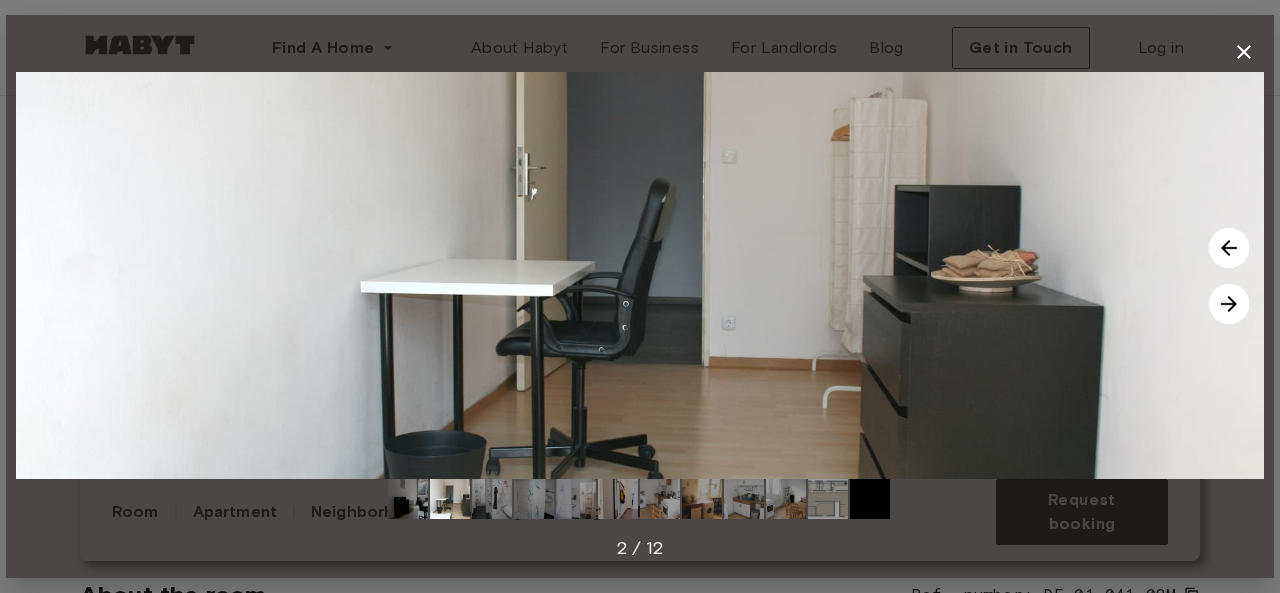 click at bounding box center [1229, 304] 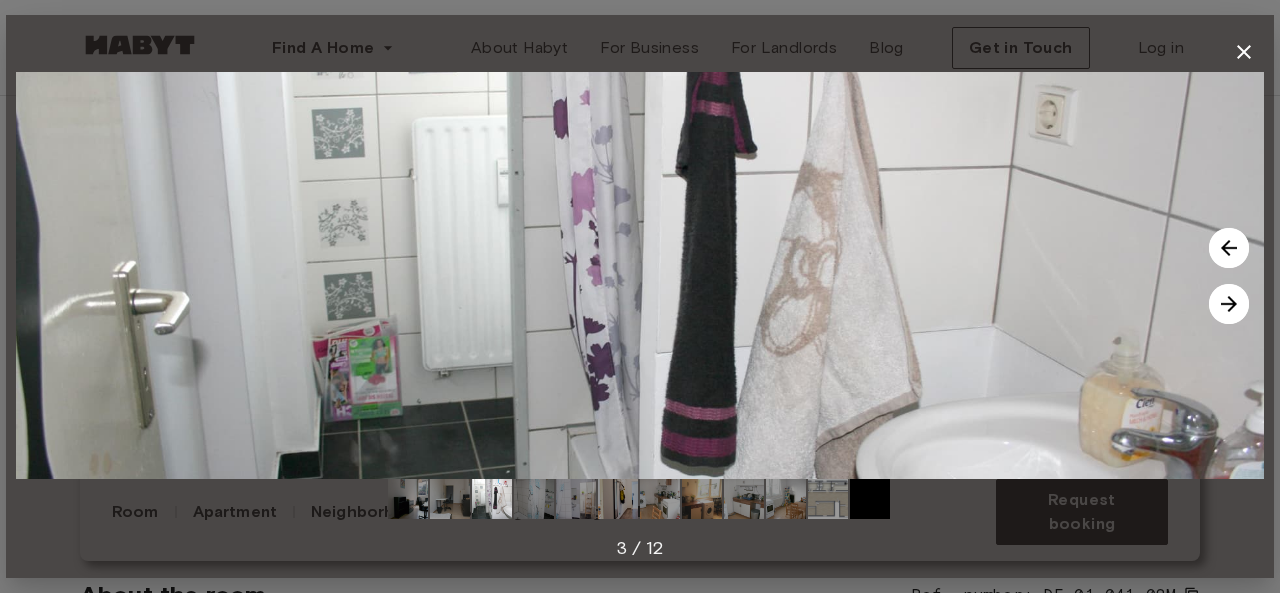click at bounding box center [1229, 304] 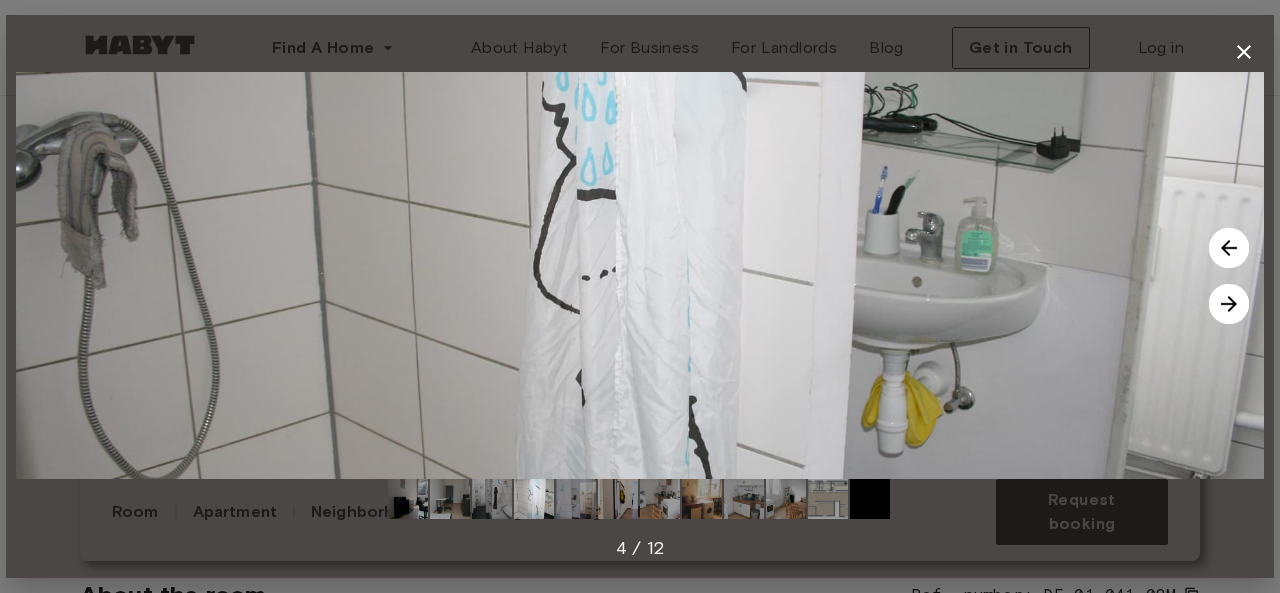 click at bounding box center [1229, 304] 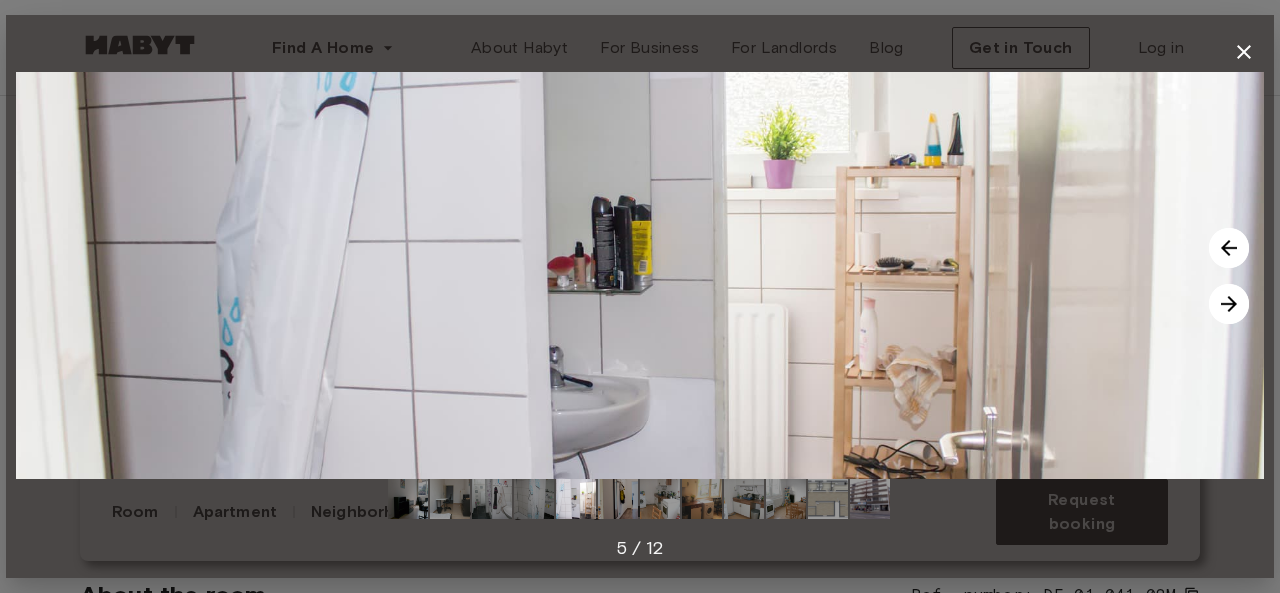 click 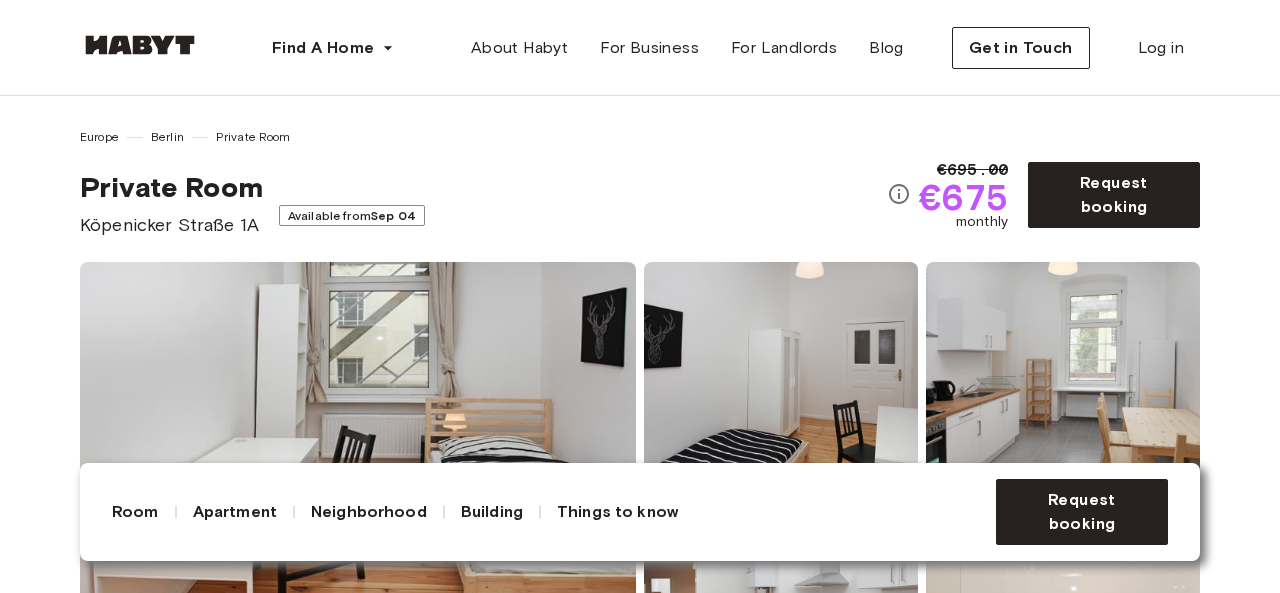 scroll, scrollTop: 0, scrollLeft: 0, axis: both 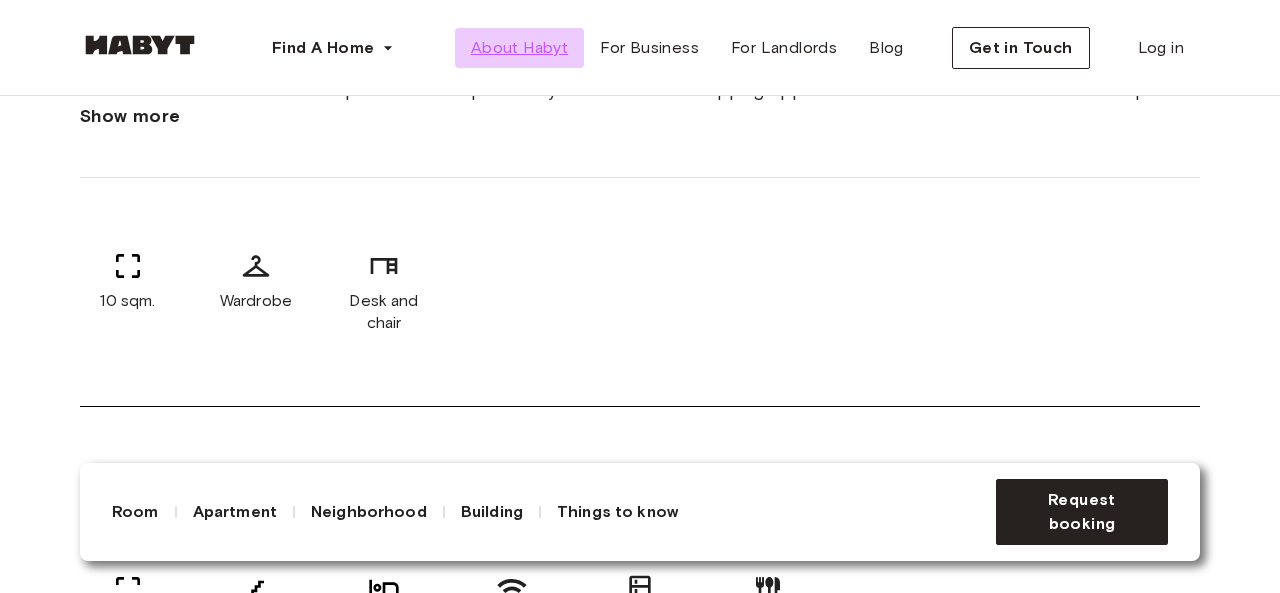 click on "About Habyt" at bounding box center (519, 48) 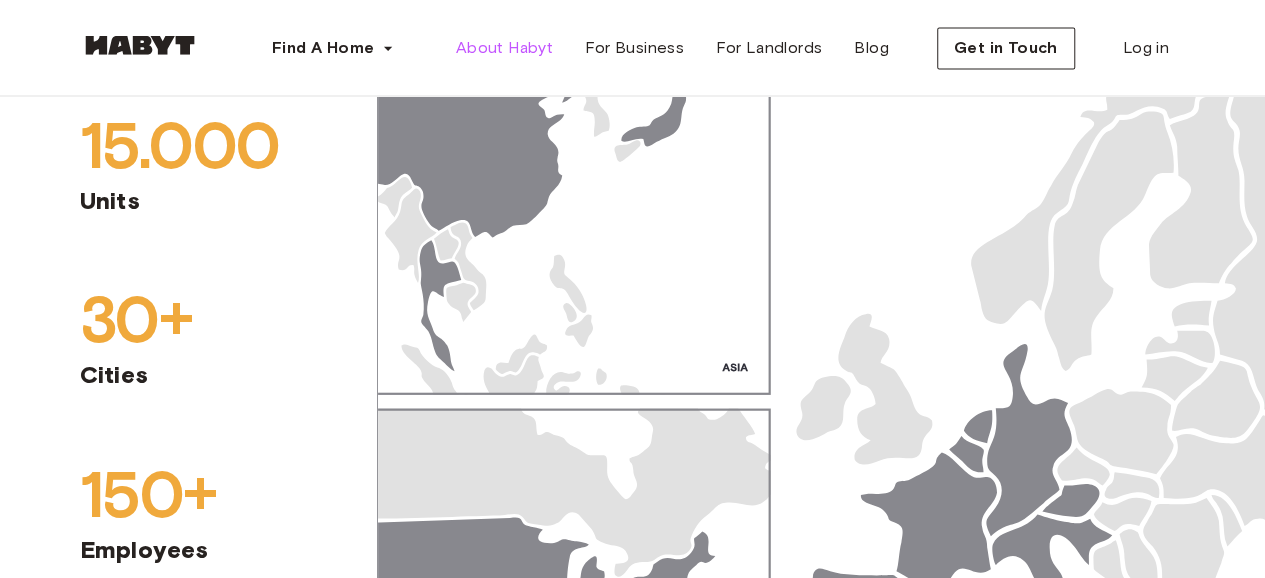 scroll, scrollTop: 1406, scrollLeft: 0, axis: vertical 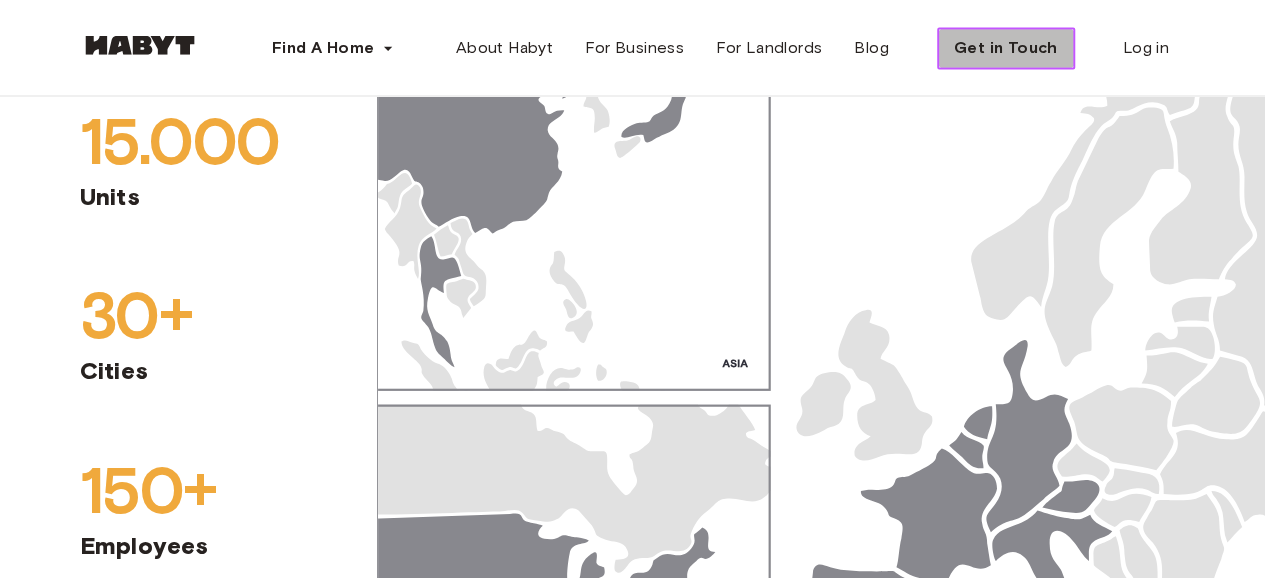click on "Get in Touch" at bounding box center (1006, 48) 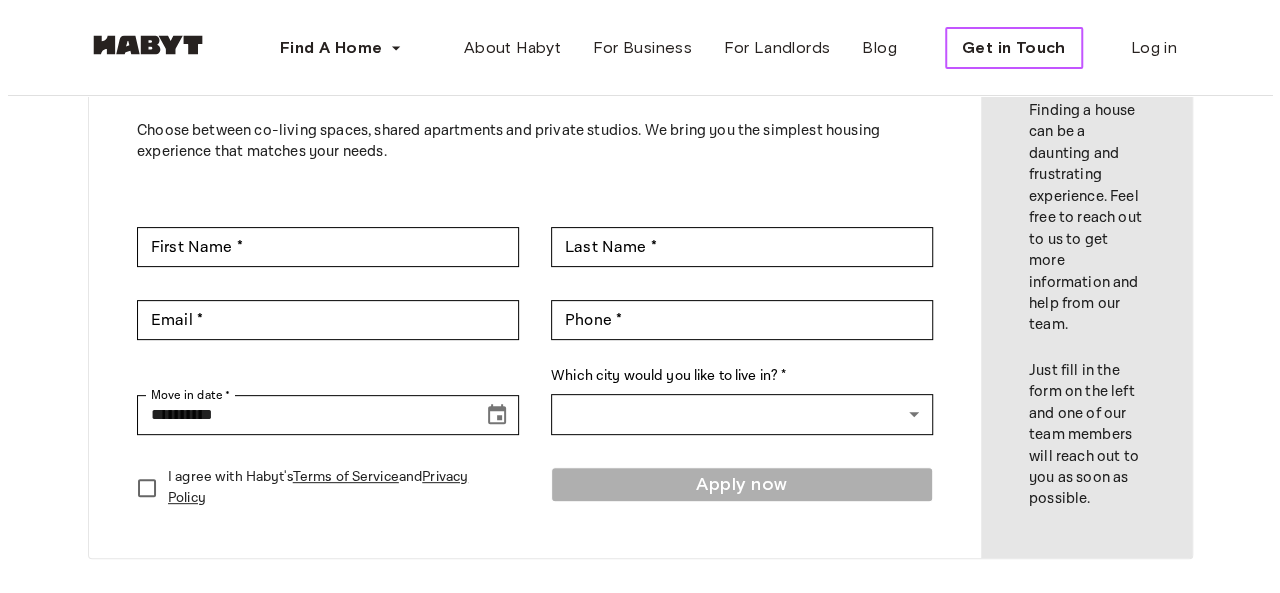 scroll, scrollTop: 300, scrollLeft: 0, axis: vertical 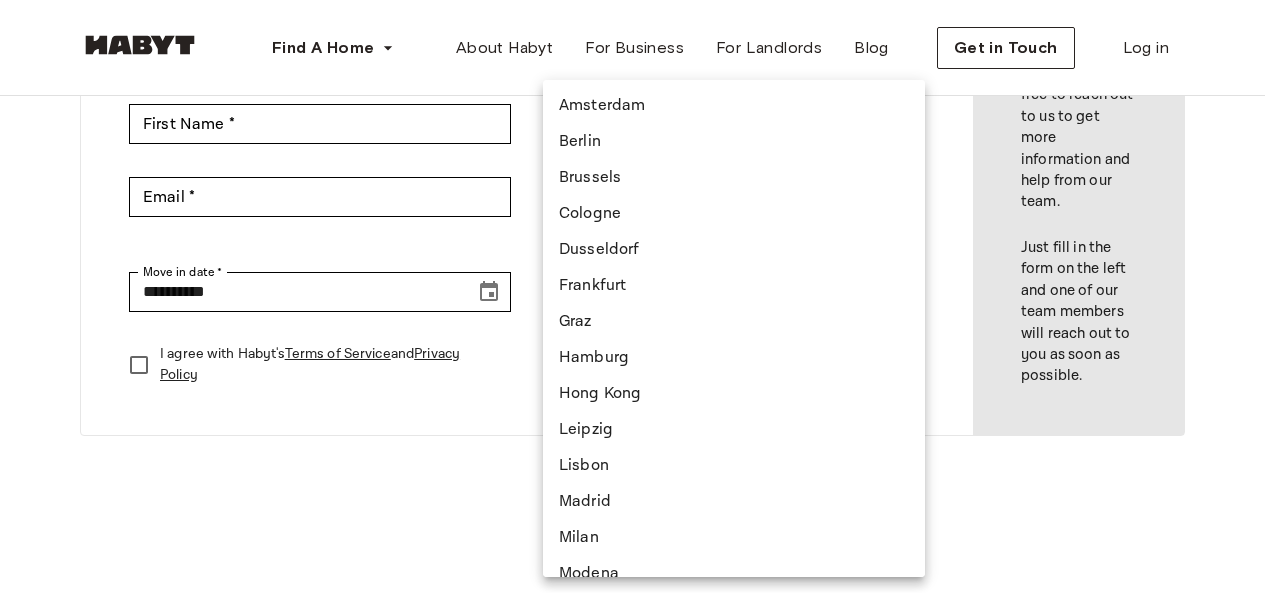 click on "**********" at bounding box center [640, 566] 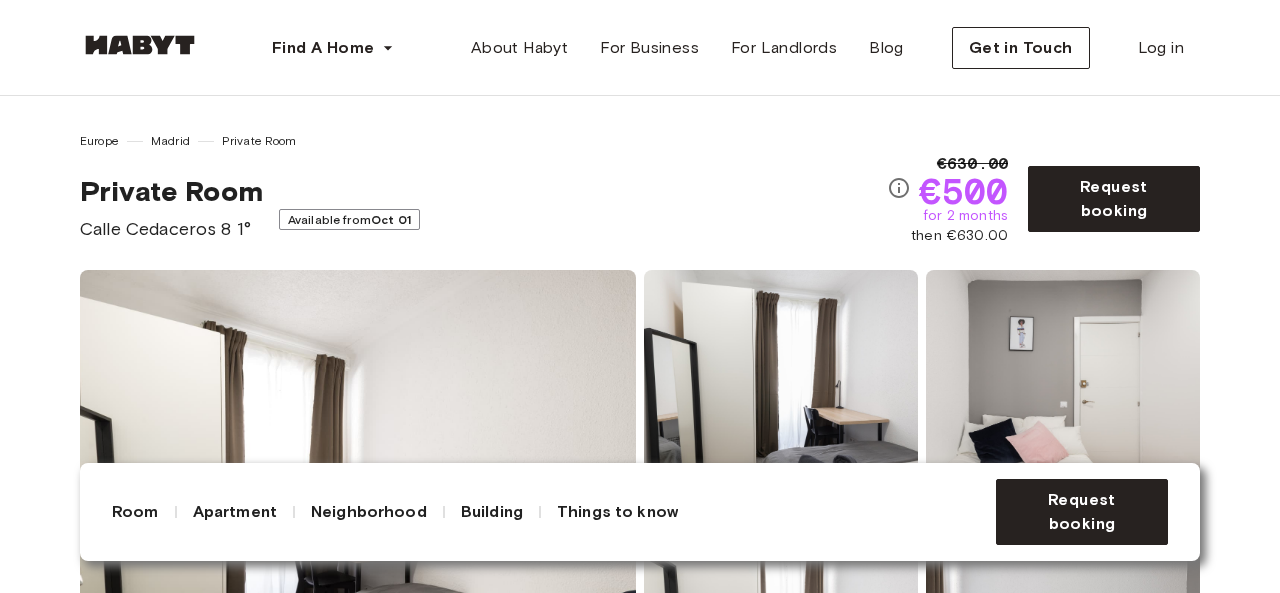 scroll, scrollTop: 783, scrollLeft: 0, axis: vertical 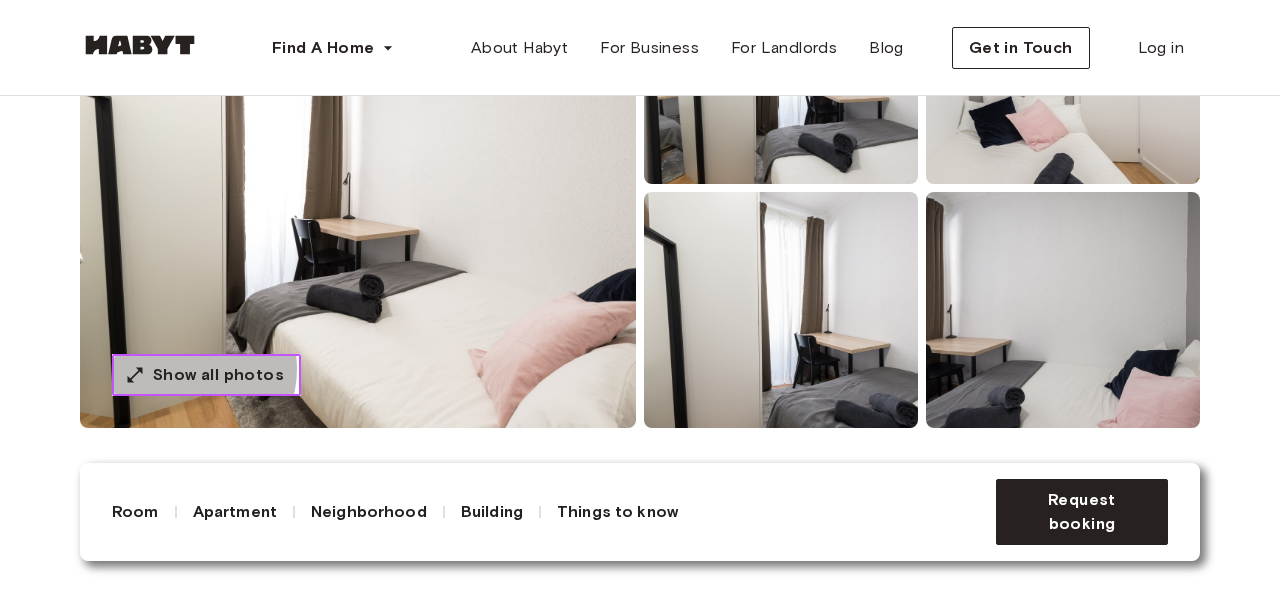 click on "Show all photos" at bounding box center (218, 375) 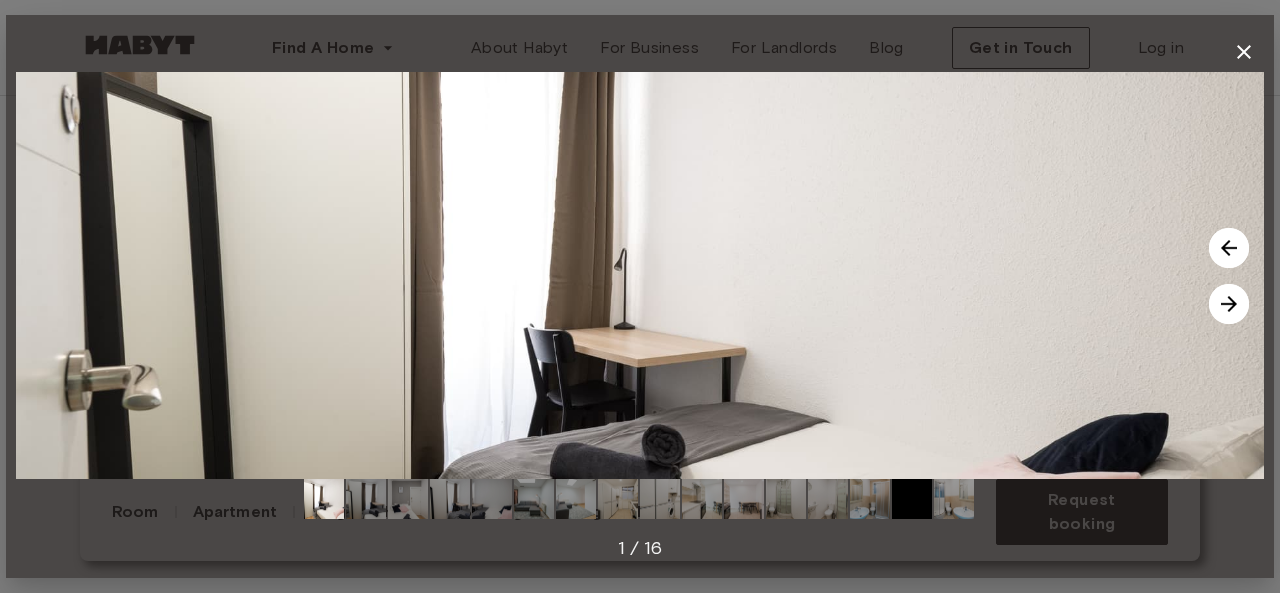 click at bounding box center (1229, 304) 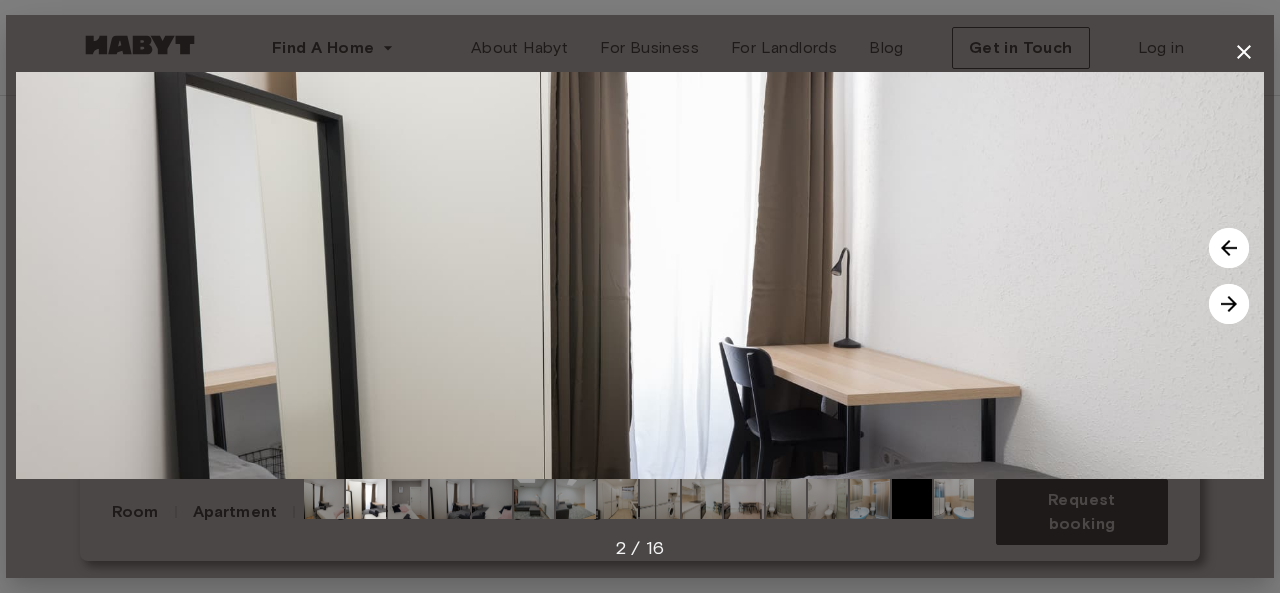 click at bounding box center (1229, 304) 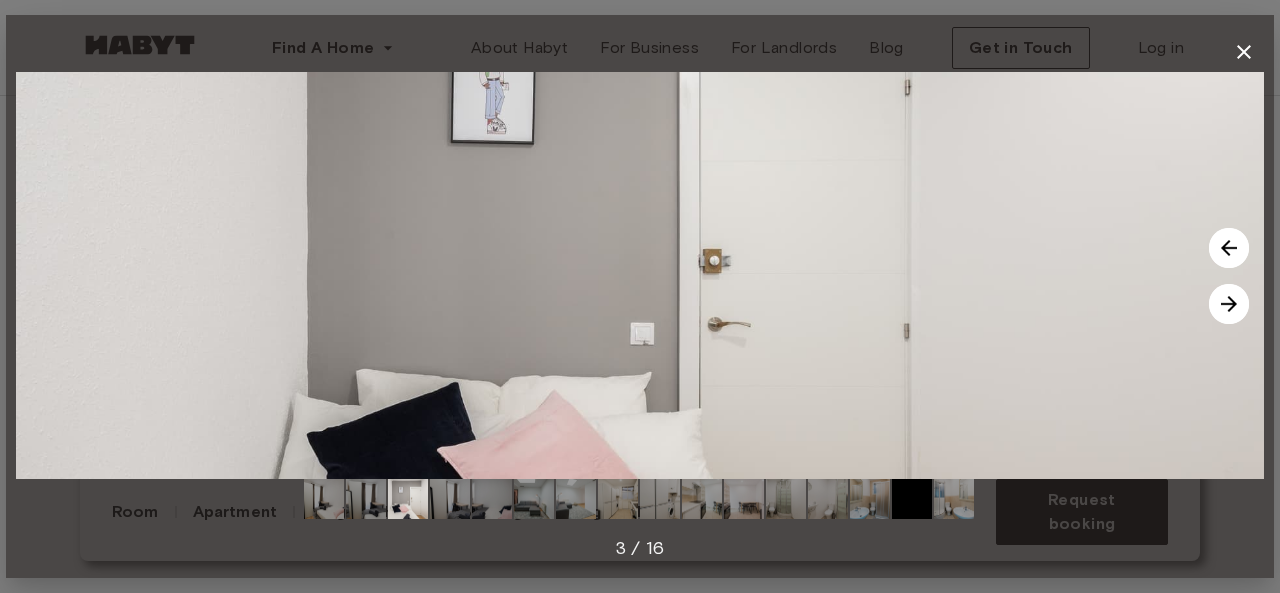 click at bounding box center [1229, 304] 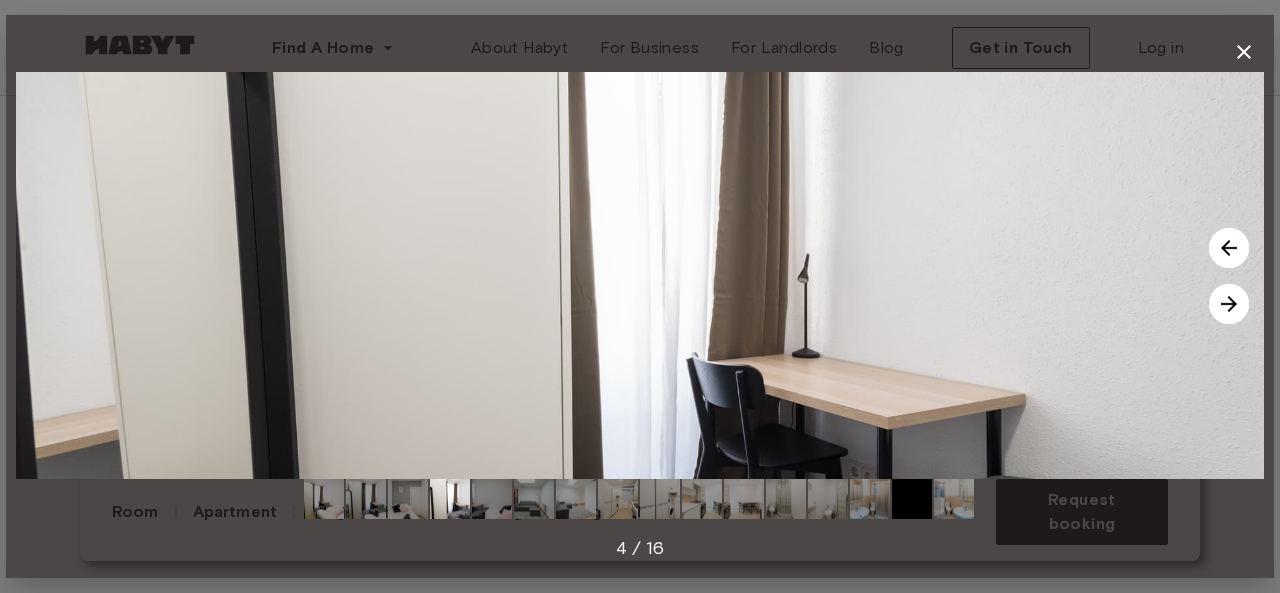 click at bounding box center [1229, 304] 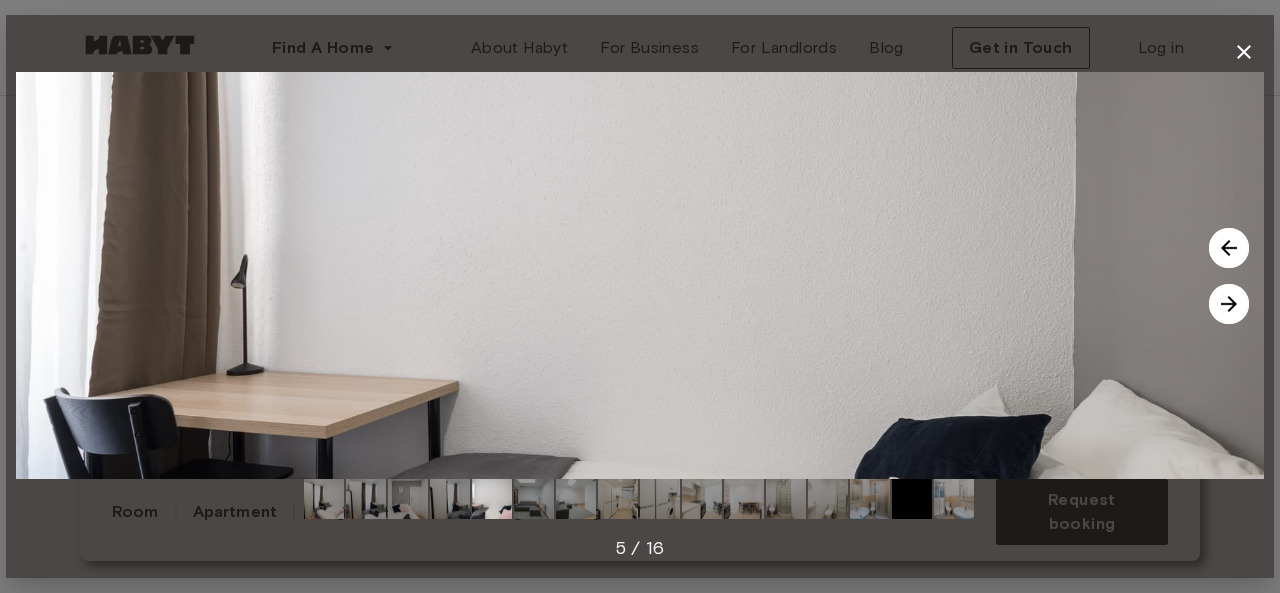click at bounding box center (1229, 304) 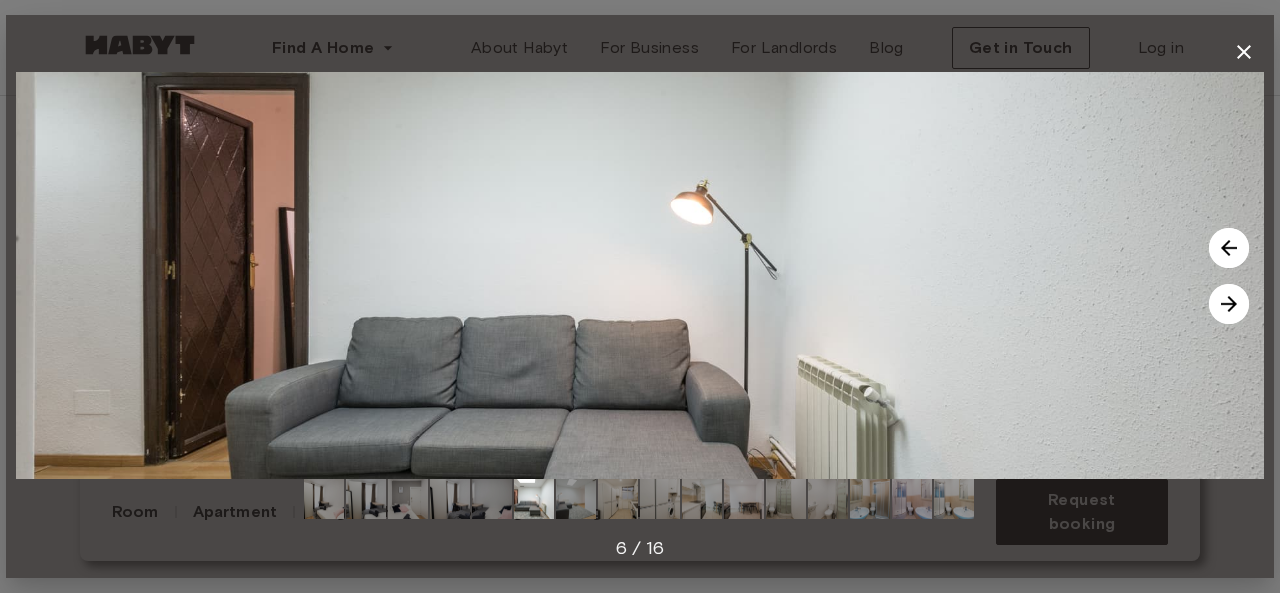 click at bounding box center [1229, 304] 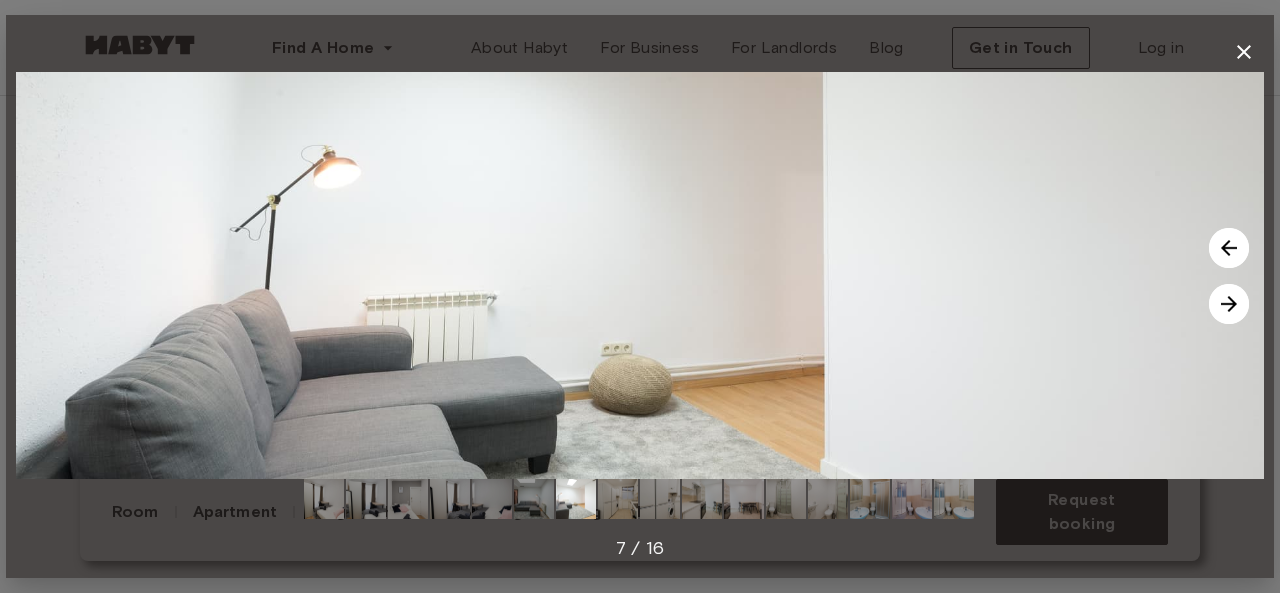 click at bounding box center [1229, 304] 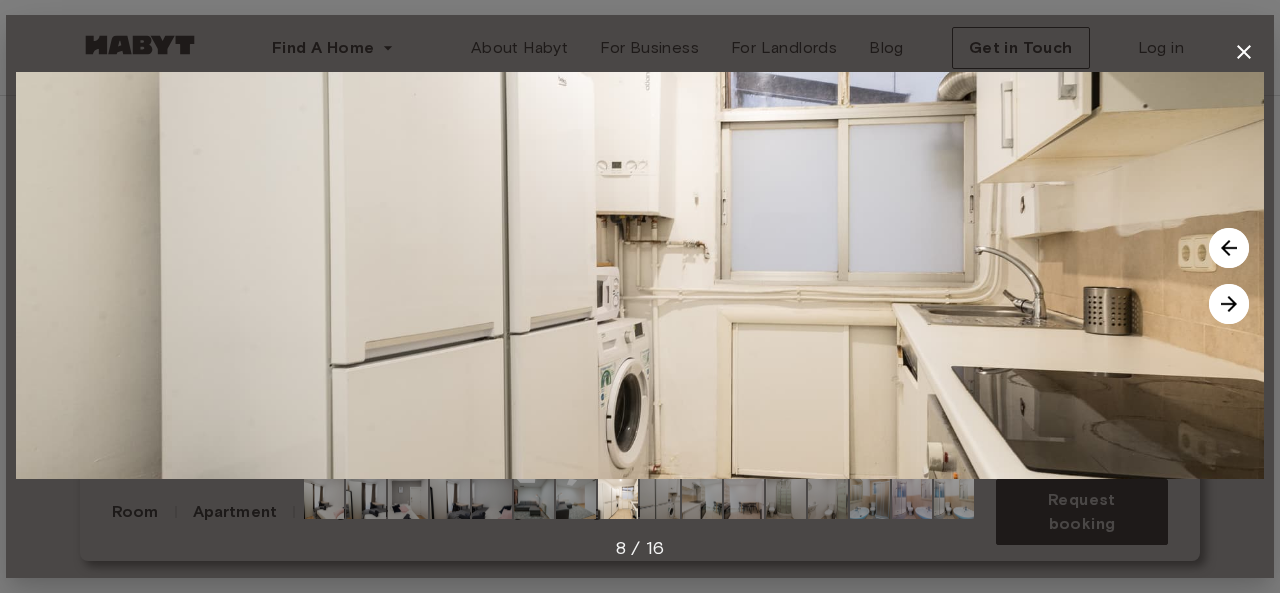 click at bounding box center [1229, 304] 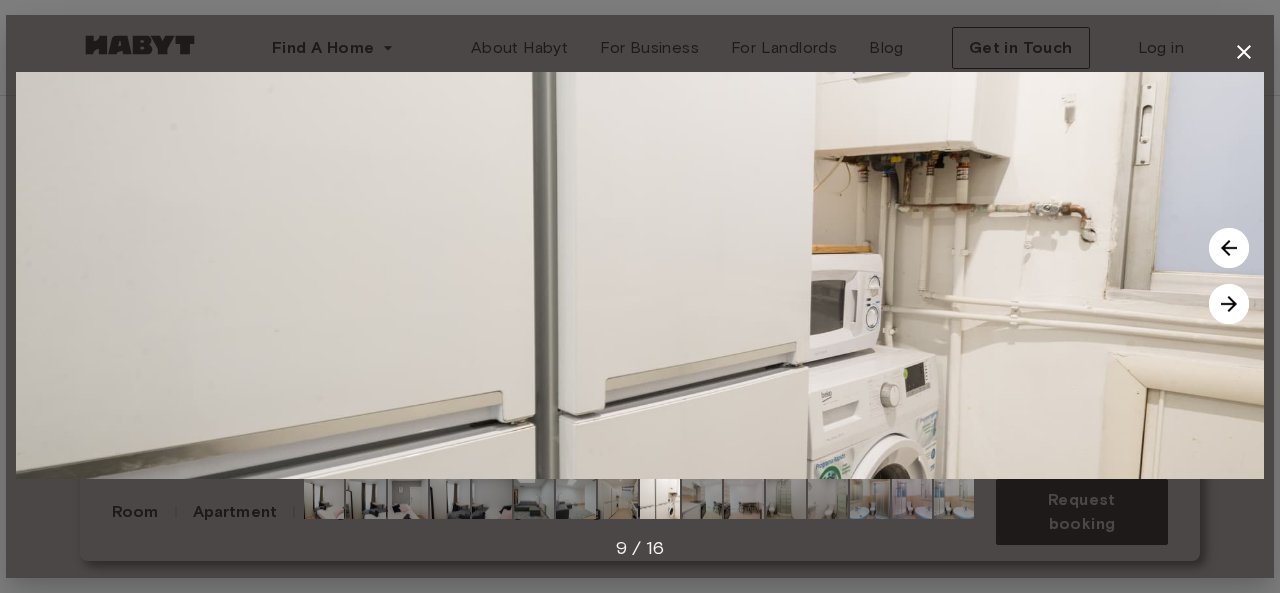 click at bounding box center (1229, 304) 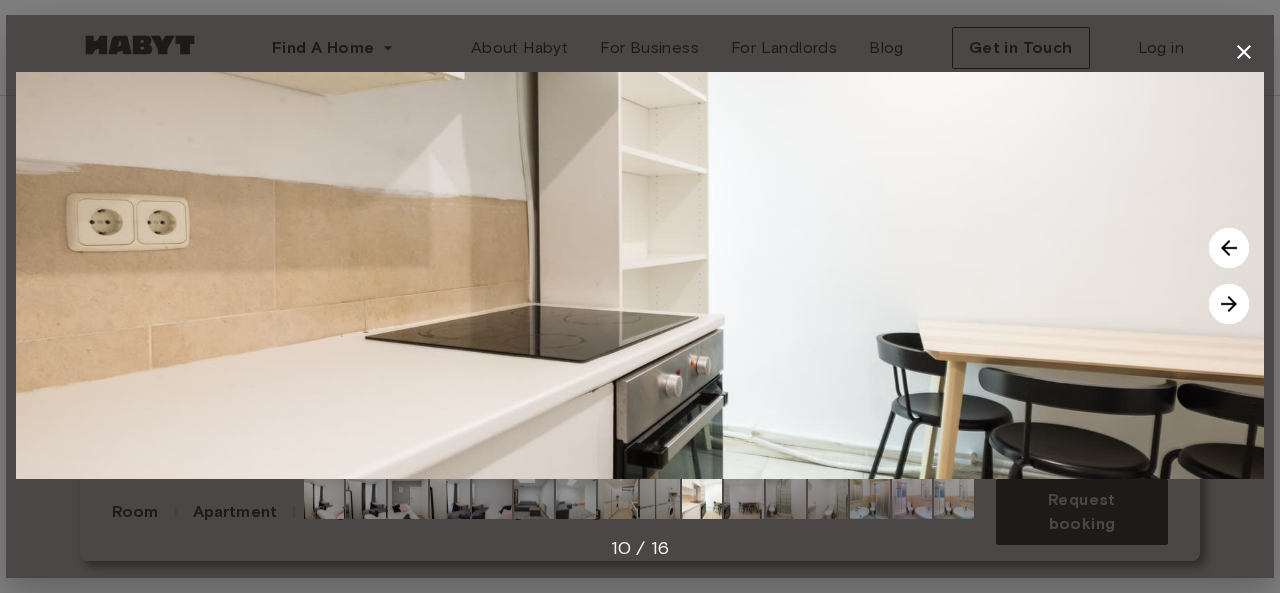click at bounding box center (1229, 304) 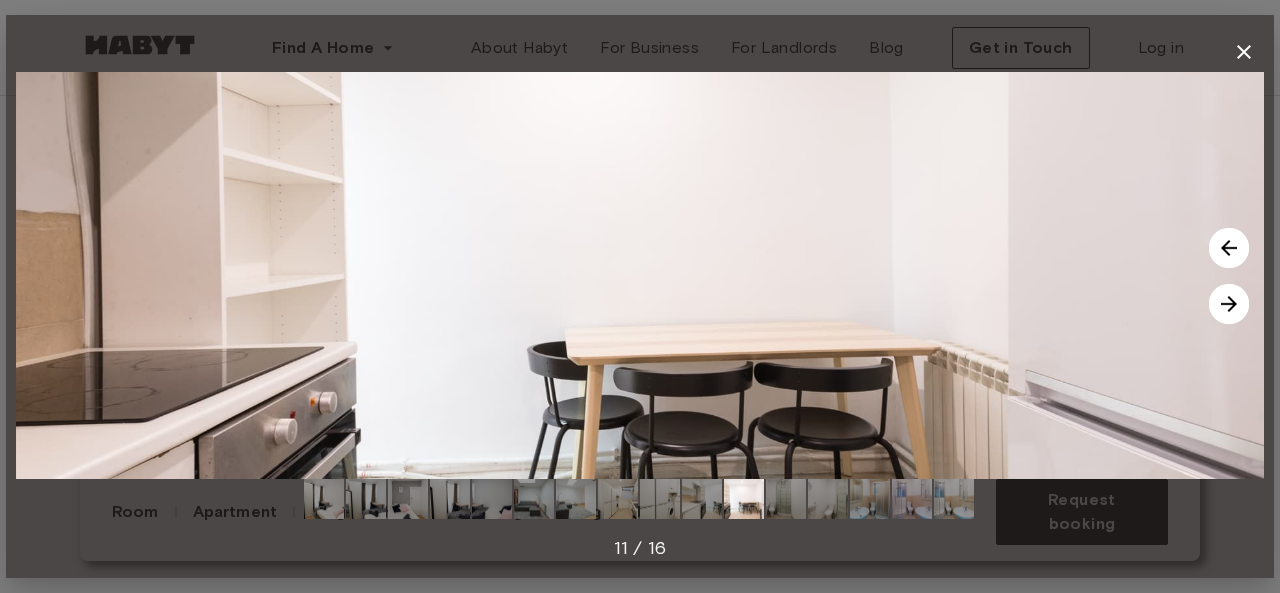 click 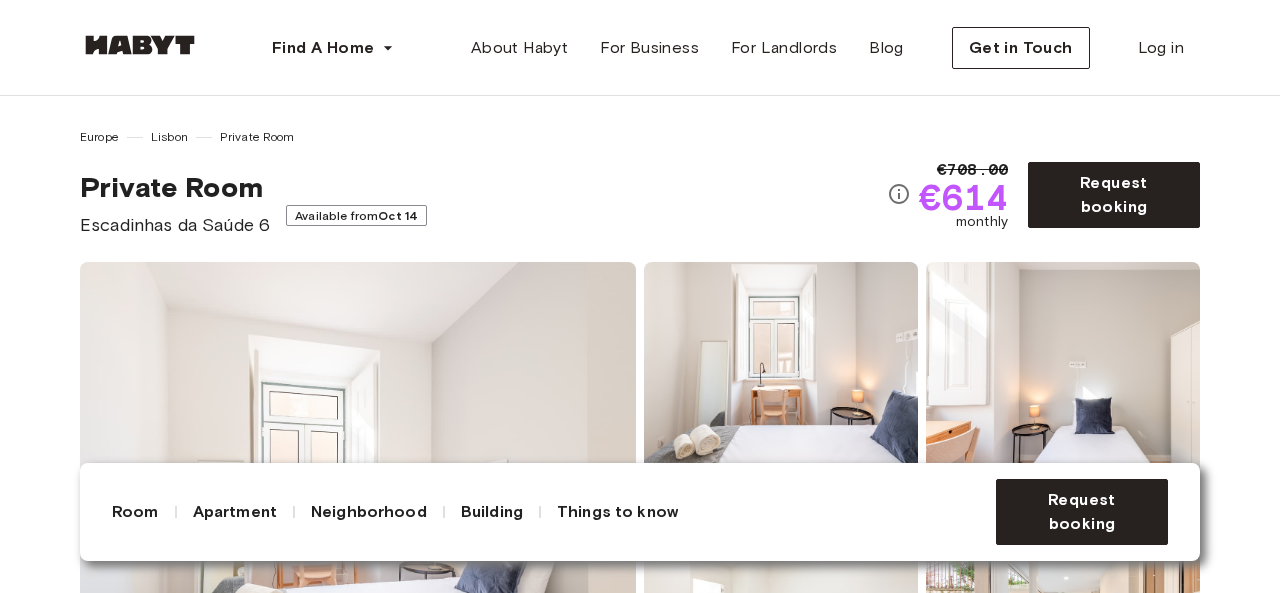 click on "Show all photos" at bounding box center [218, 689] 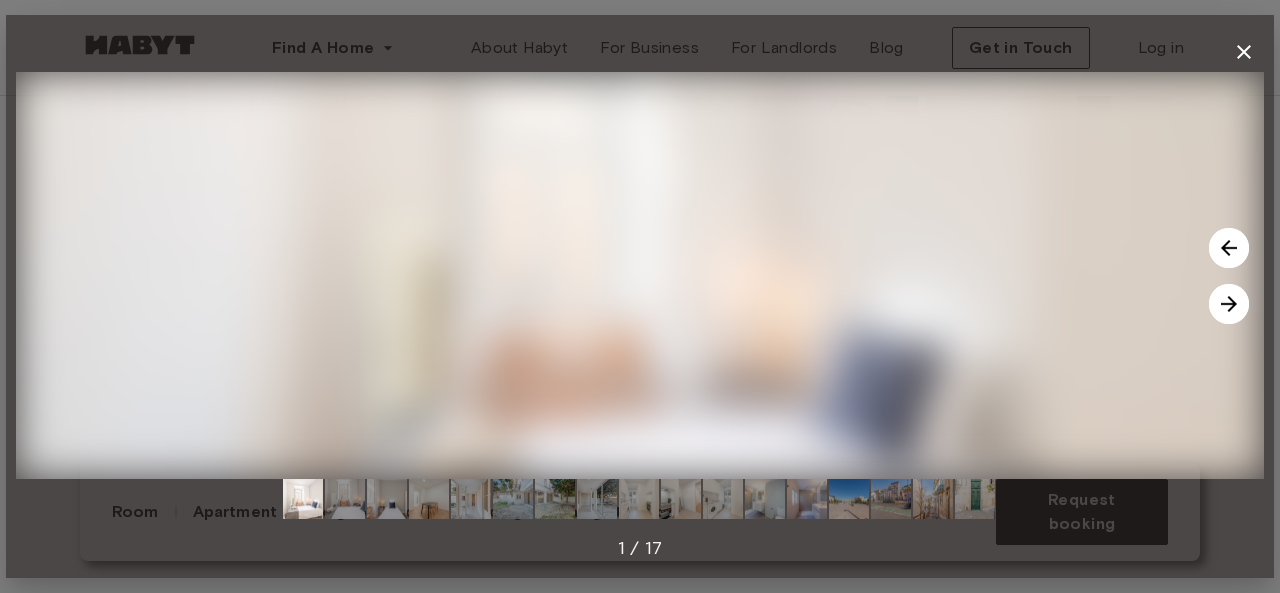 scroll, scrollTop: 307, scrollLeft: 0, axis: vertical 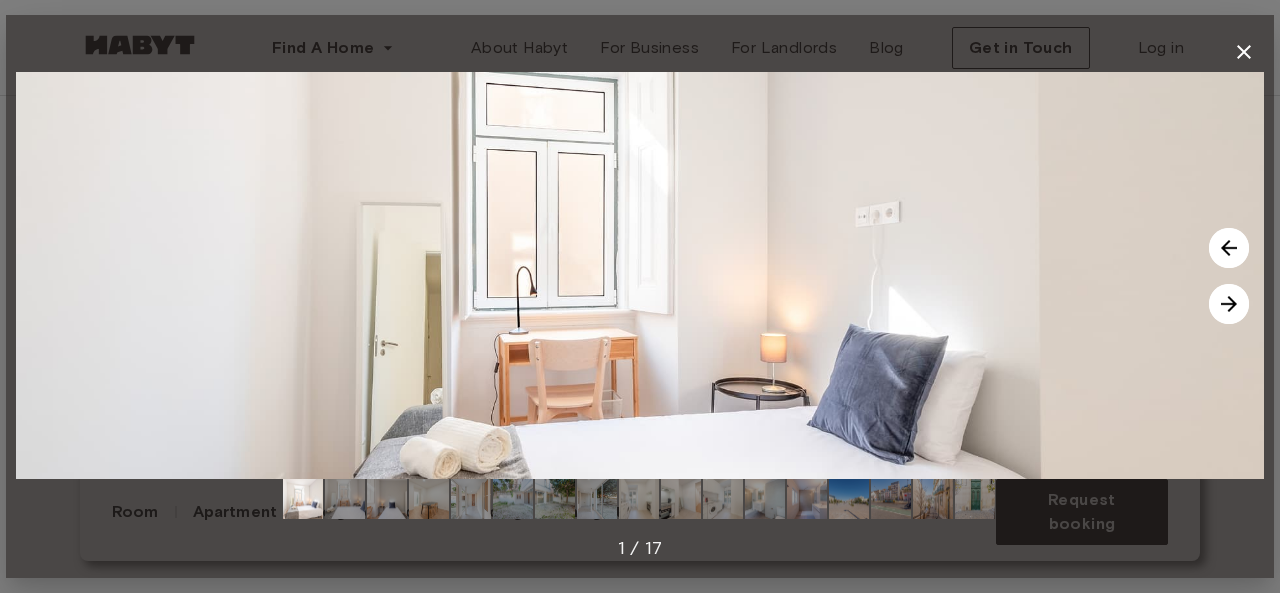 click at bounding box center [1229, 304] 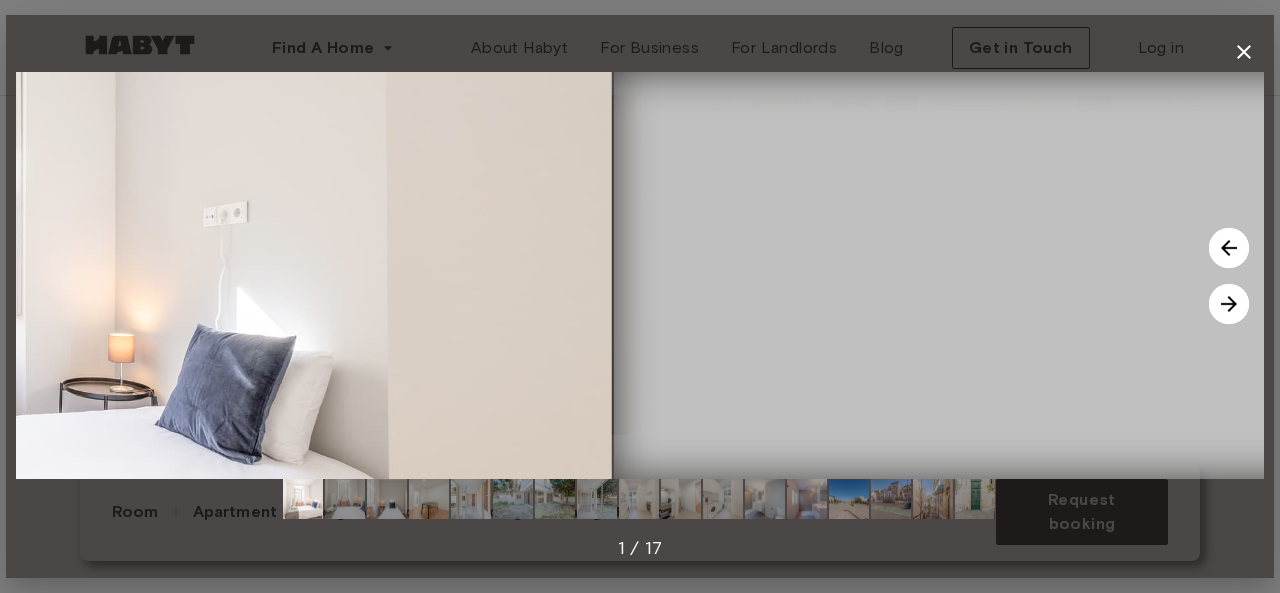 click at bounding box center [1229, 304] 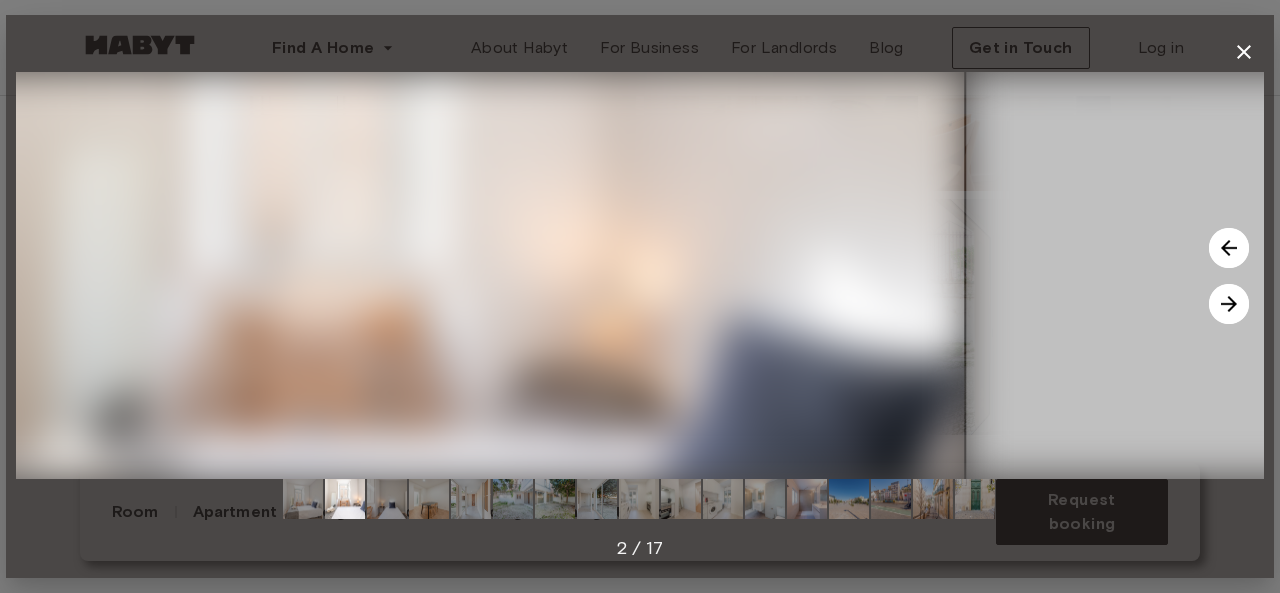 click at bounding box center [1229, 304] 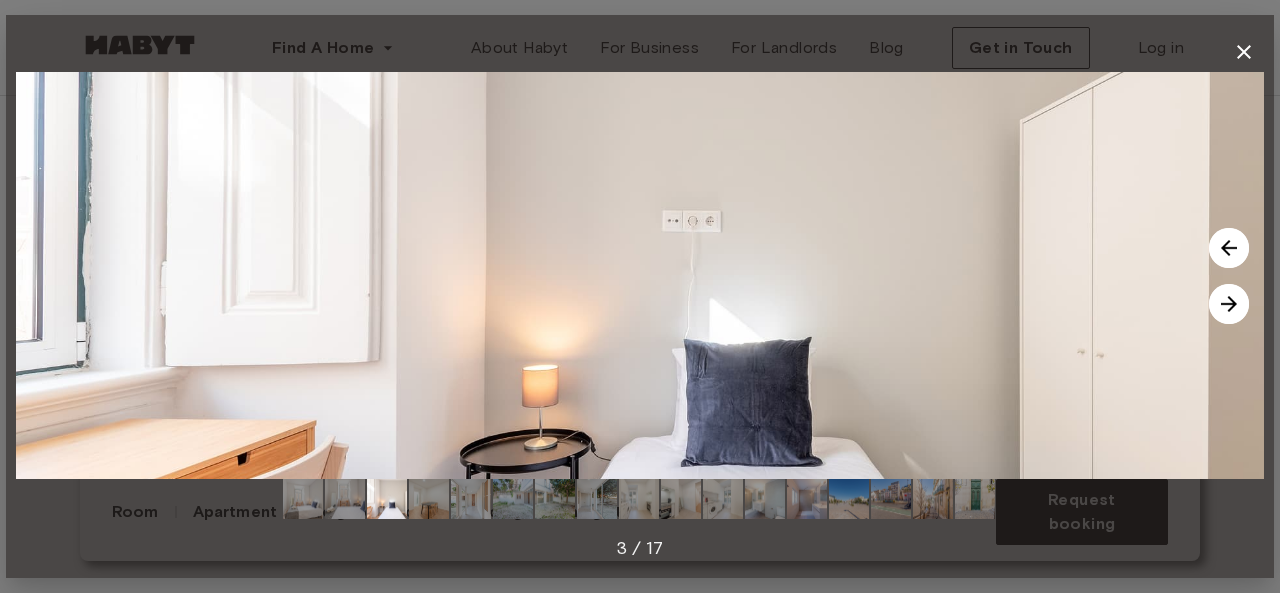 click at bounding box center [345, 499] 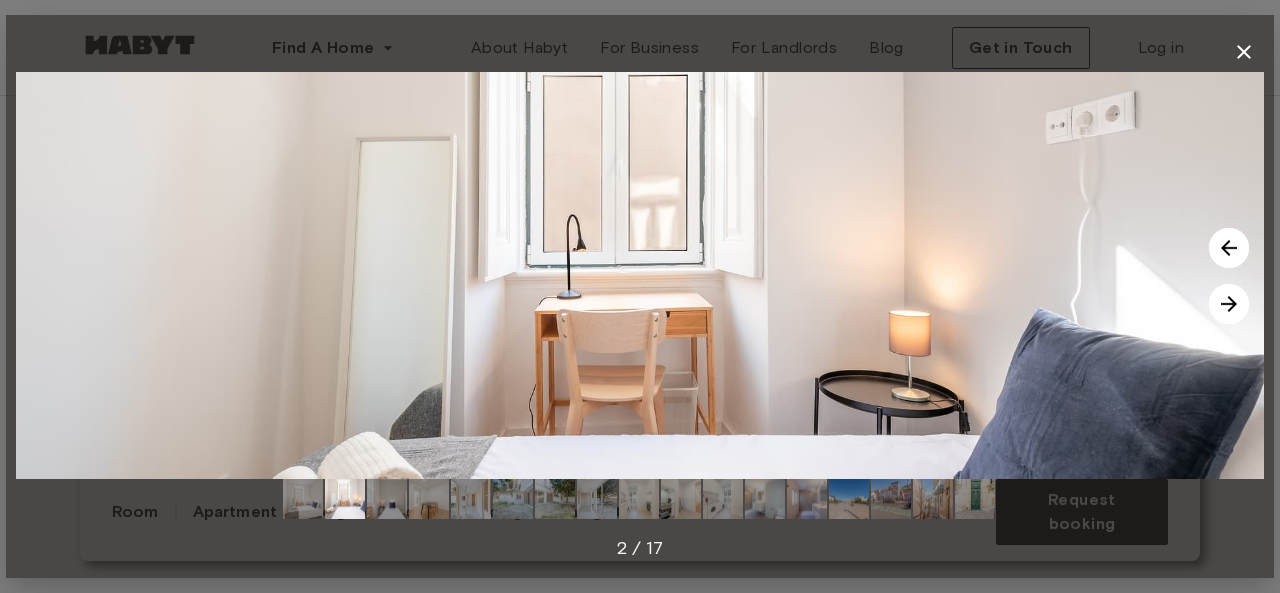 click at bounding box center [387, 499] 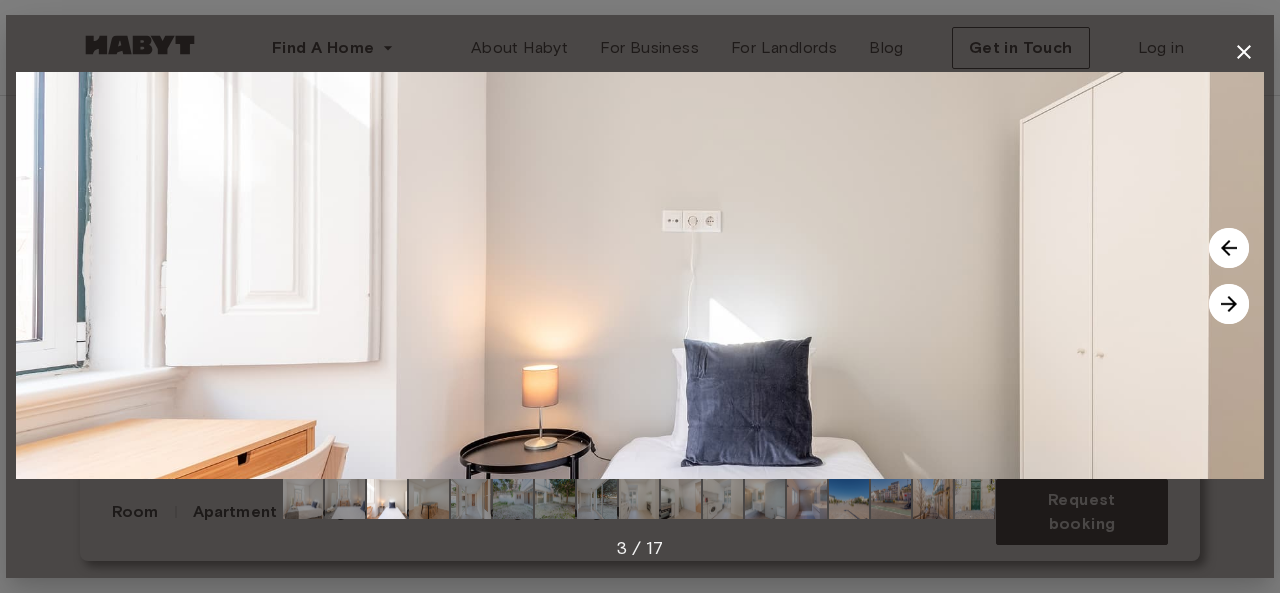 click at bounding box center [429, 499] 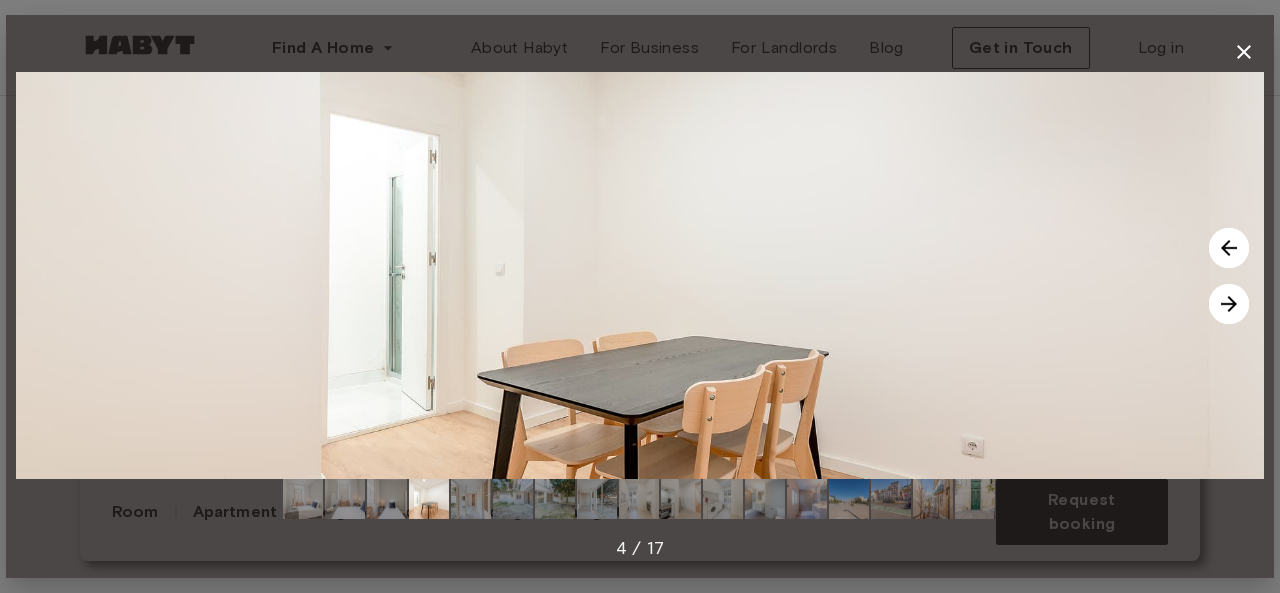 click at bounding box center [471, 499] 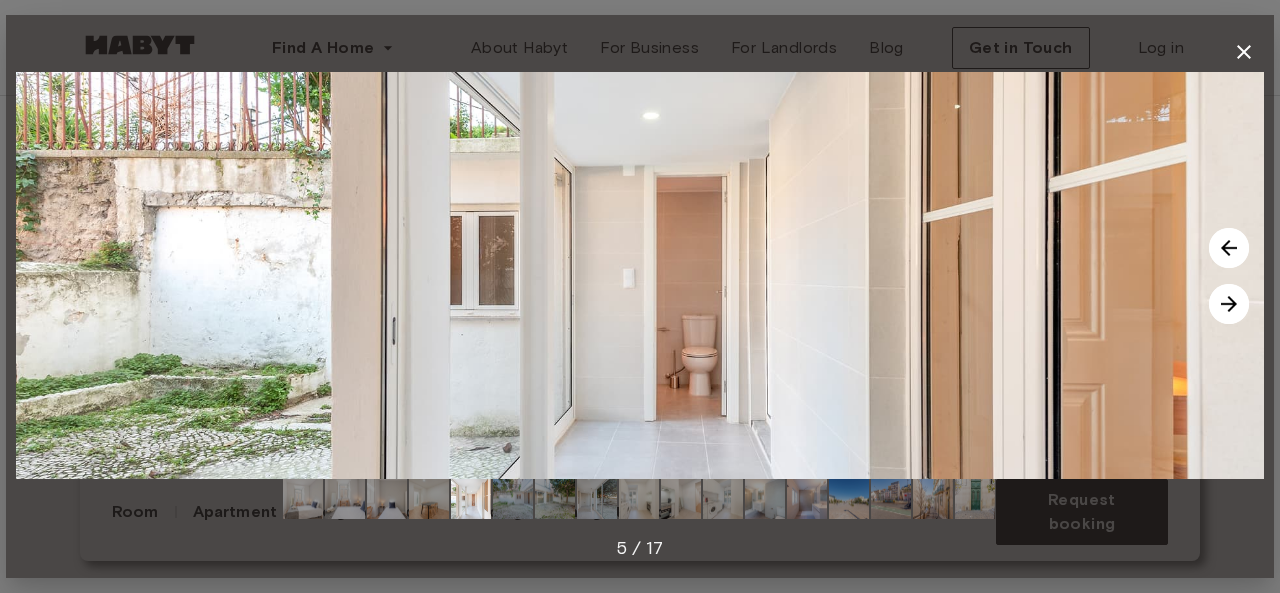click at bounding box center [513, 499] 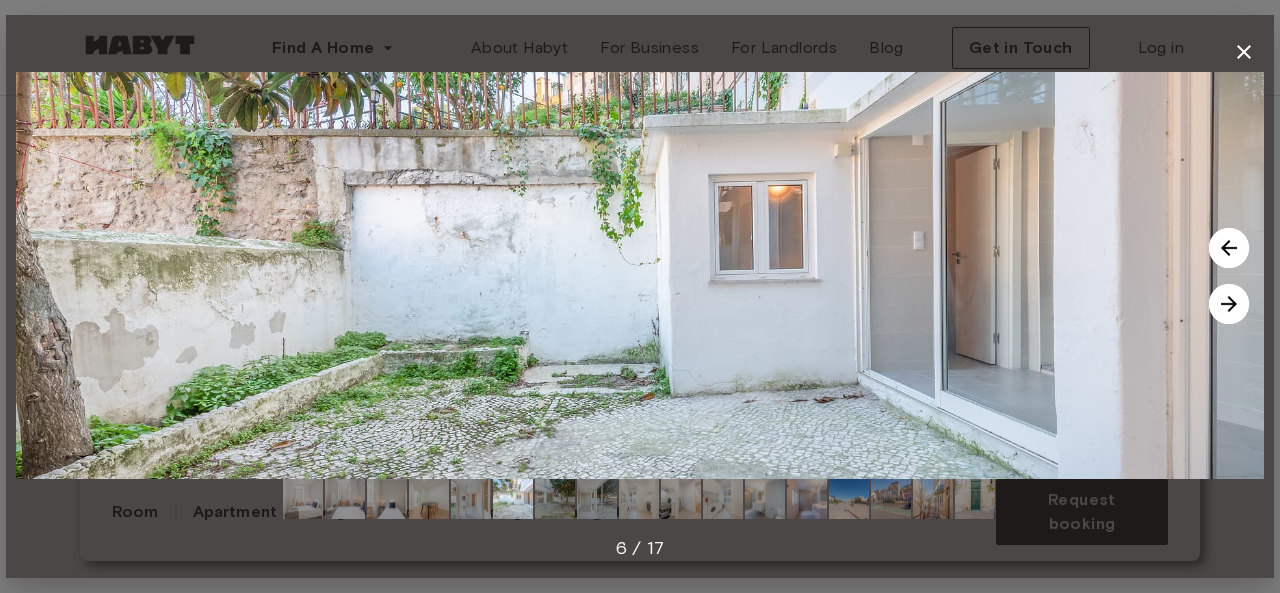 click at bounding box center (555, 499) 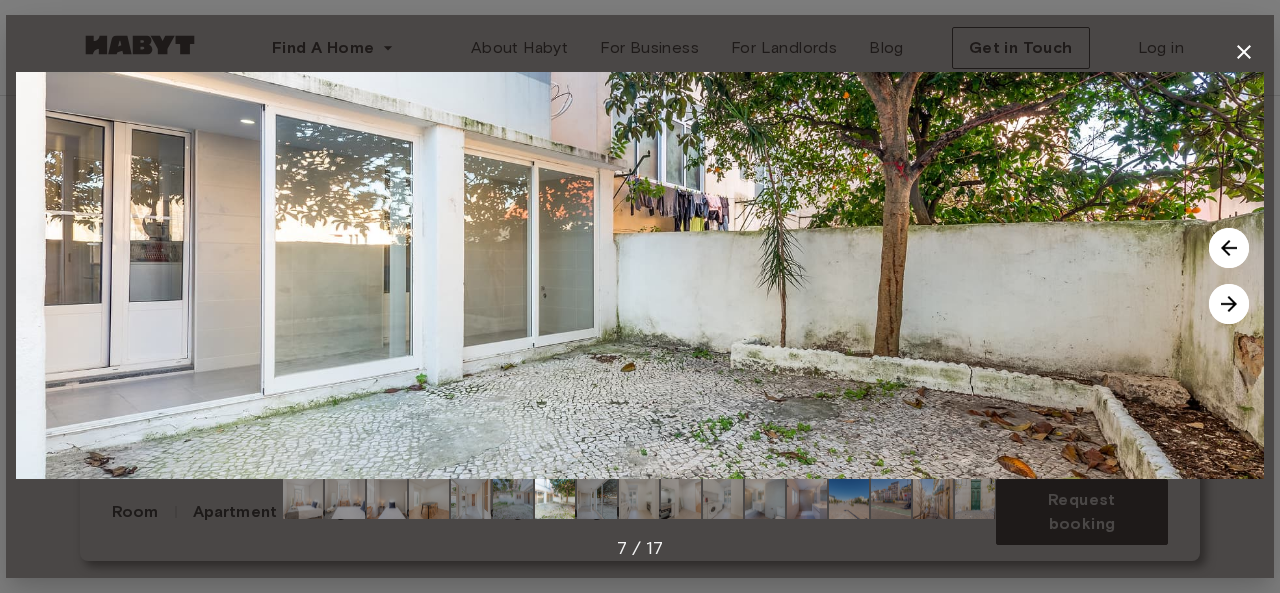 click at bounding box center (597, 499) 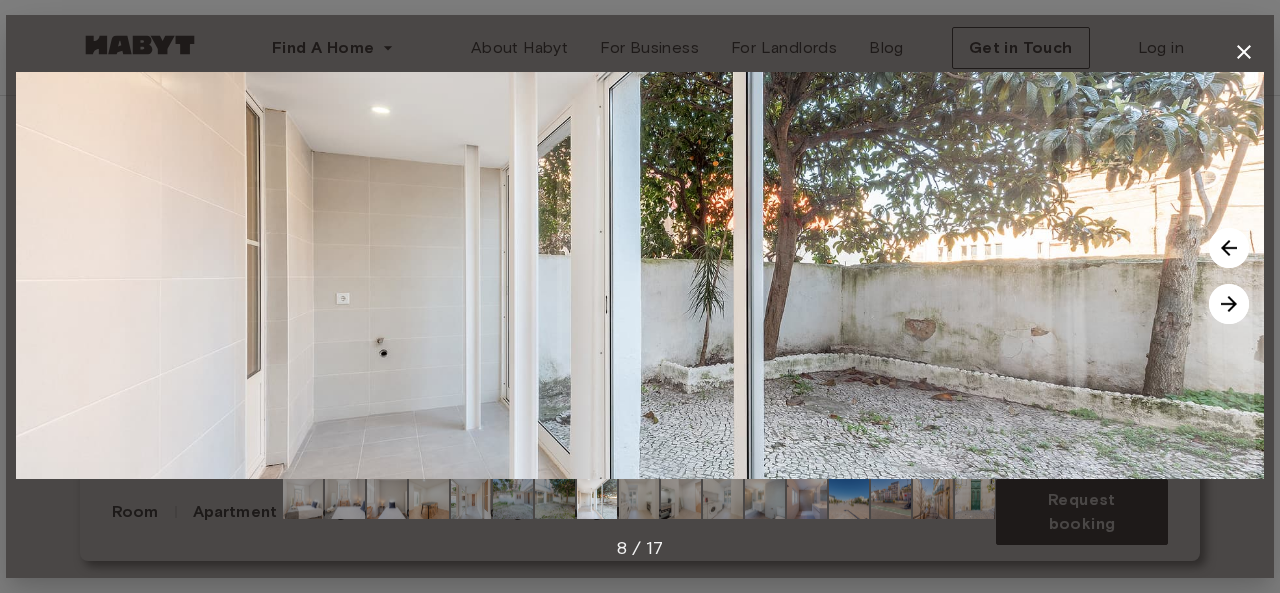 click at bounding box center (639, 499) 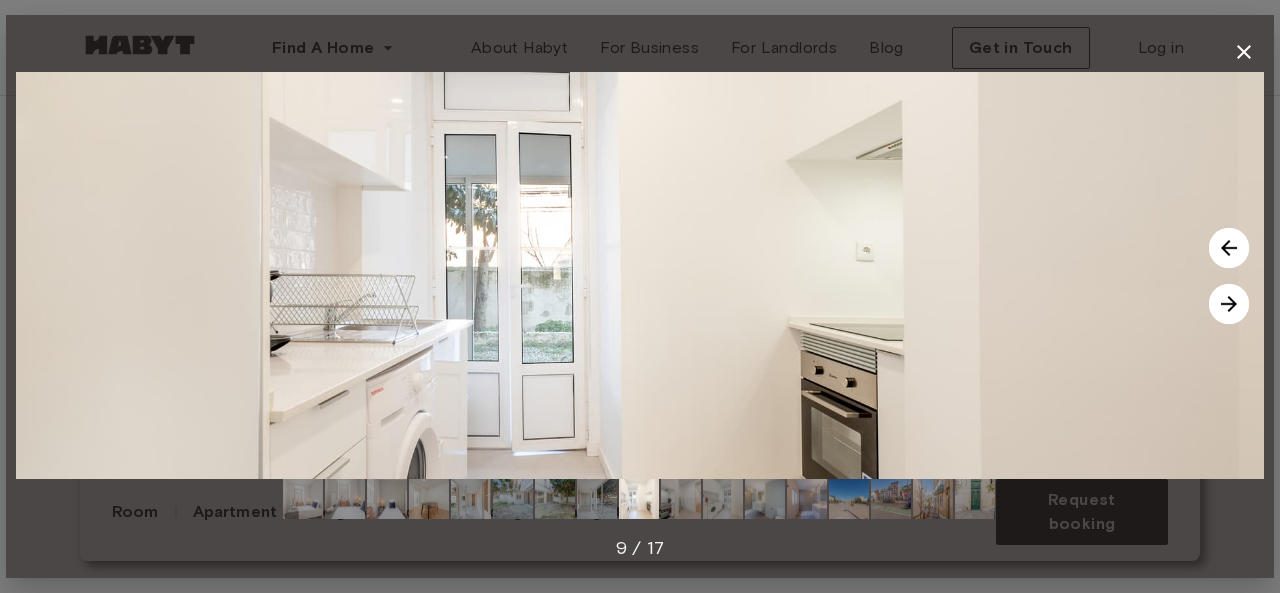 click at bounding box center (681, 499) 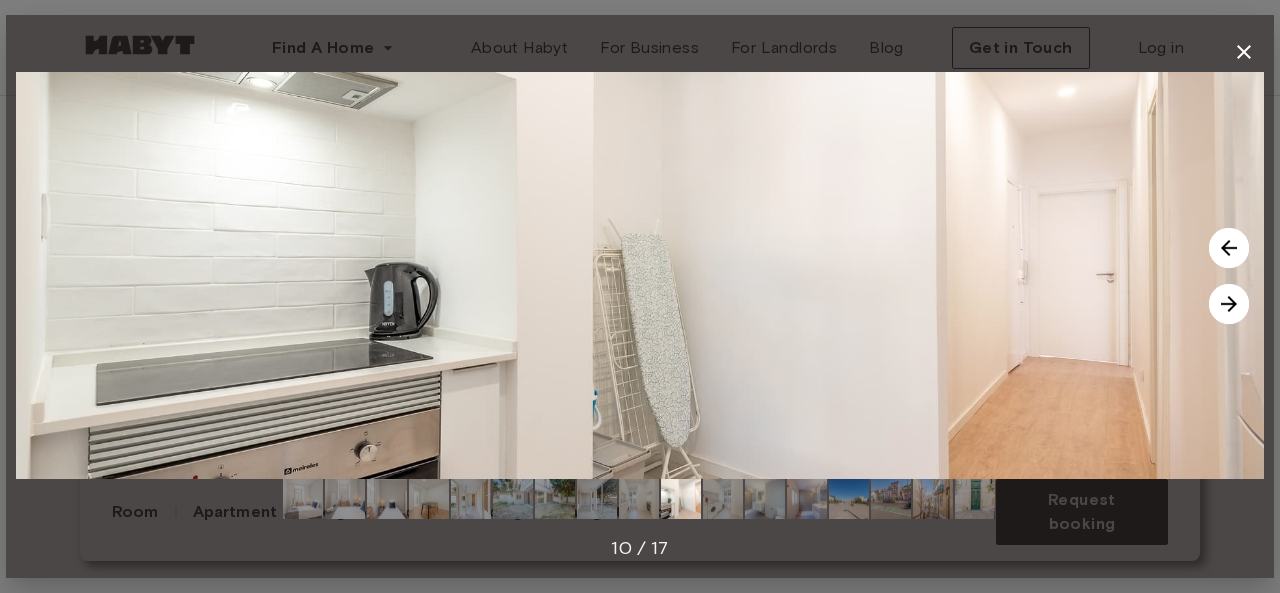 click 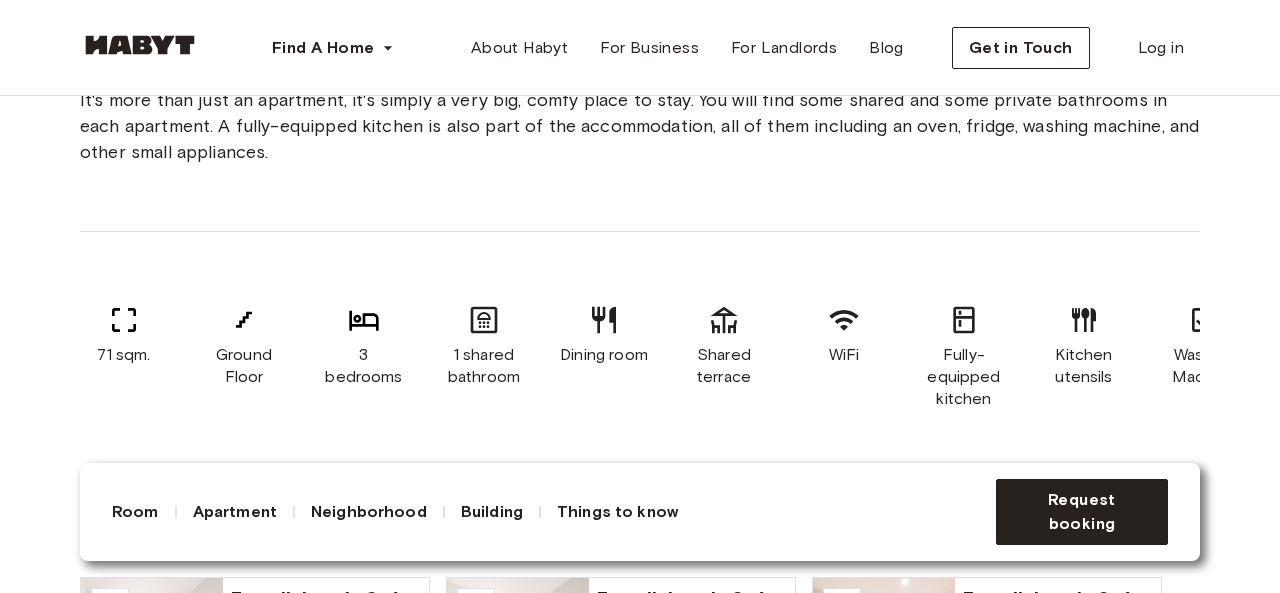 scroll, scrollTop: 1438, scrollLeft: 0, axis: vertical 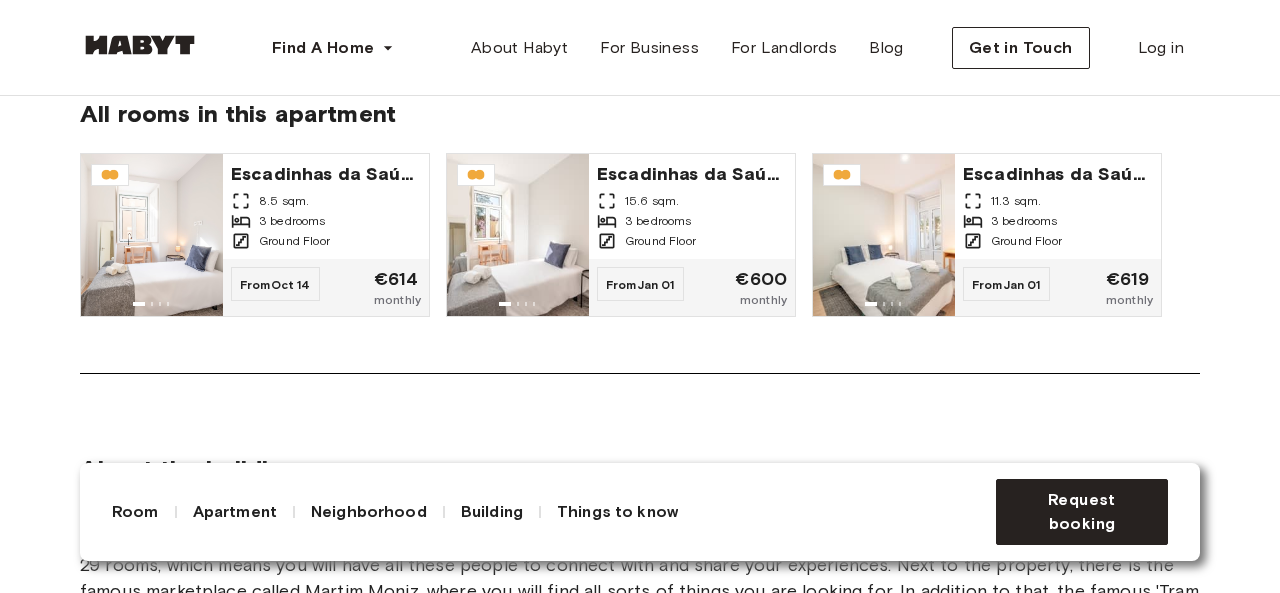 click on "[STREET] [NUMBER] [SQM] [BEDROOMS] [FLOOR] From  [DATE] €[PRICE] monthly [STREET] [NUMBER] [SQM] [BEDROOMS] [FLOOR] From  [DATE] €[PRICE] monthly [STREET] [NUMBER] [SQM] [BEDROOMS] [FLOOR] From  [DATE] €[PRICE] monthly" at bounding box center [640, 251] 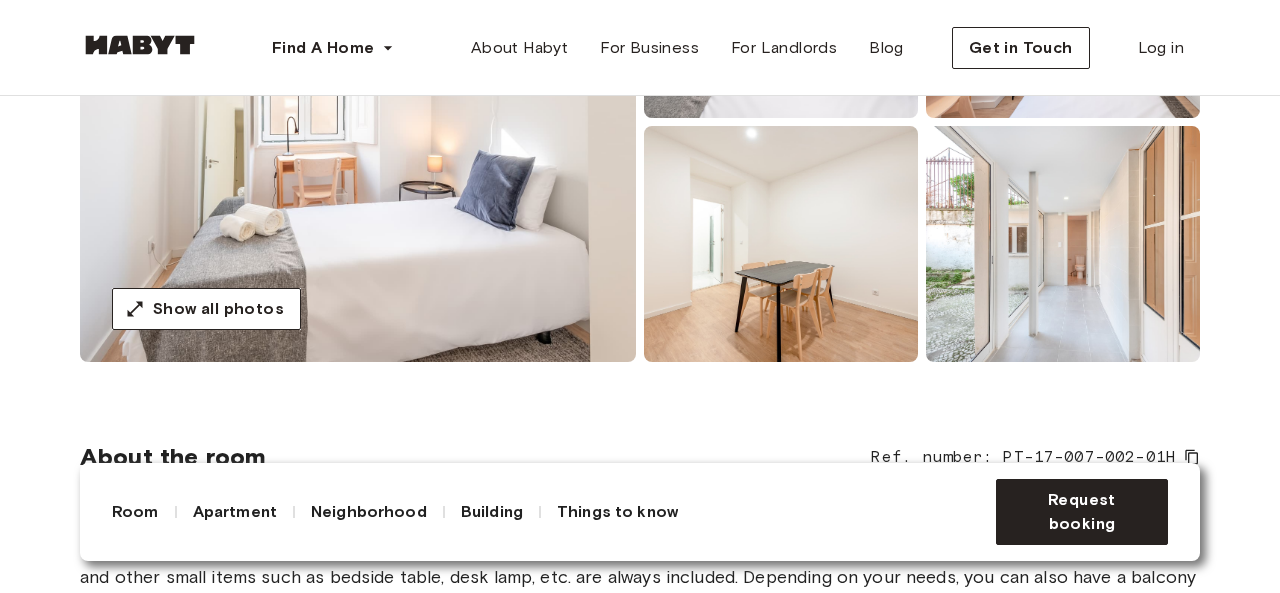 scroll, scrollTop: 330, scrollLeft: 0, axis: vertical 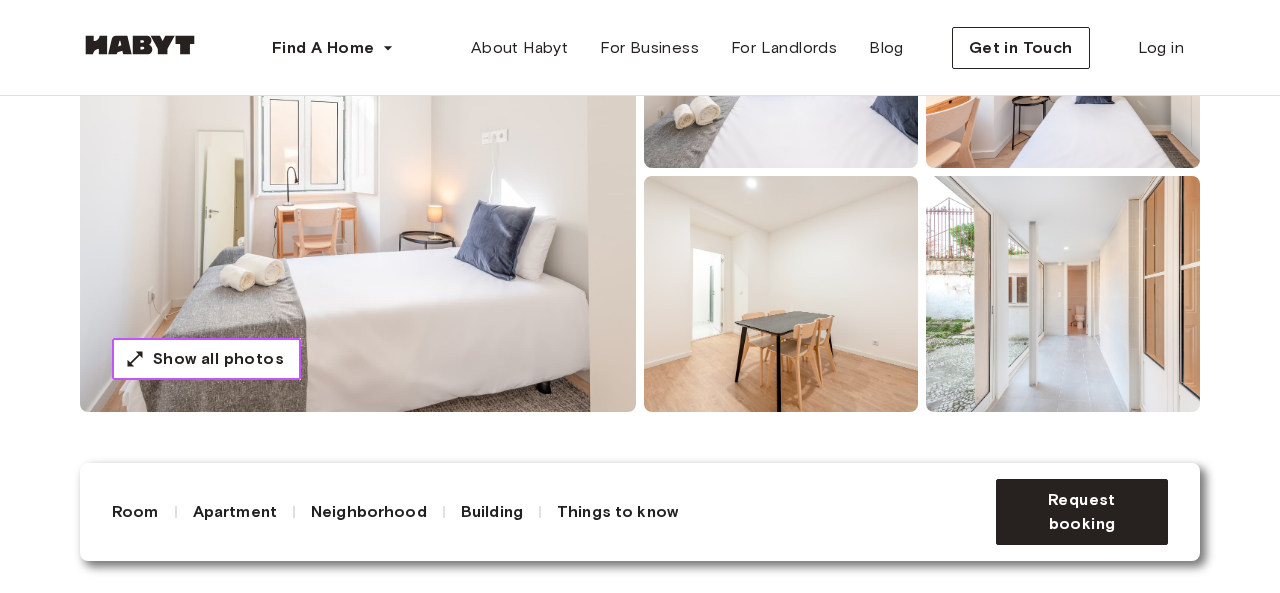 click on "Show all photos" at bounding box center [218, 359] 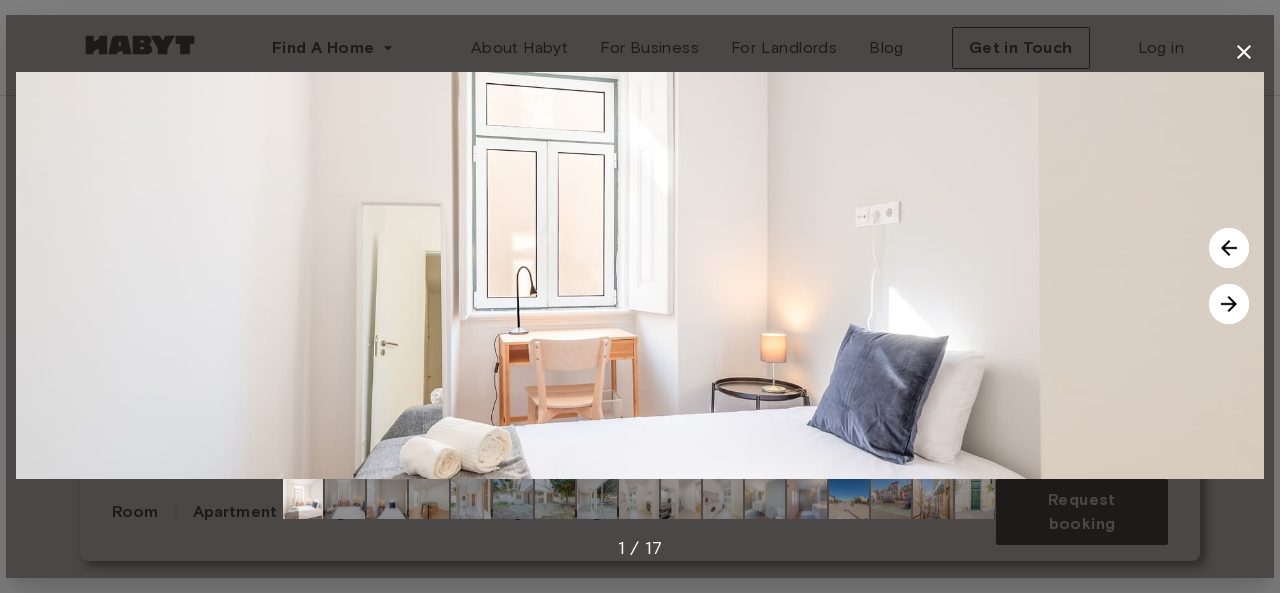 click at bounding box center (933, 499) 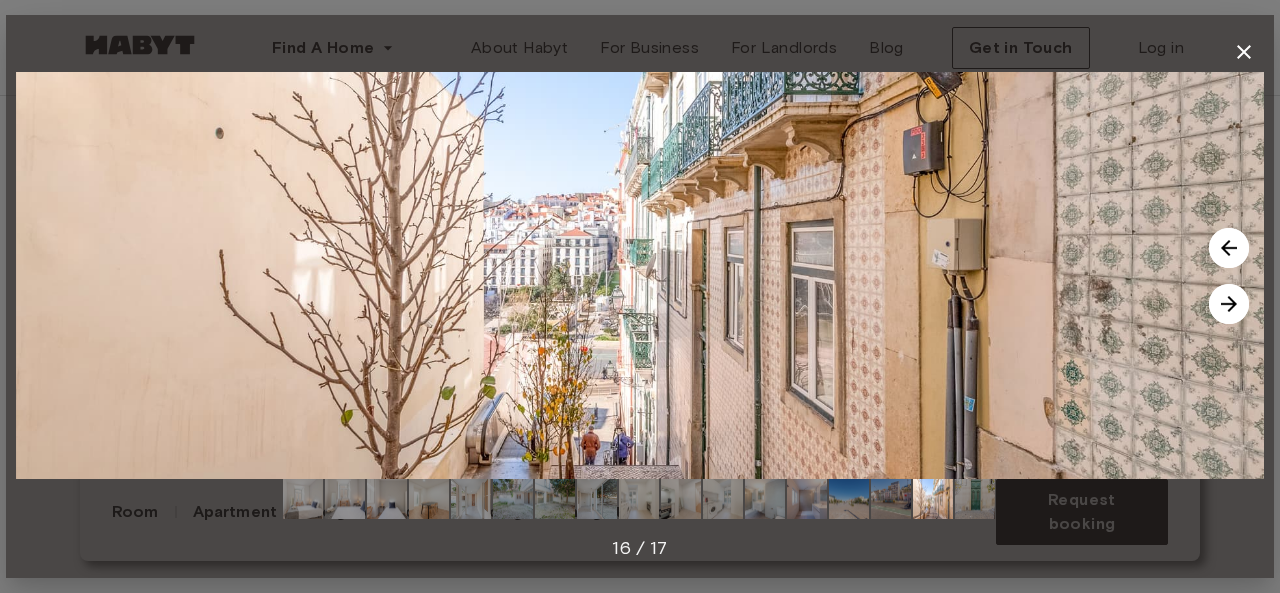 click at bounding box center [891, 499] 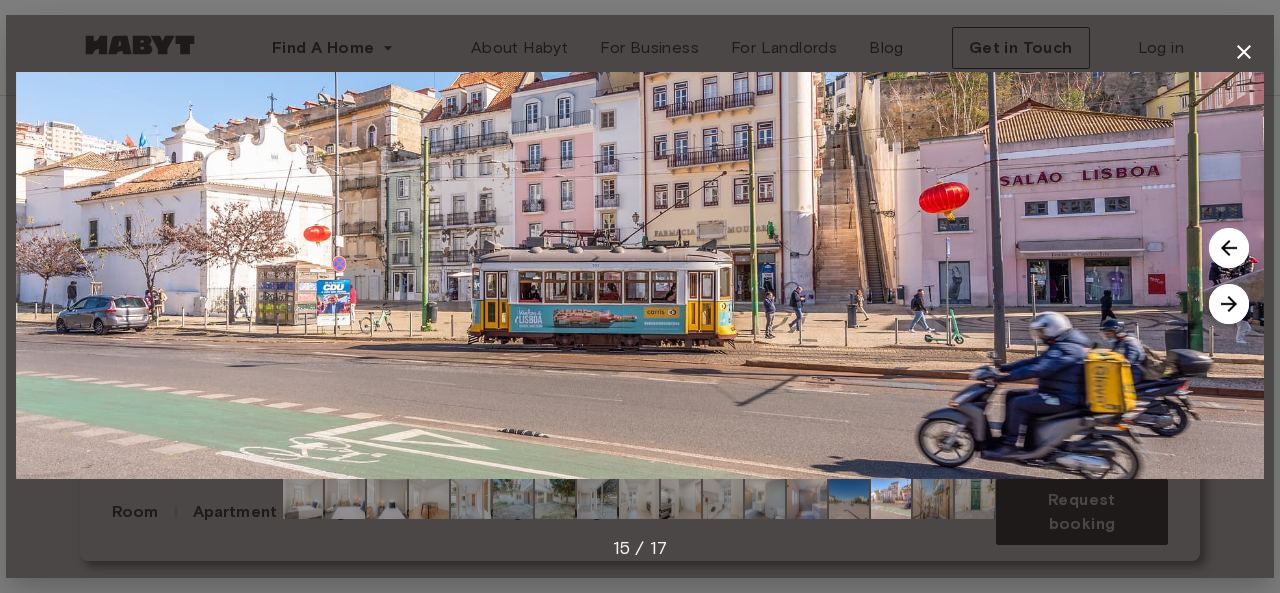 click at bounding box center (849, 499) 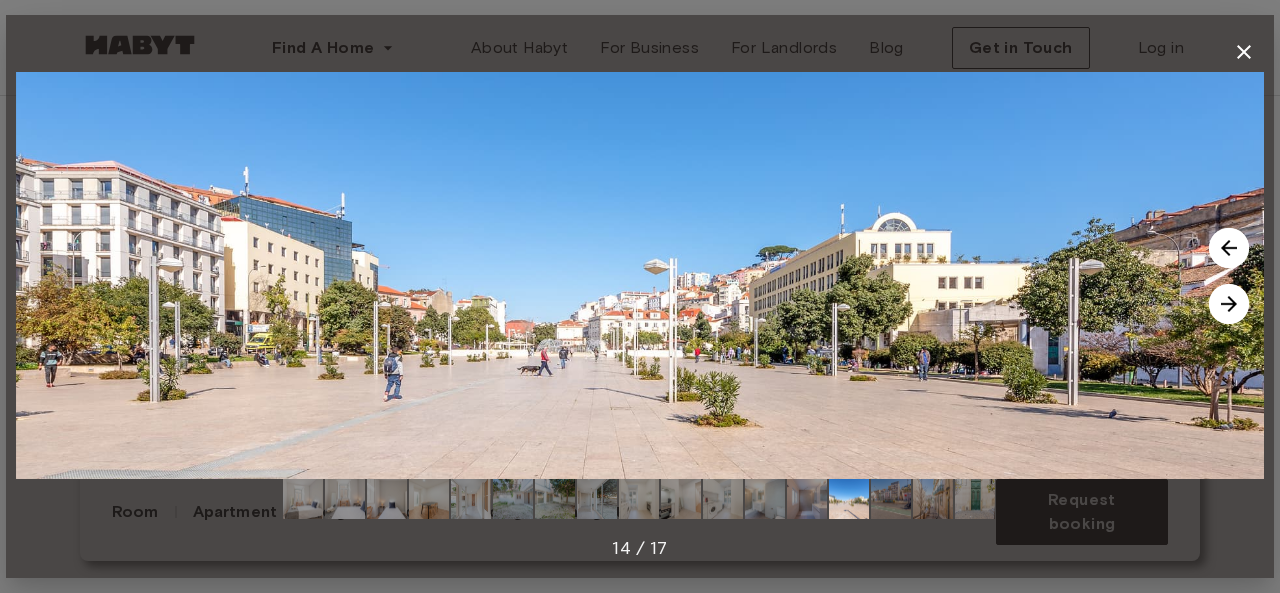 click at bounding box center [891, 499] 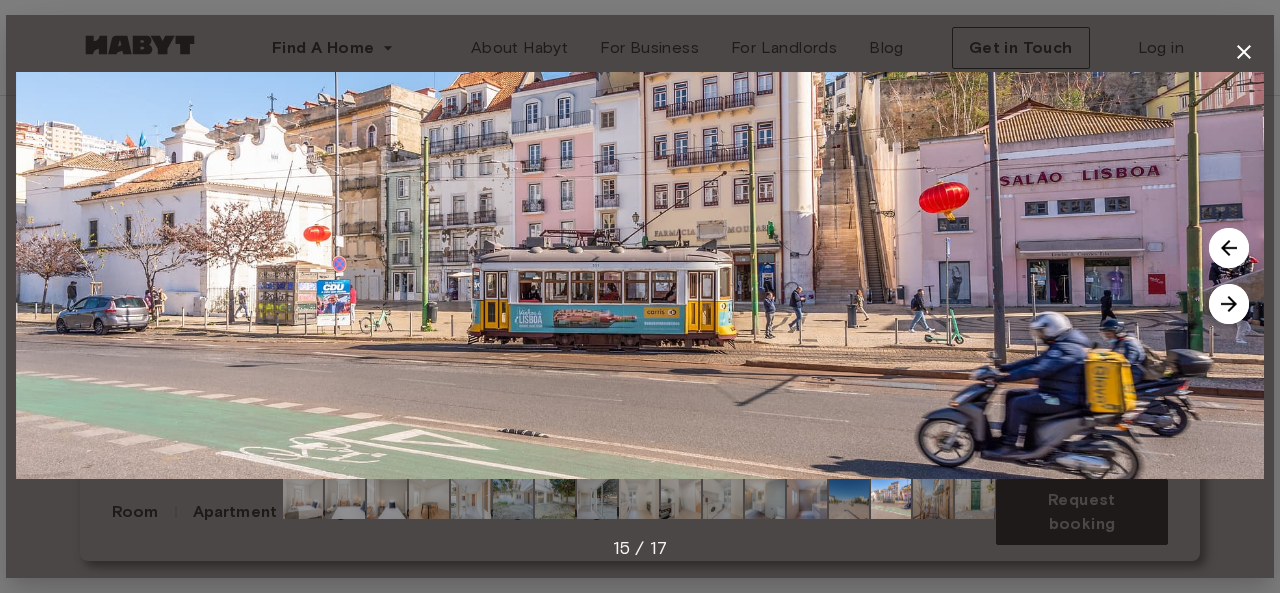 click at bounding box center (849, 499) 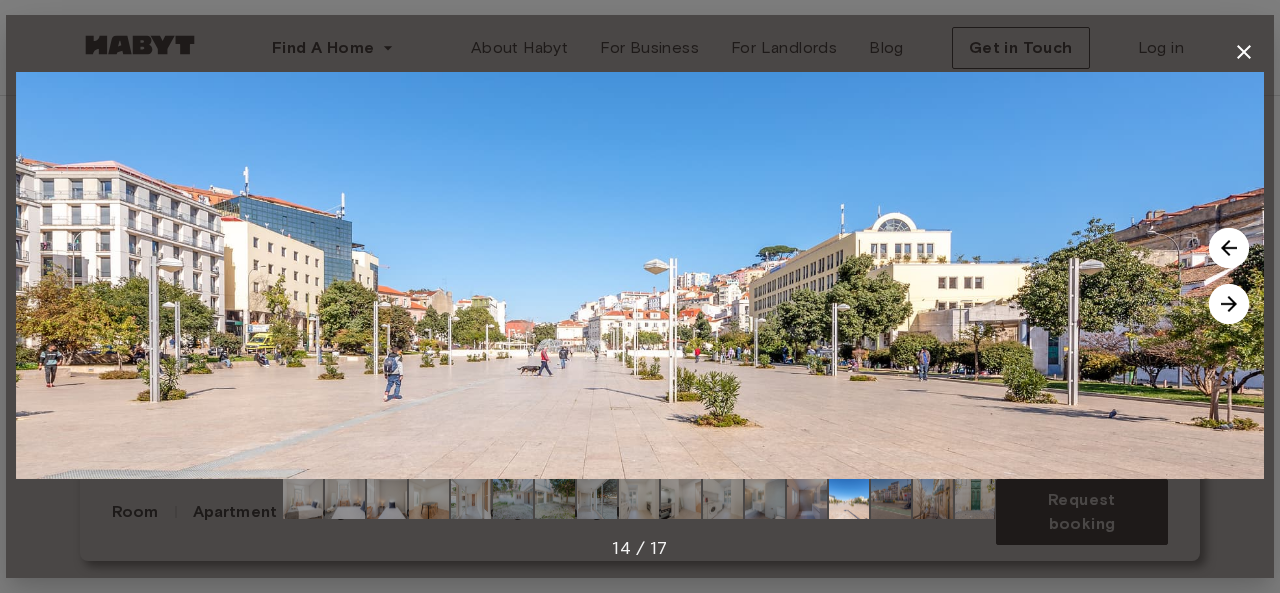 click at bounding box center [807, 499] 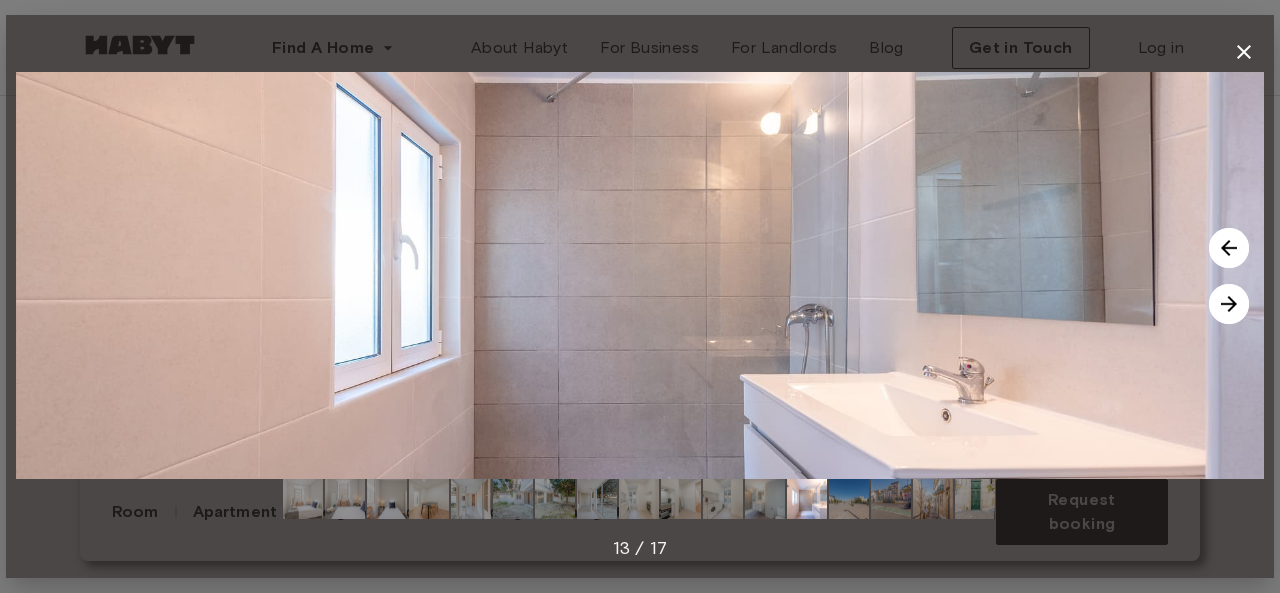 click at bounding box center [765, 499] 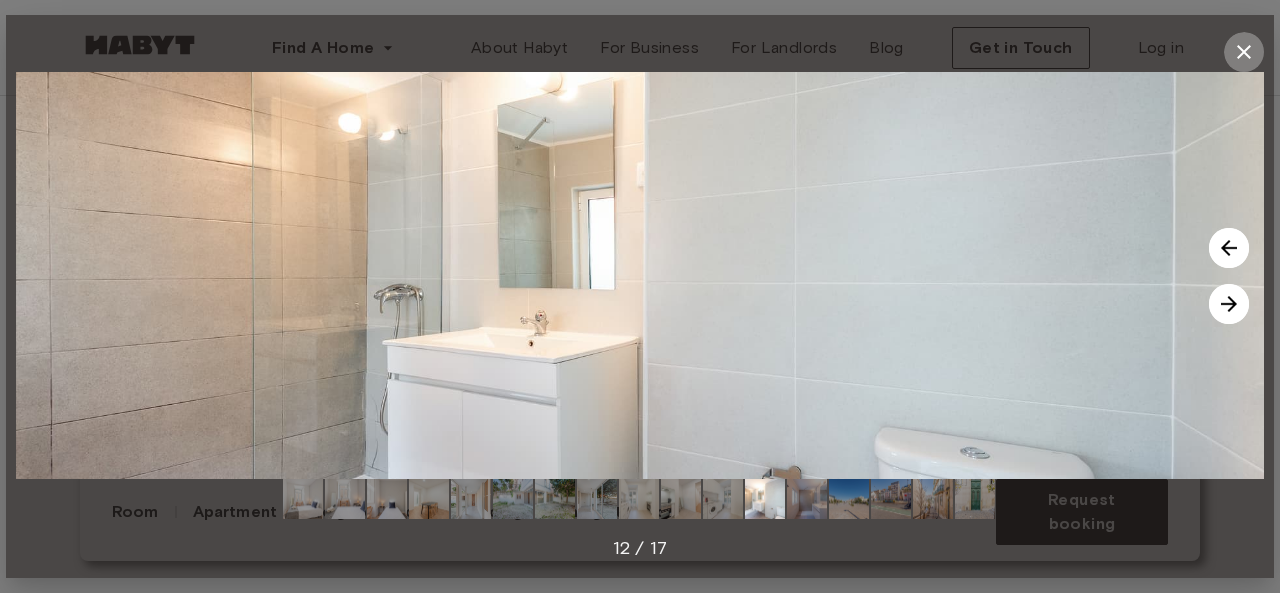 click 